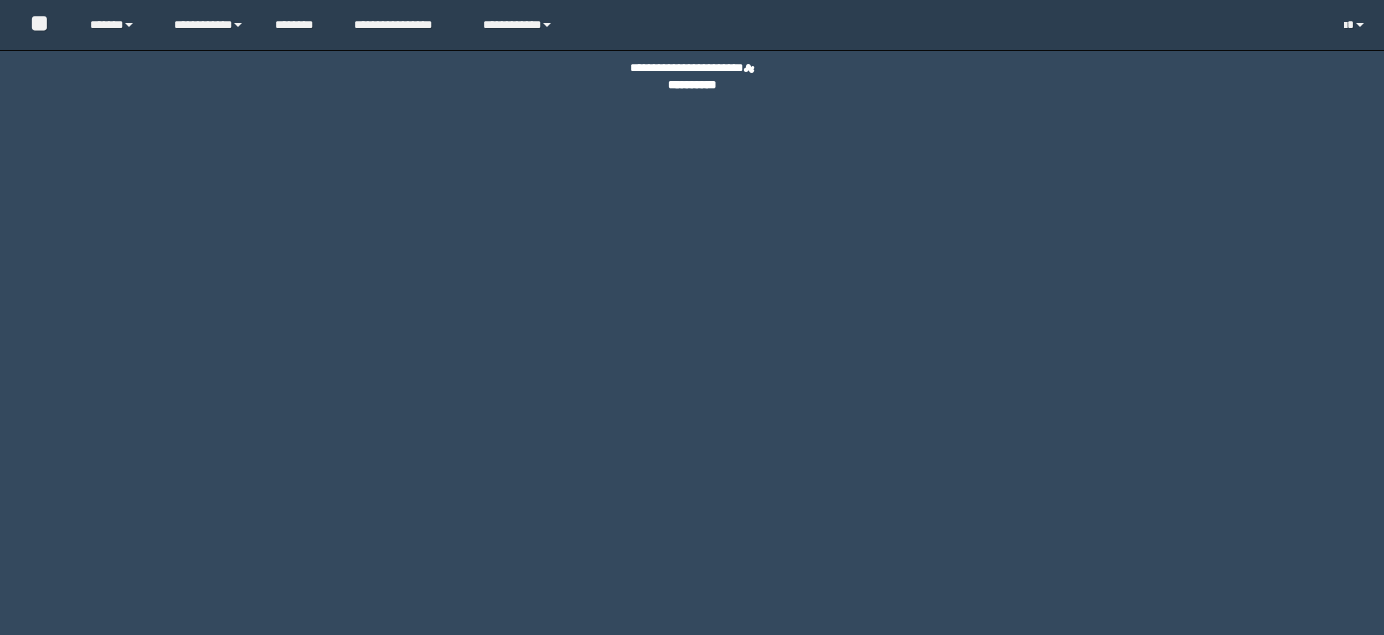 scroll, scrollTop: 0, scrollLeft: 0, axis: both 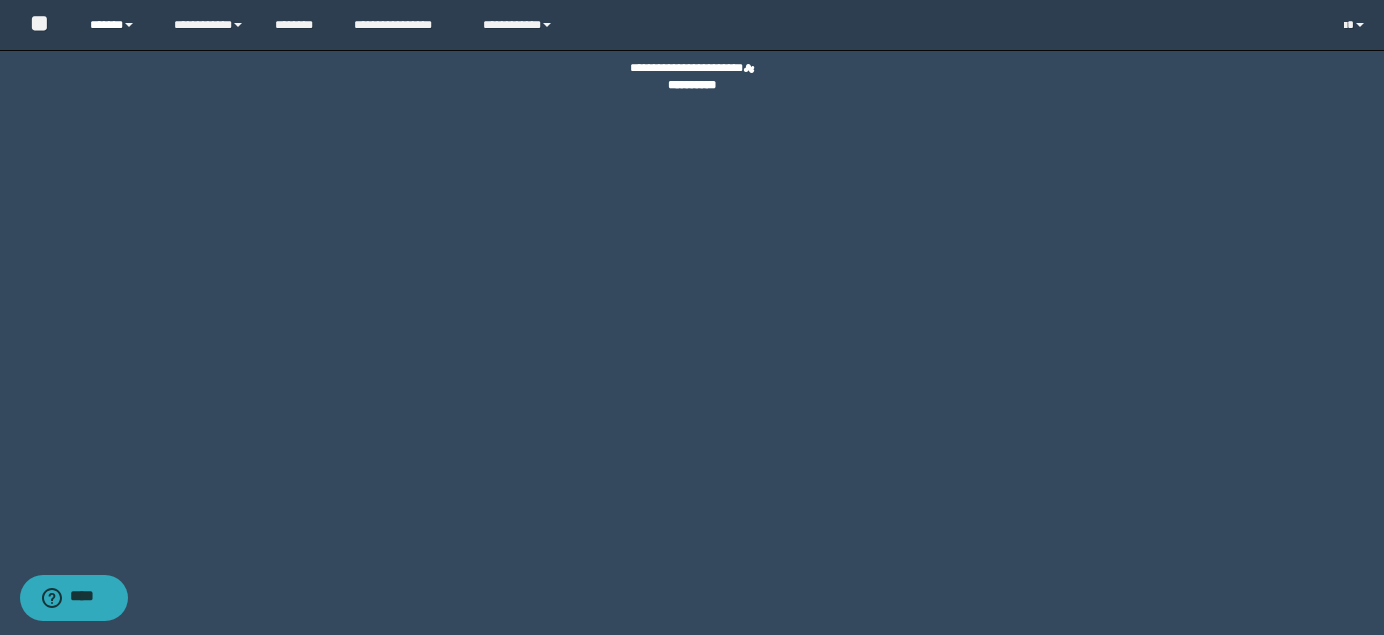 click on "******" at bounding box center (117, 25) 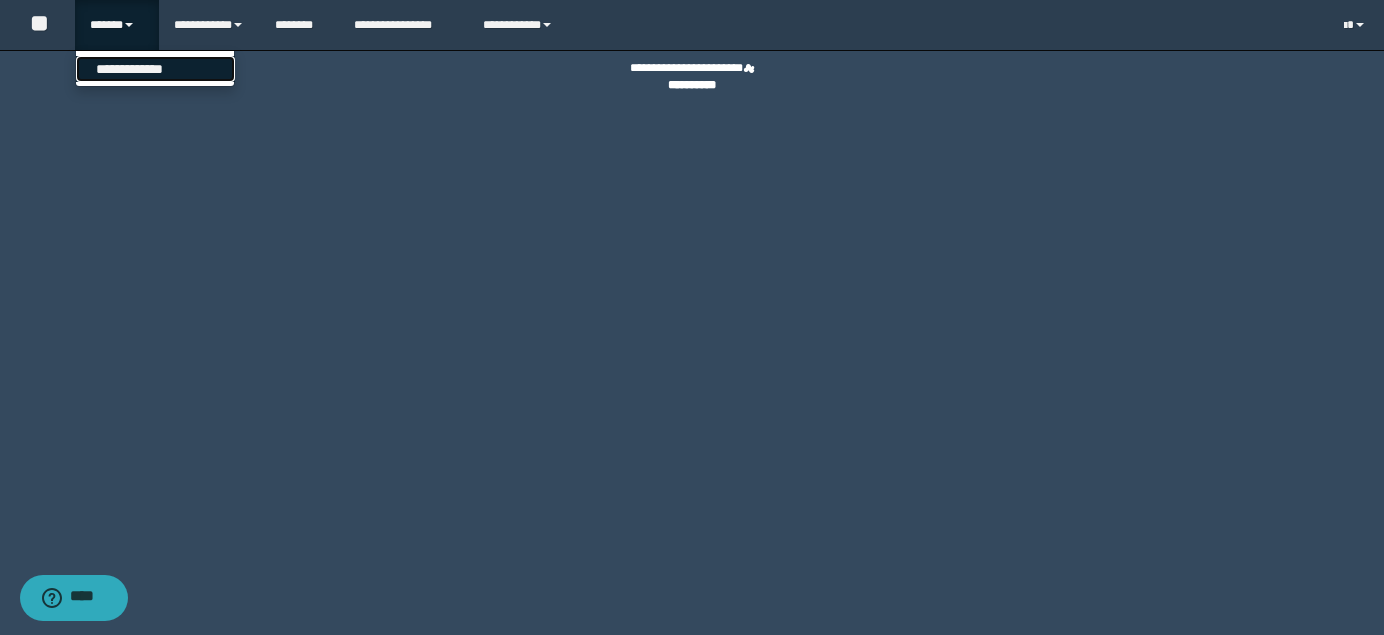 click on "**********" at bounding box center [155, 69] 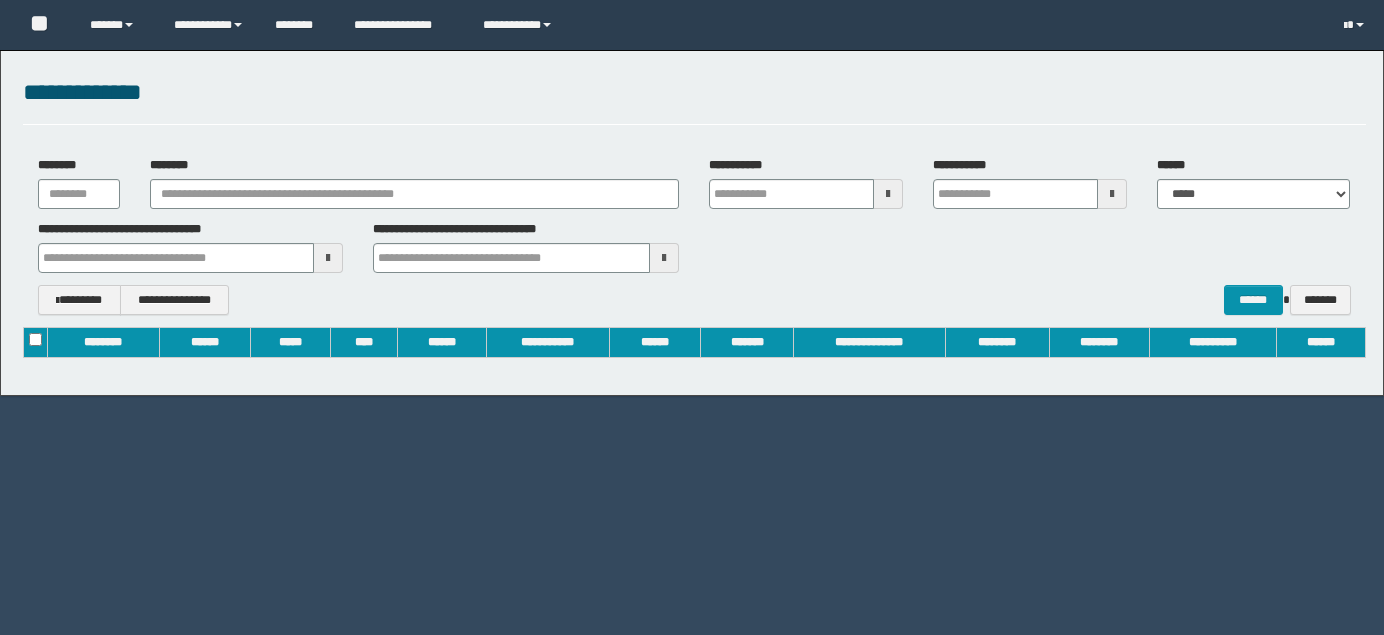 scroll, scrollTop: 0, scrollLeft: 0, axis: both 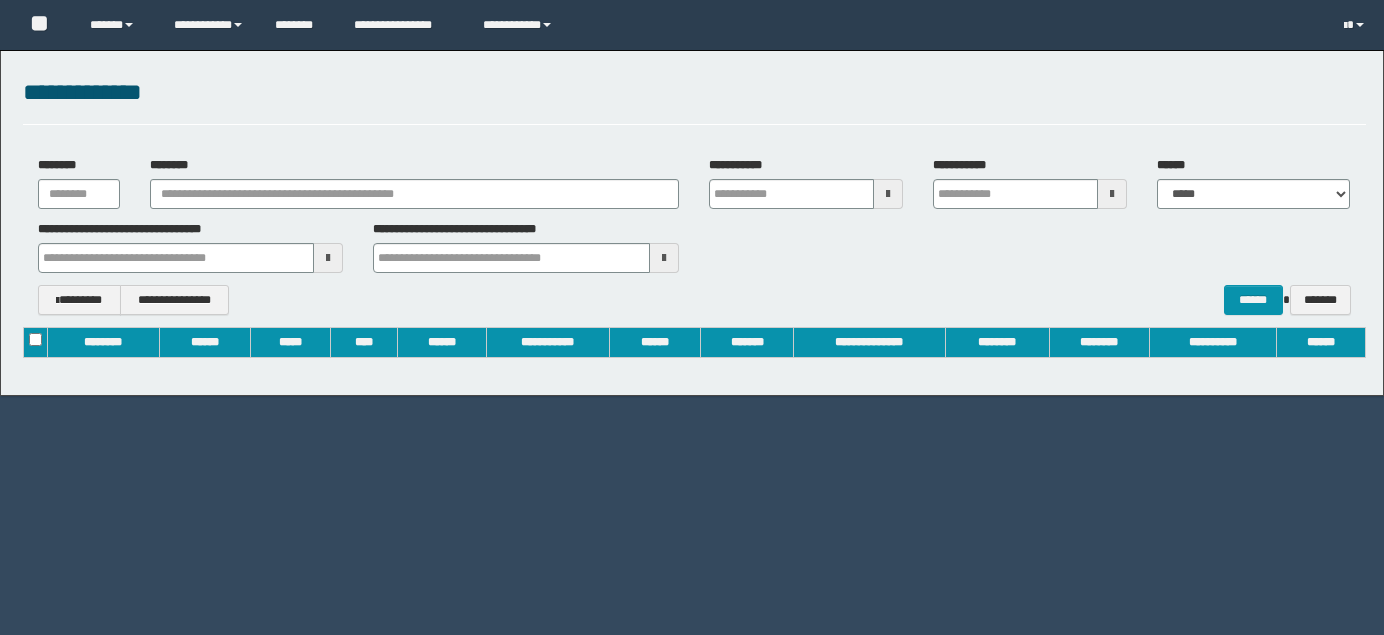 type on "**********" 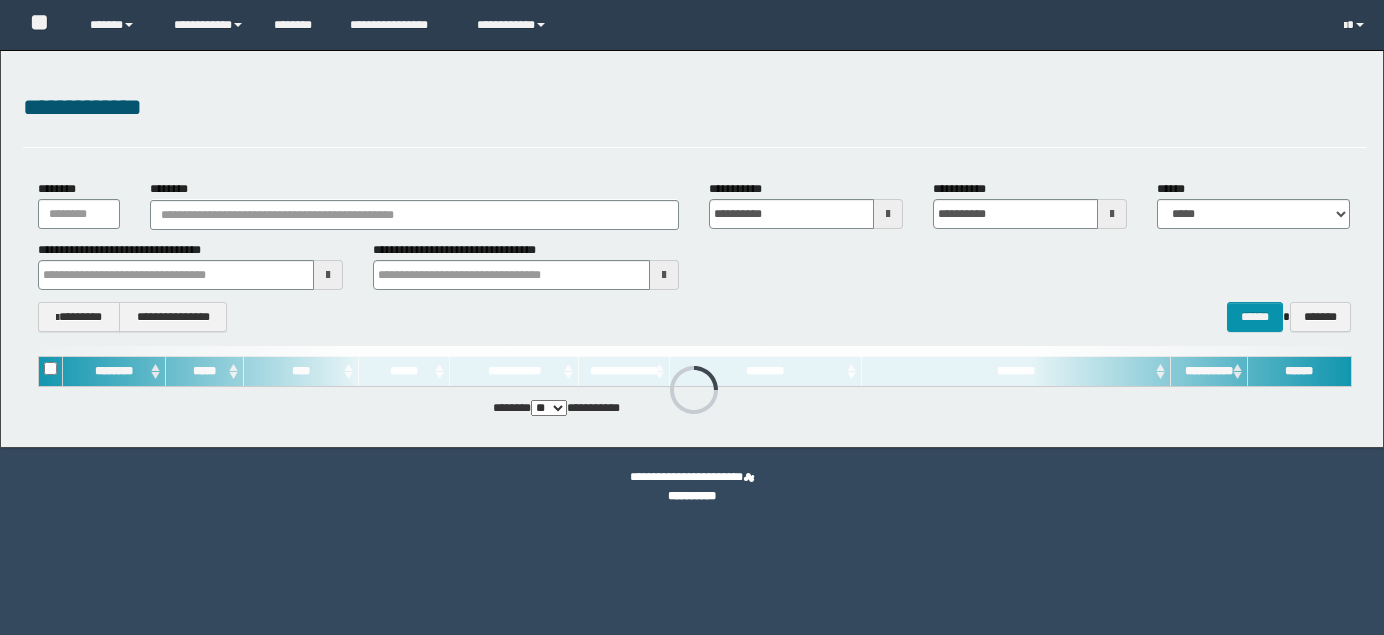 scroll, scrollTop: 0, scrollLeft: 0, axis: both 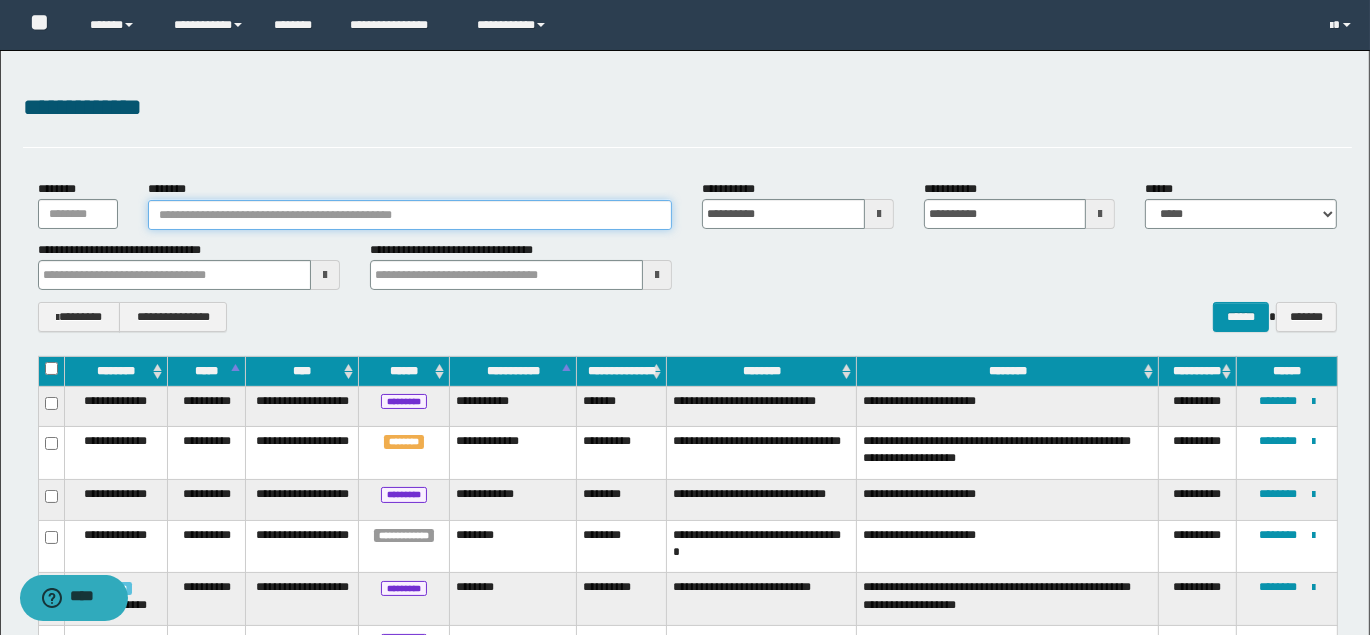 click on "********" at bounding box center (410, 215) 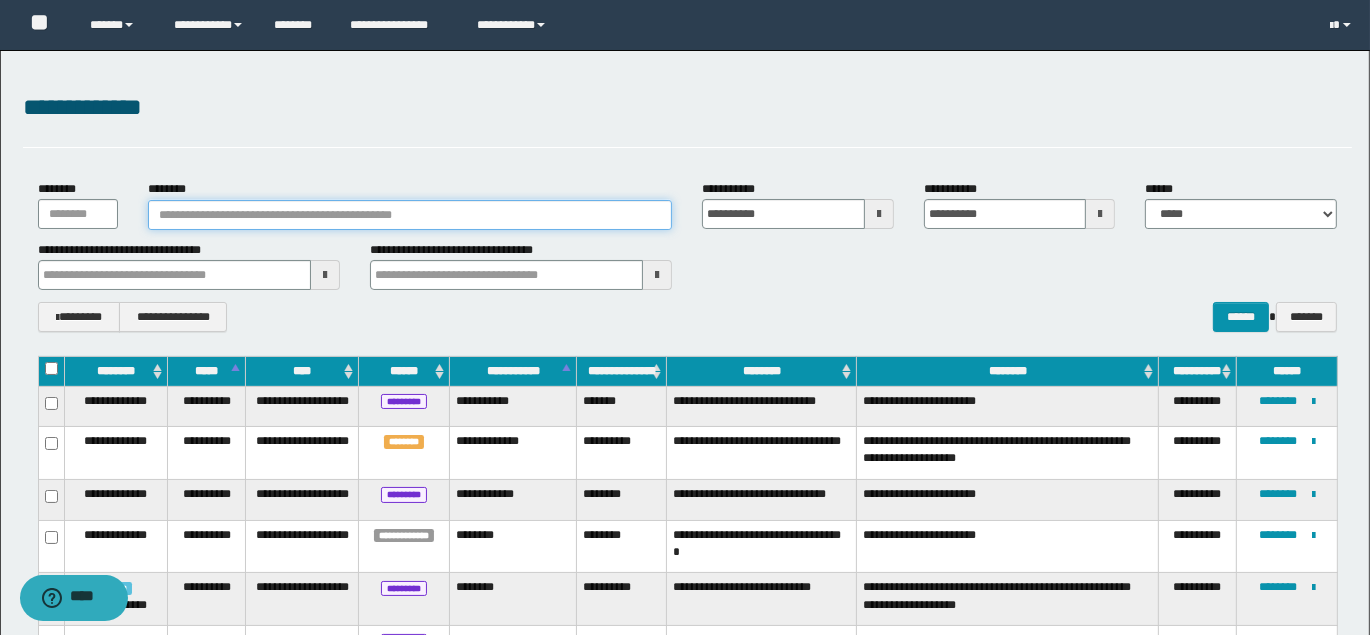 click on "********" at bounding box center (410, 215) 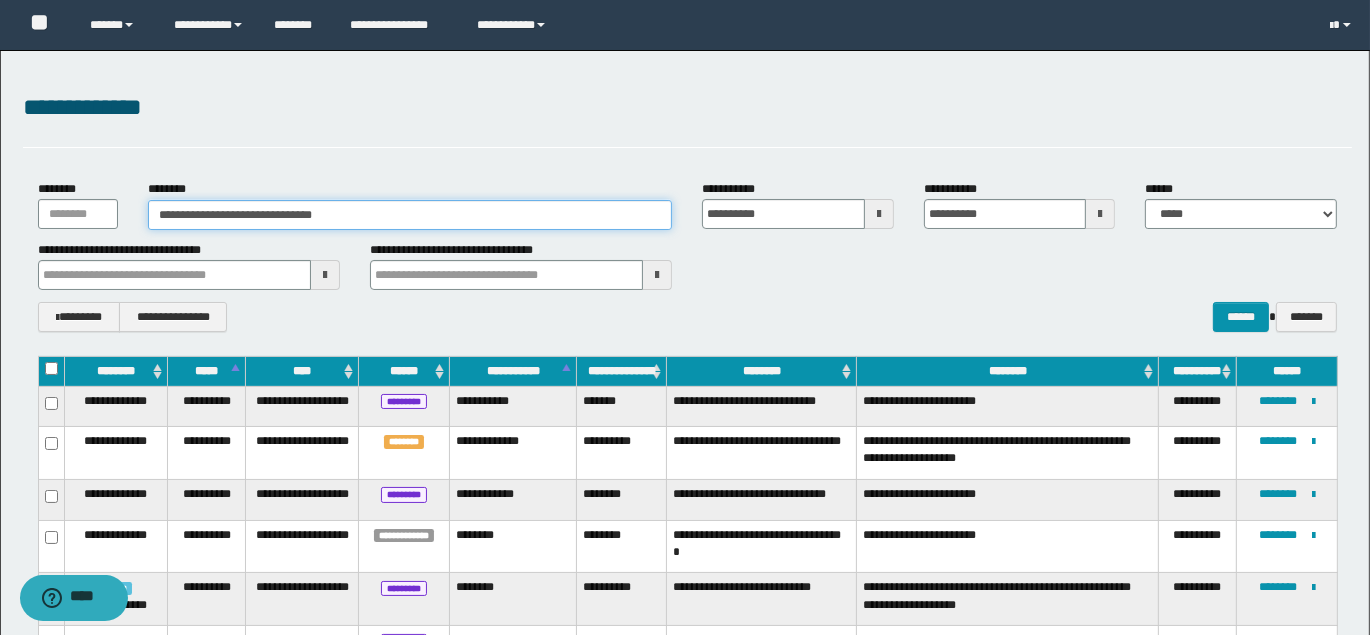 type on "**********" 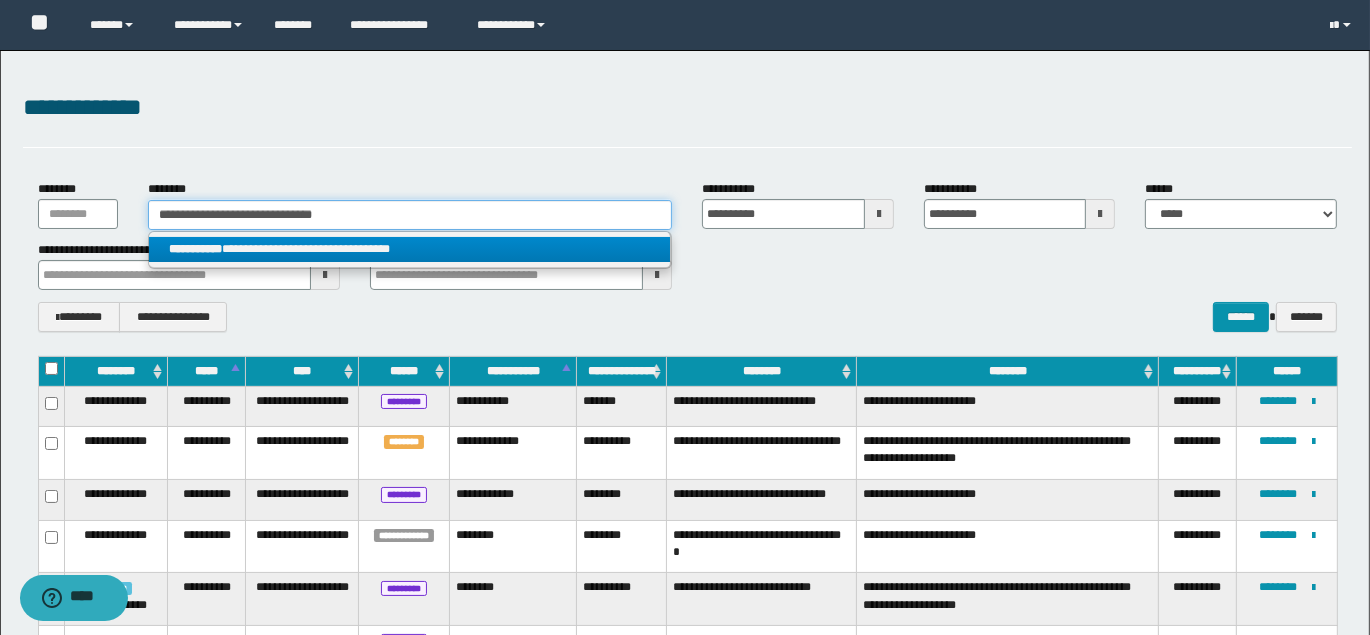 type on "**********" 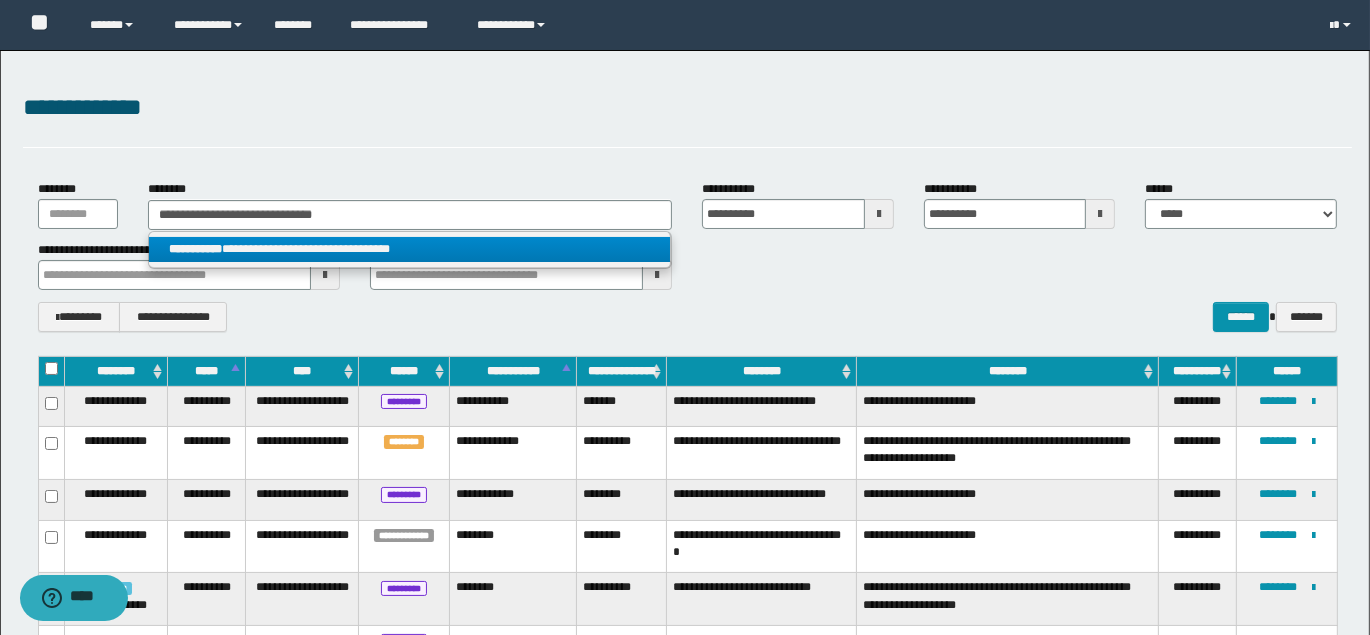 click on "**********" at bounding box center (410, 249) 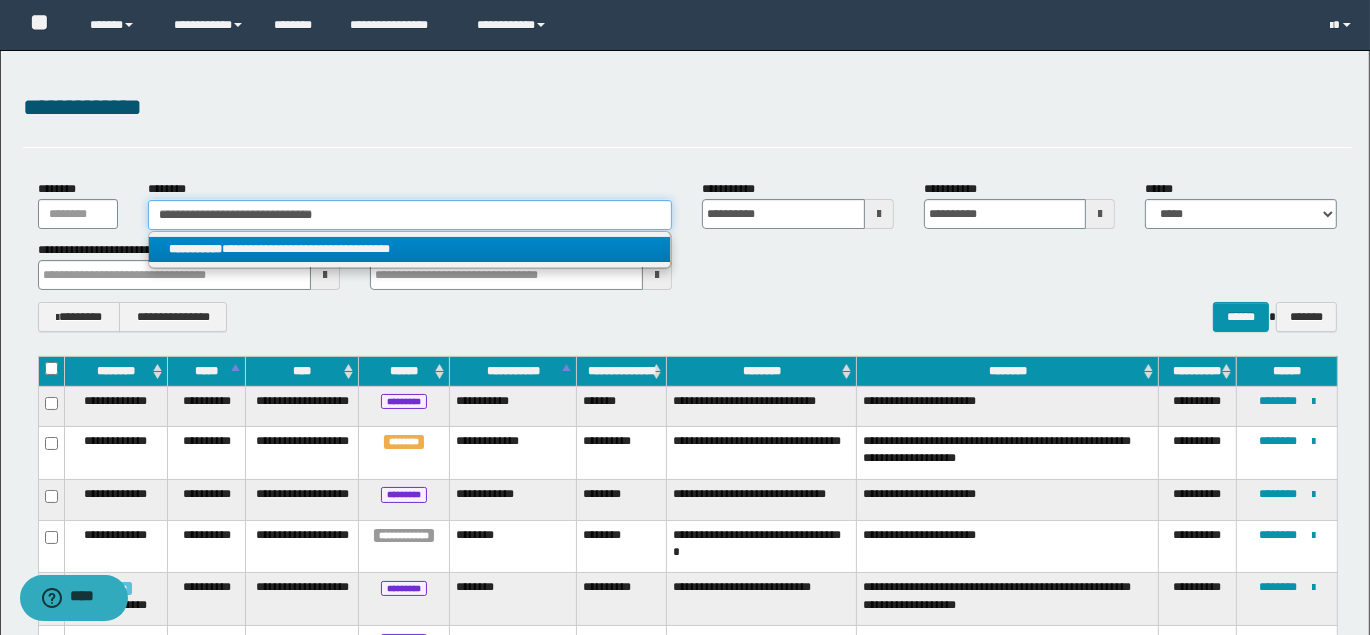 type 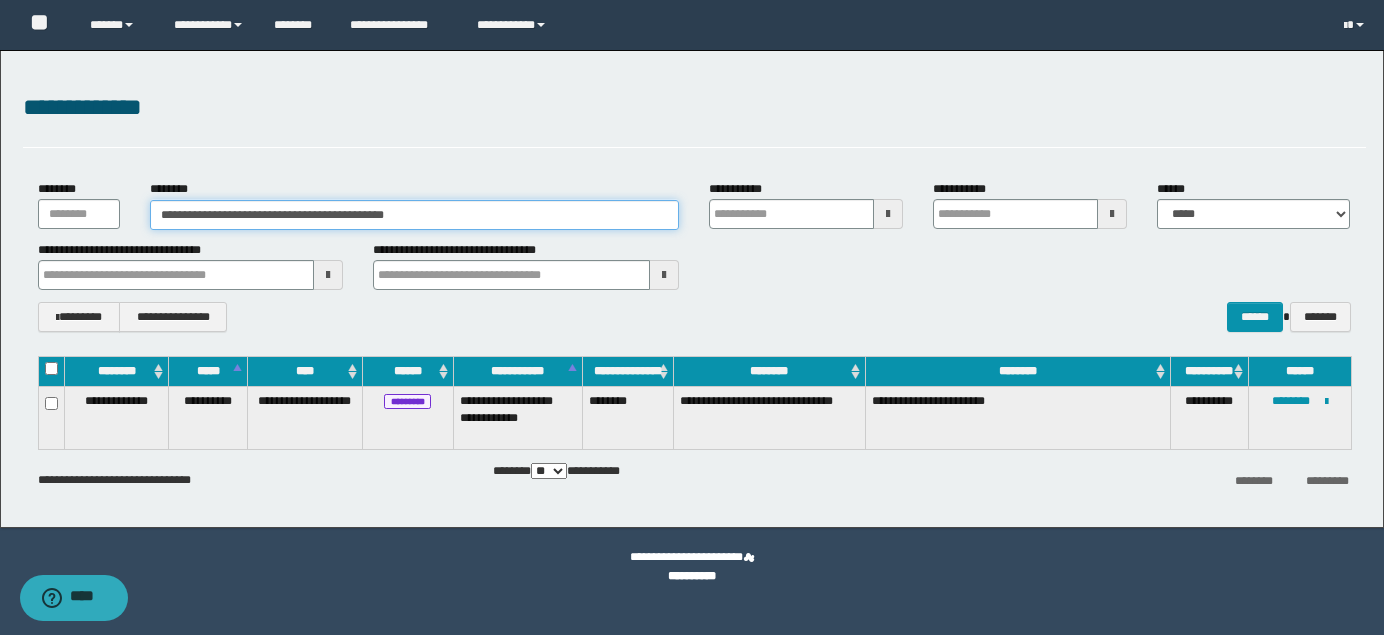 type 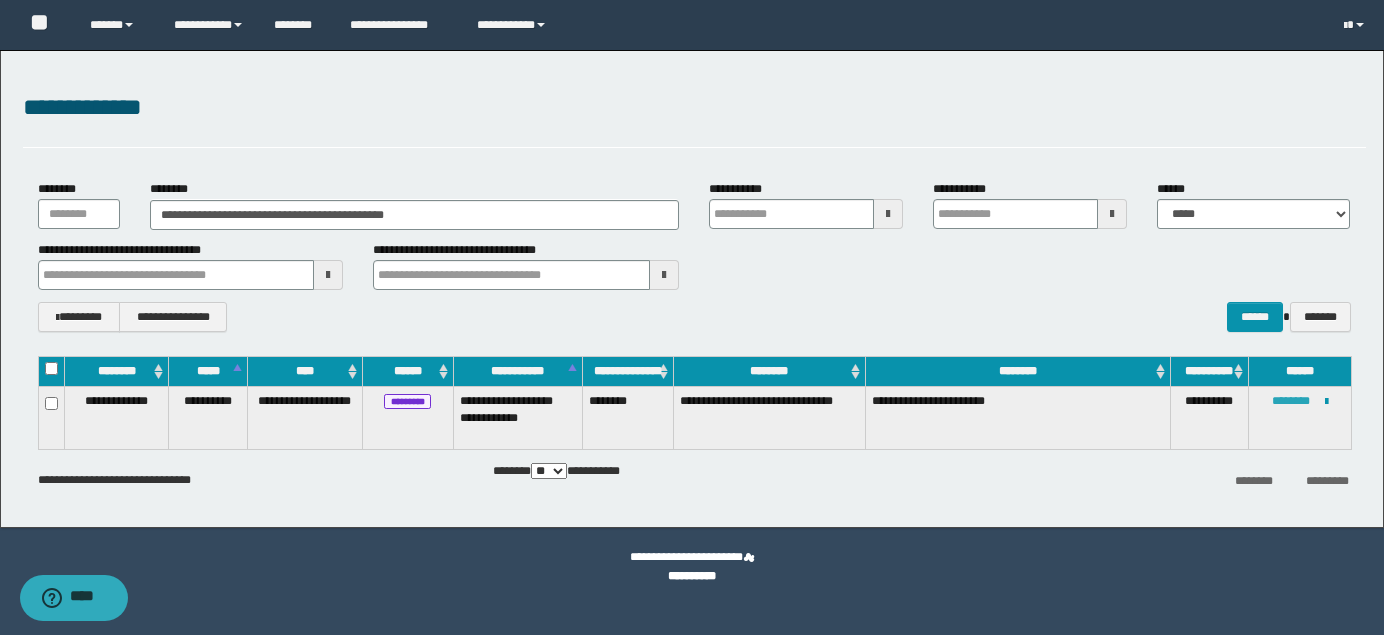 click on "********" at bounding box center (1291, 401) 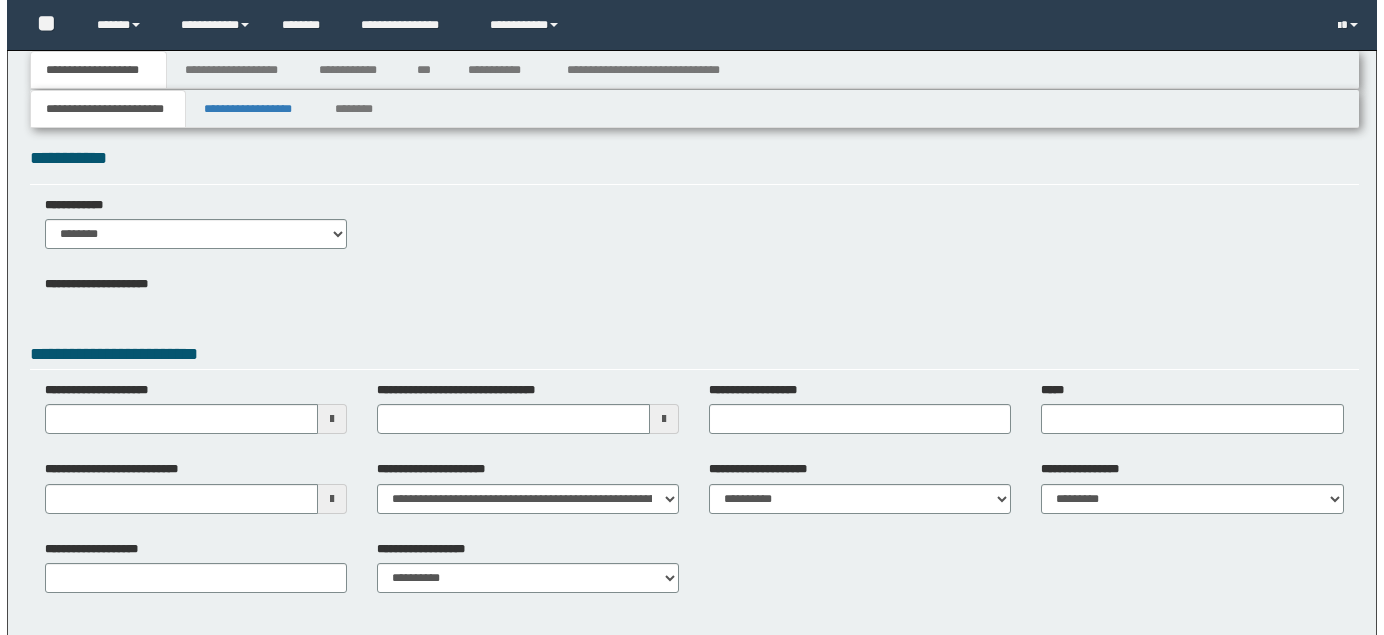 scroll, scrollTop: 0, scrollLeft: 0, axis: both 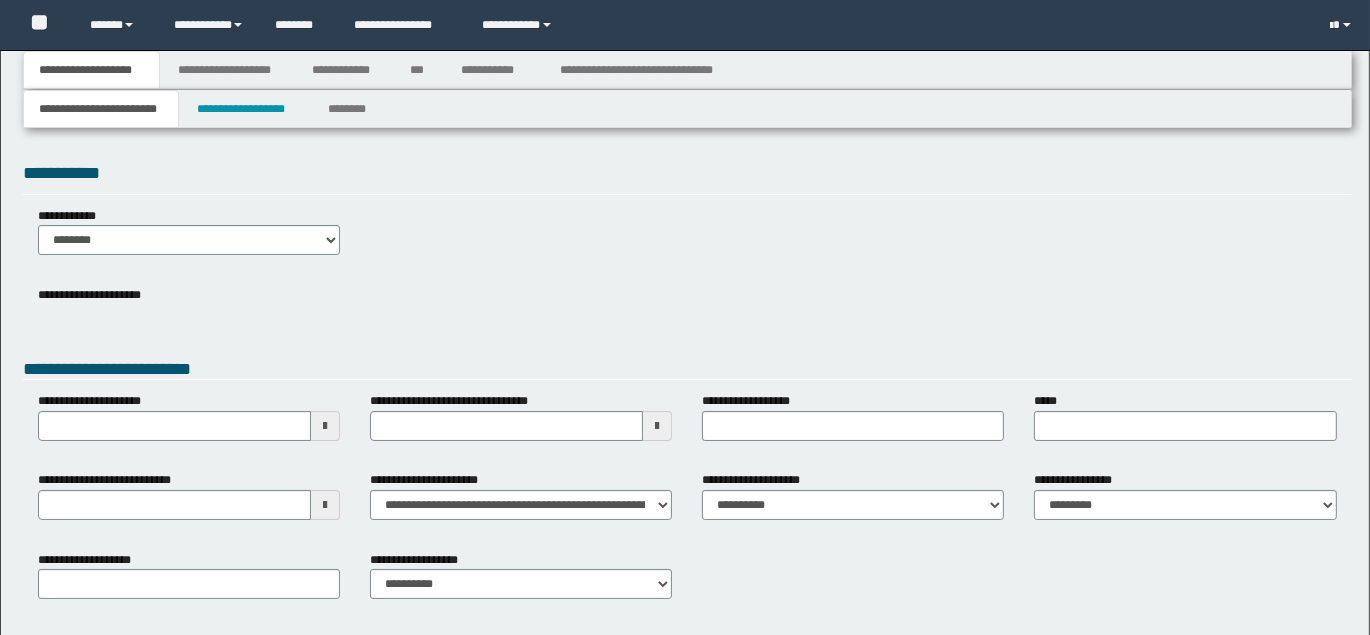 type 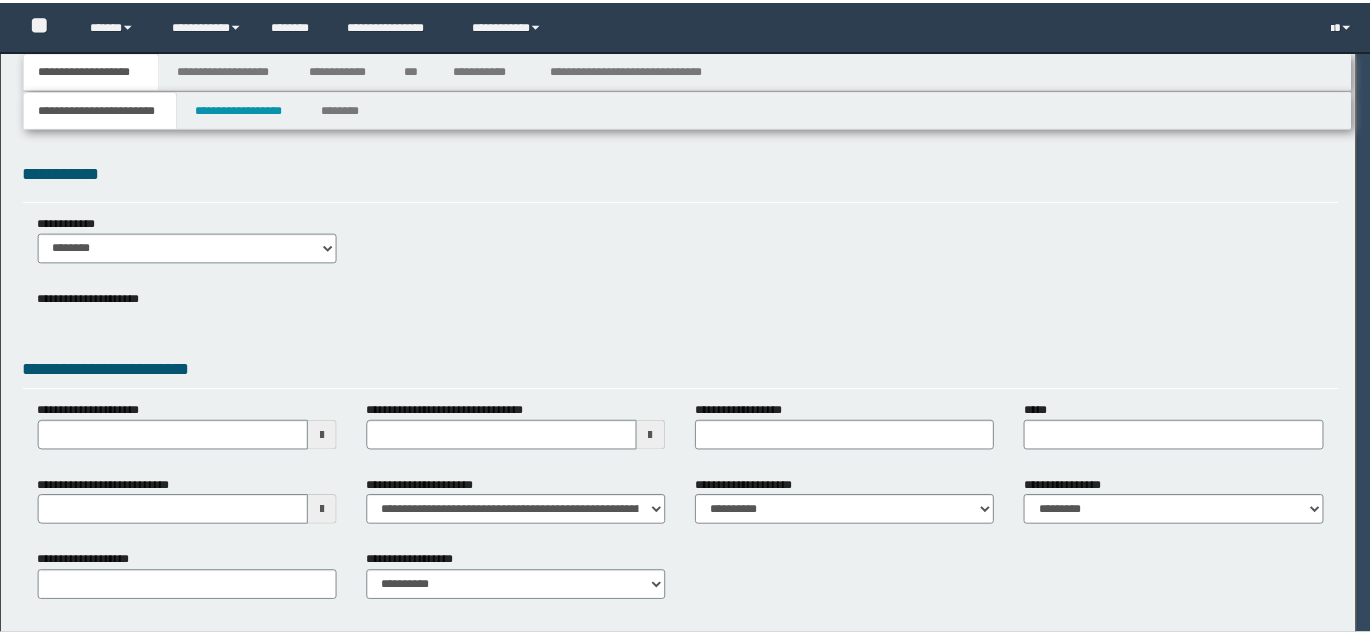 scroll, scrollTop: 0, scrollLeft: 0, axis: both 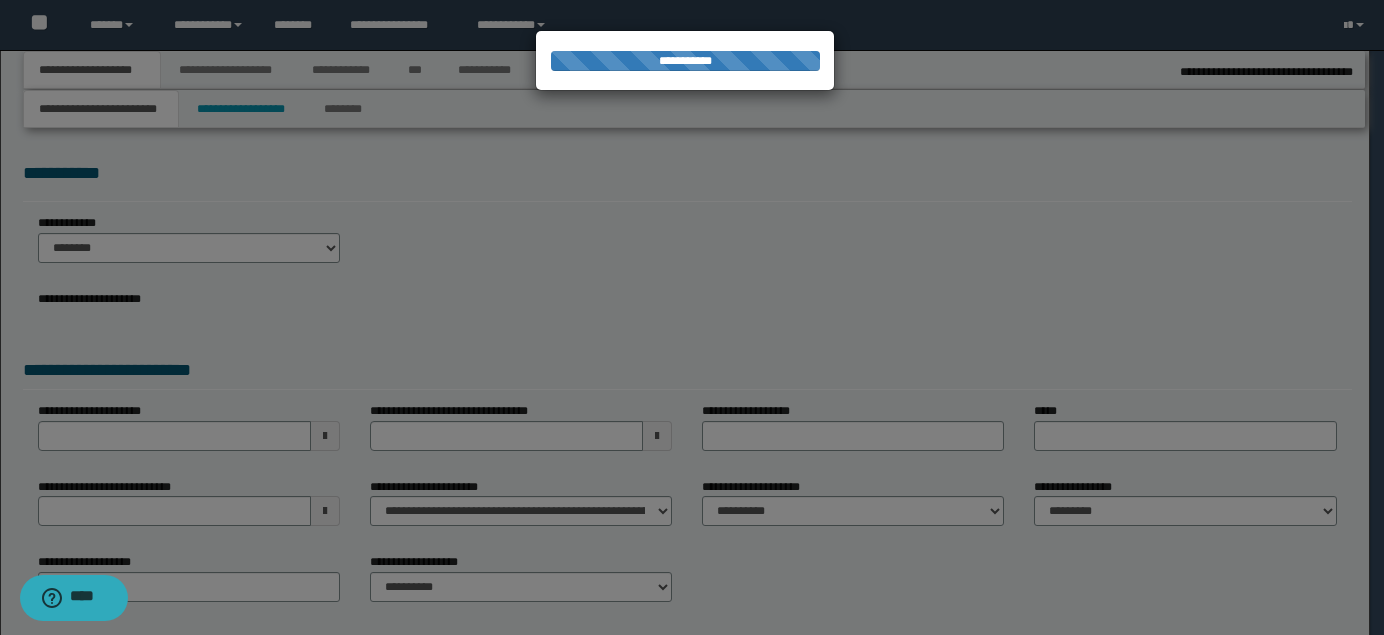 type on "**********" 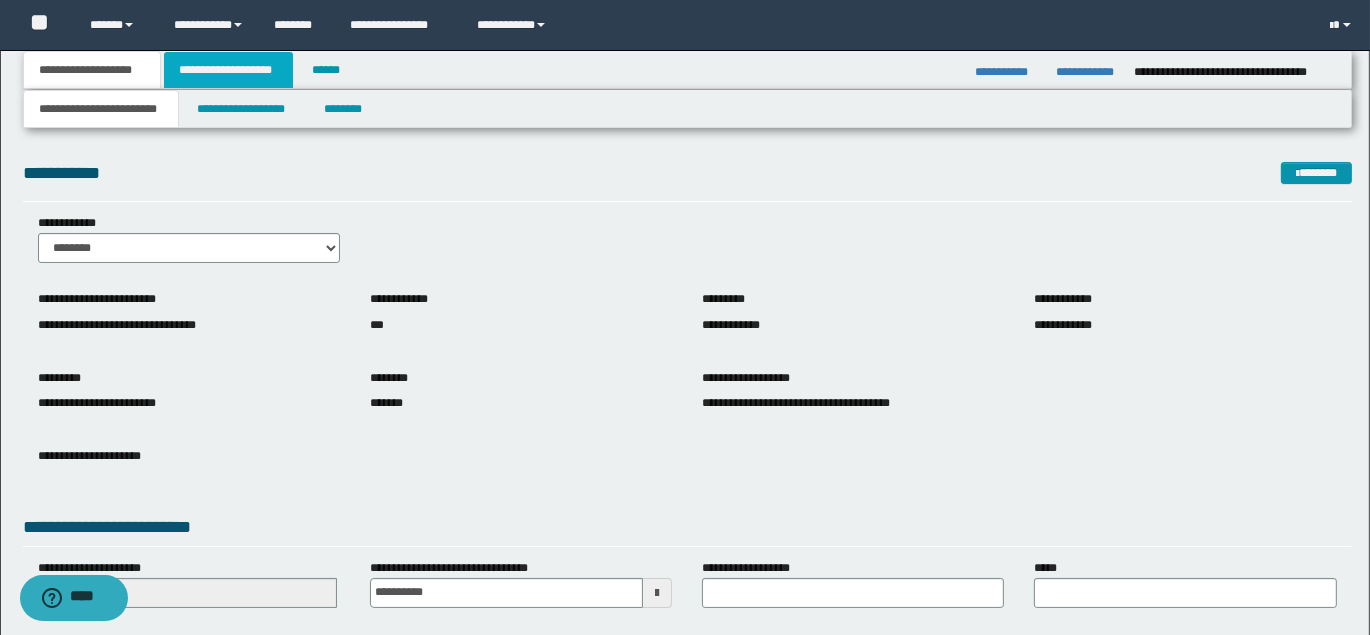 click on "**********" at bounding box center (228, 70) 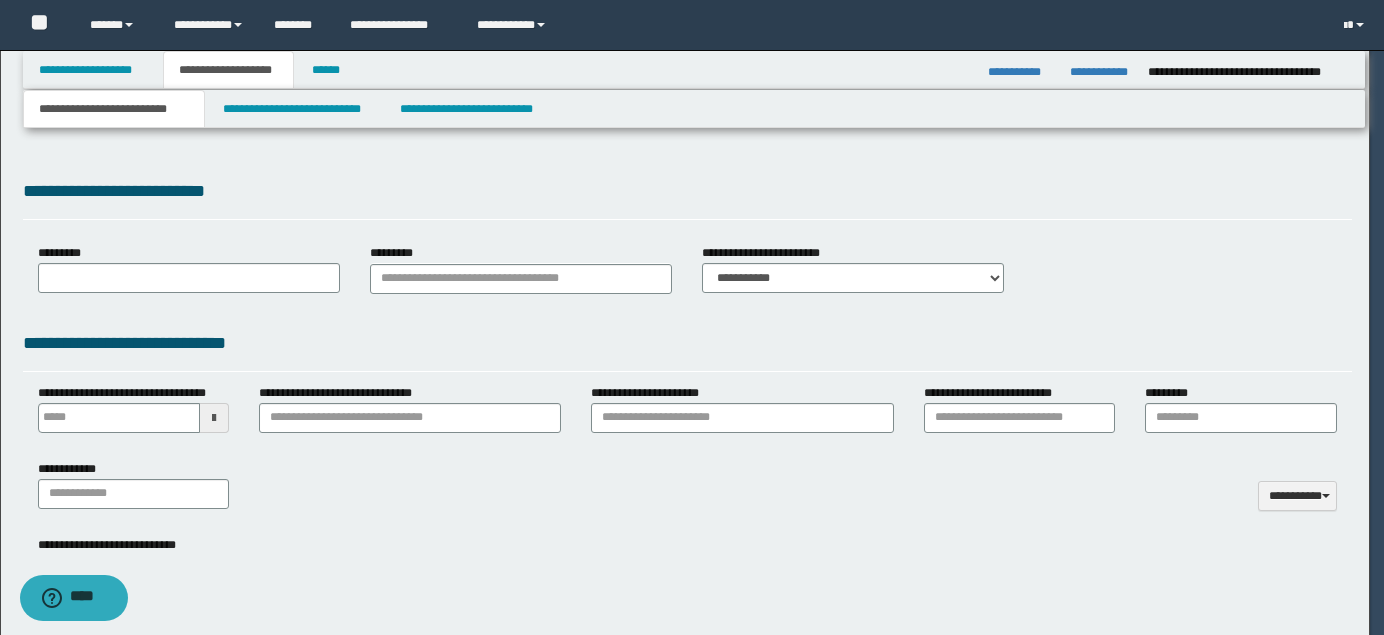 type 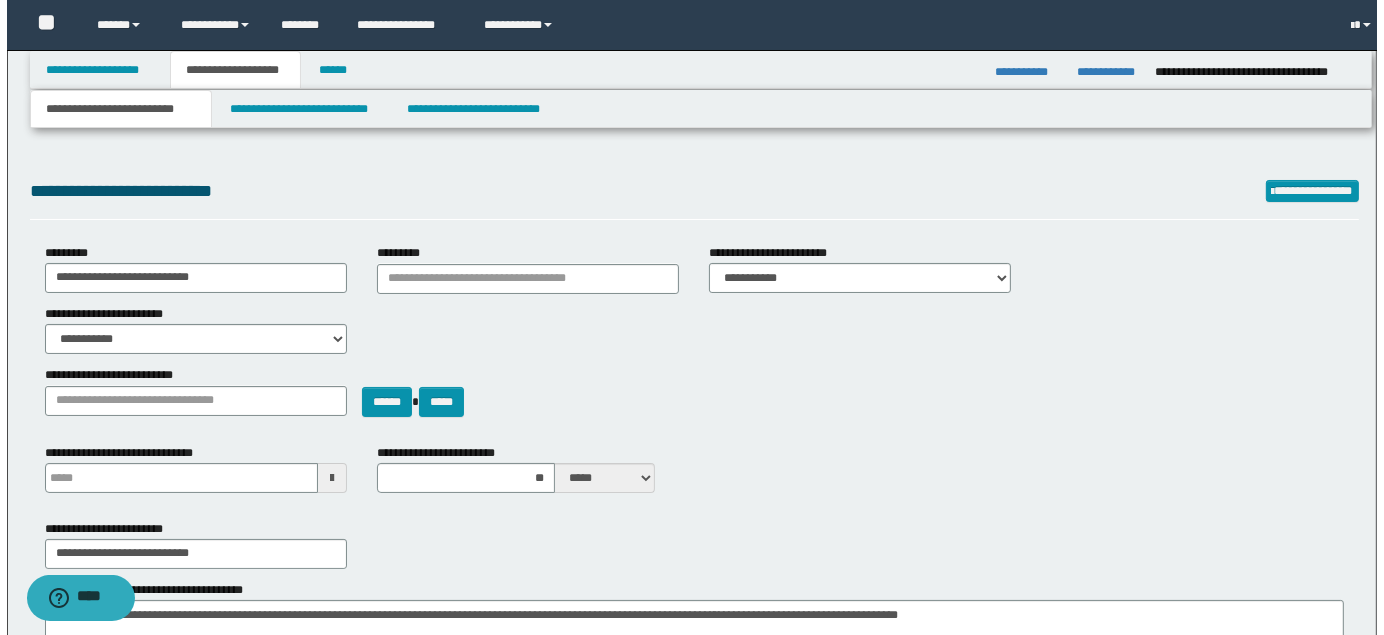scroll, scrollTop: 0, scrollLeft: 0, axis: both 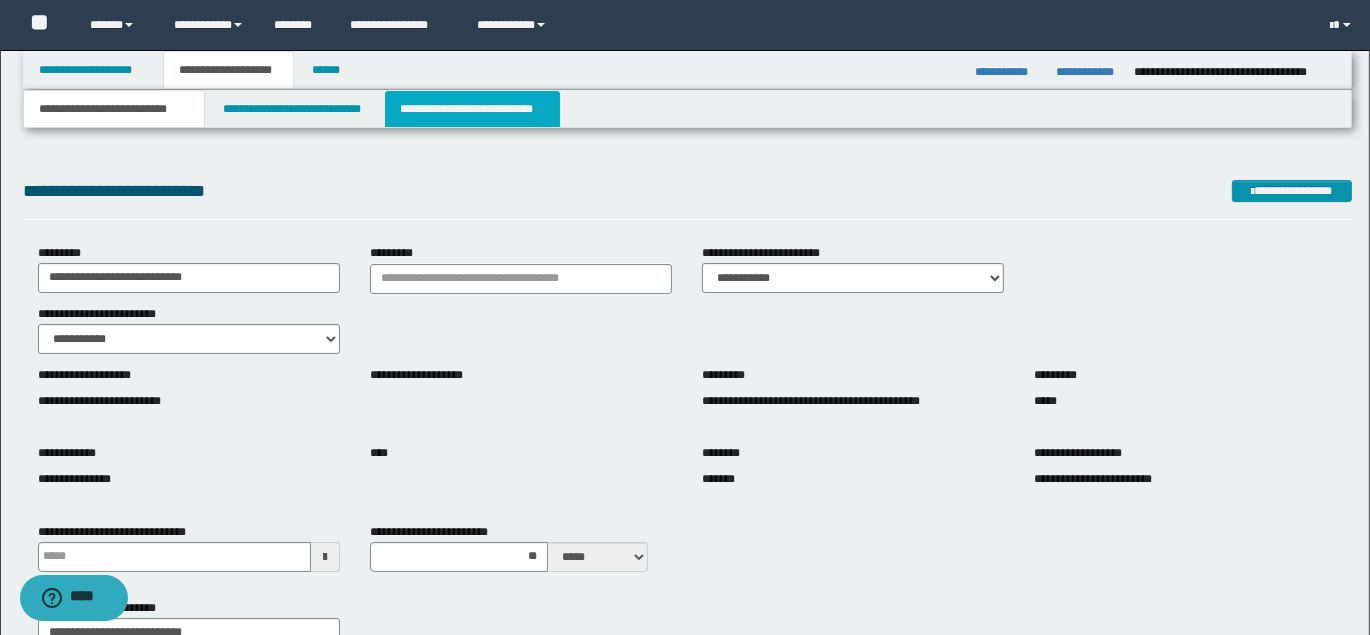 click on "**********" at bounding box center [472, 109] 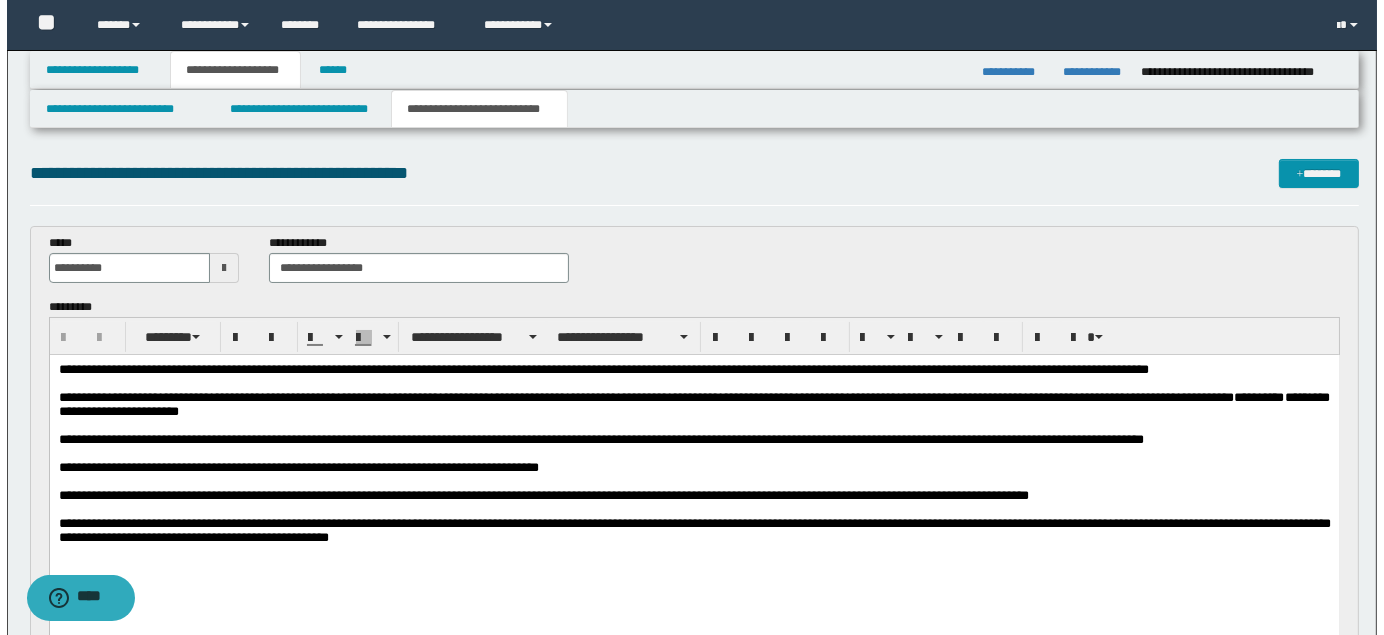 scroll, scrollTop: 0, scrollLeft: 0, axis: both 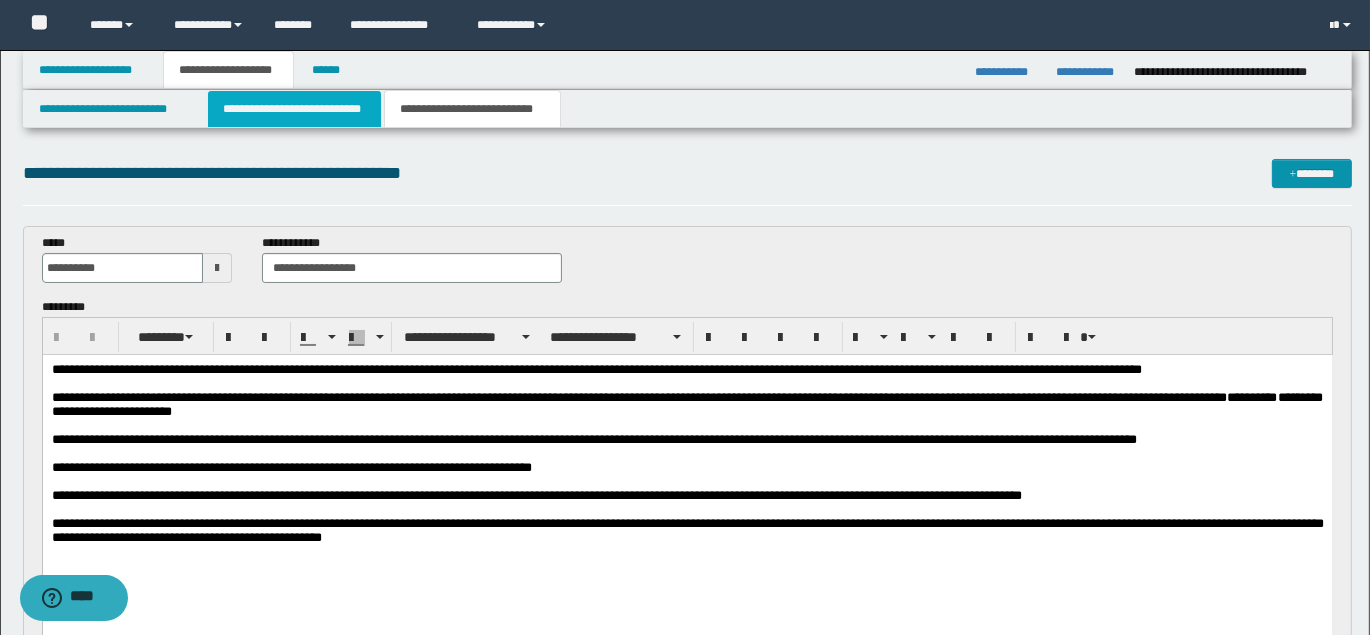 click on "**********" at bounding box center [294, 109] 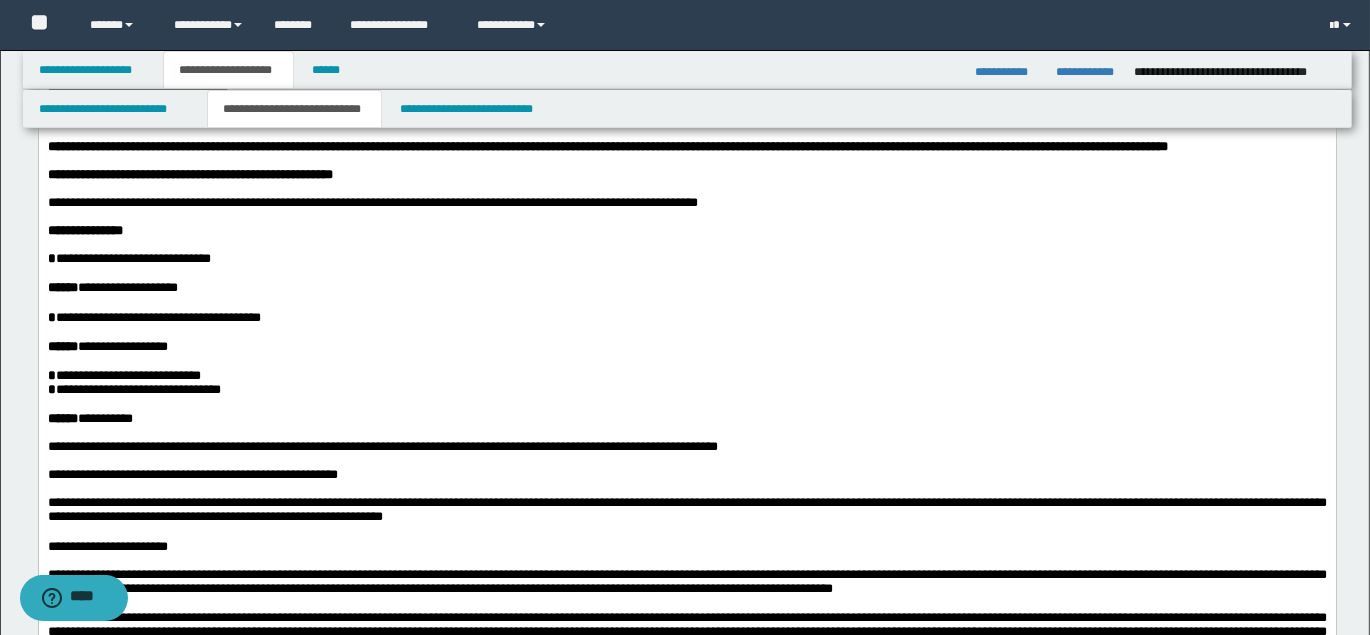 scroll, scrollTop: 170, scrollLeft: 0, axis: vertical 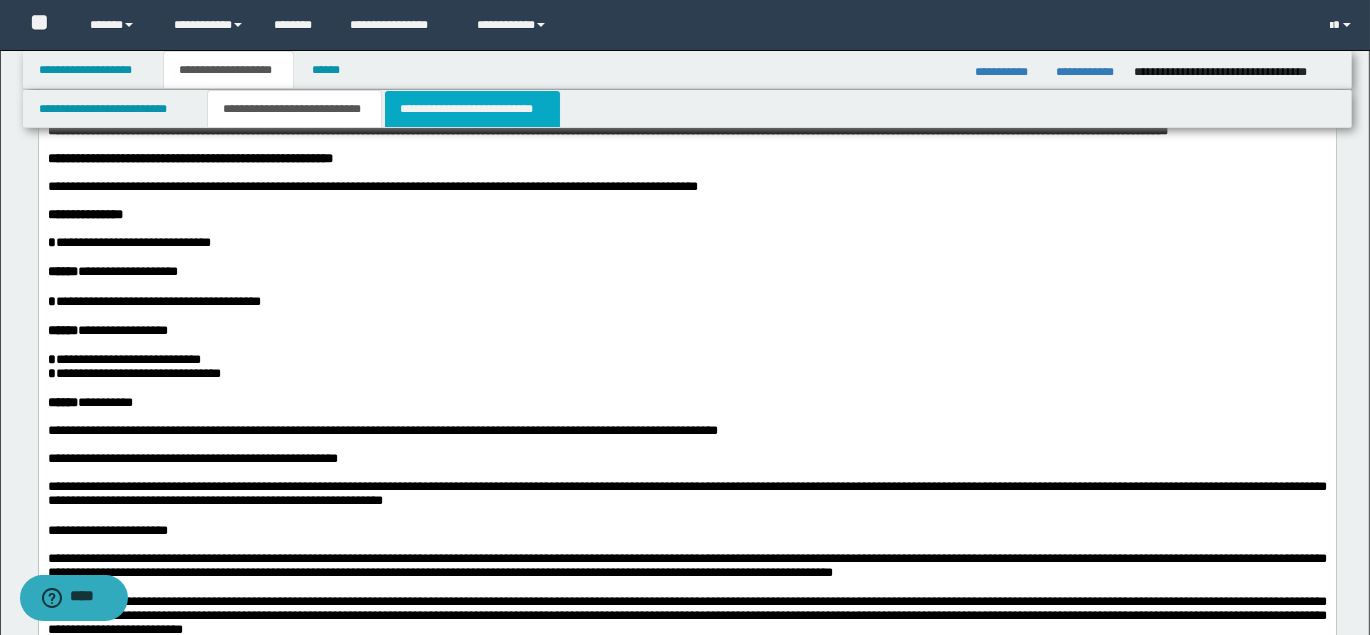 click on "**********" at bounding box center (472, 109) 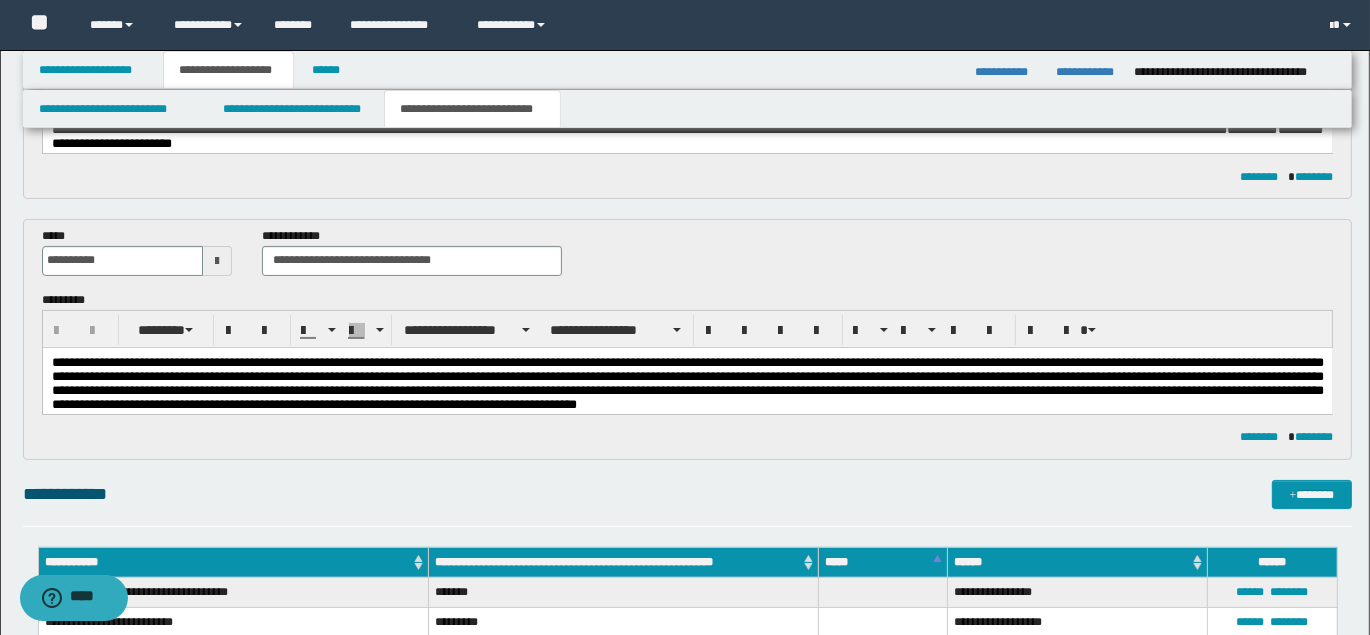 scroll, scrollTop: 269, scrollLeft: 0, axis: vertical 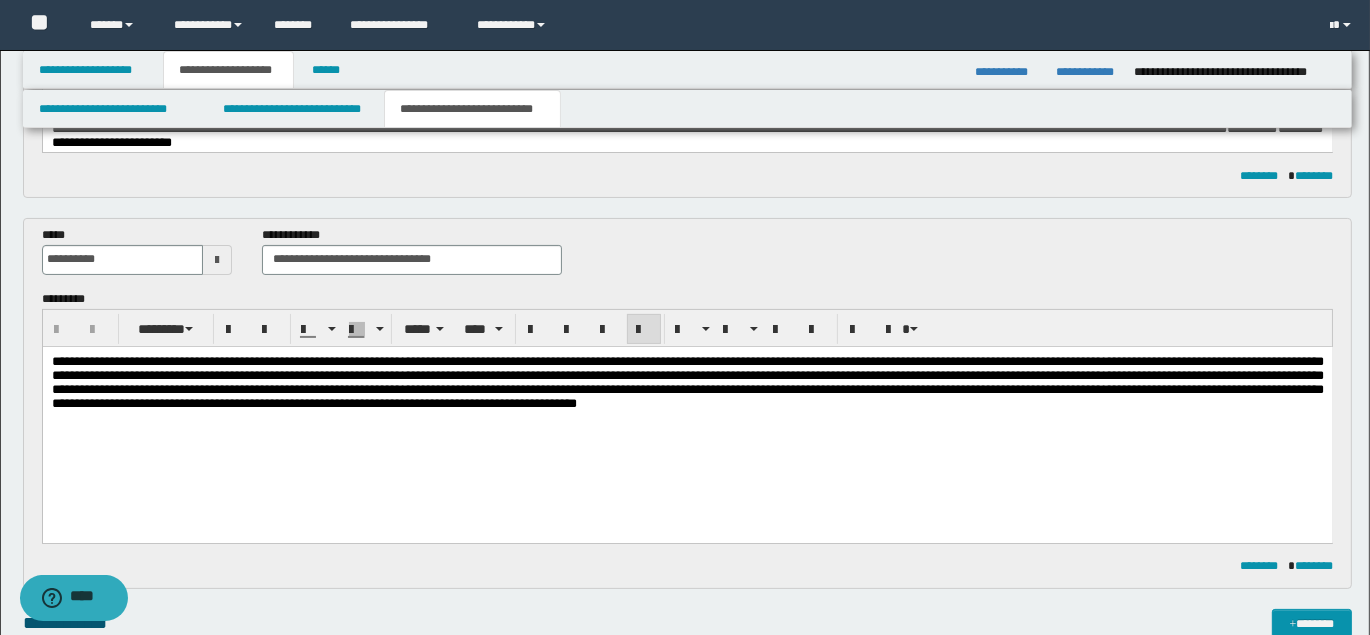 click on "**********" at bounding box center (687, 381) 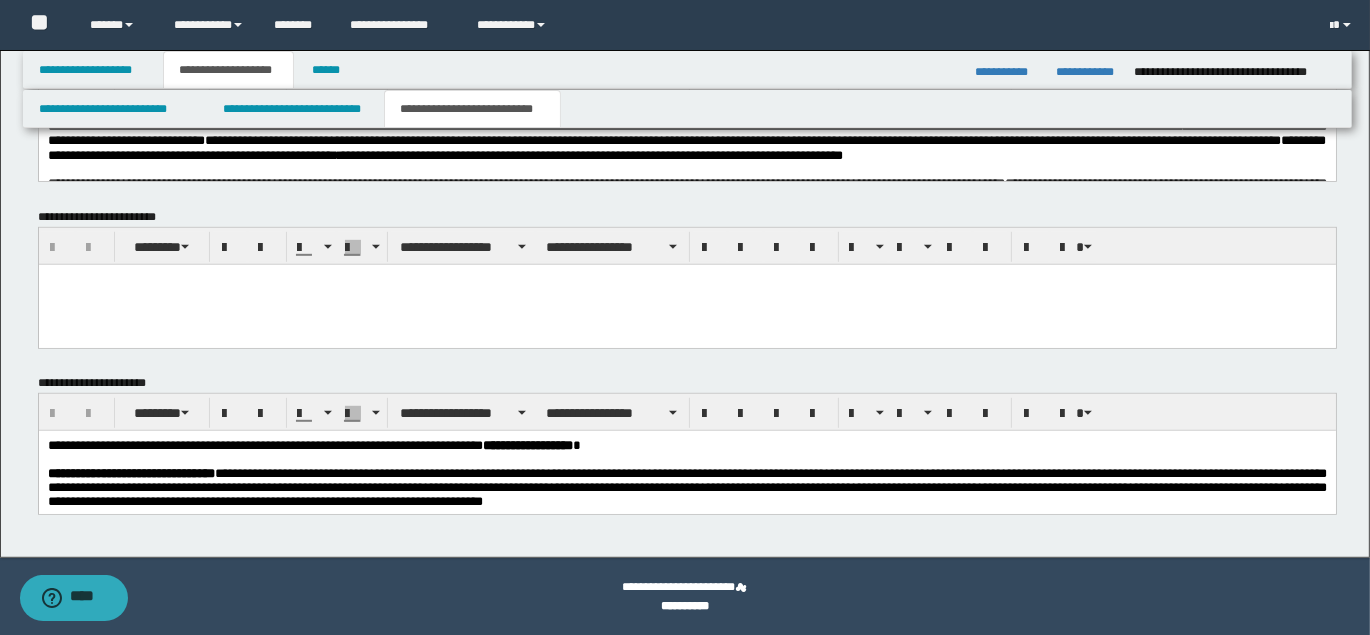 scroll, scrollTop: 733, scrollLeft: 0, axis: vertical 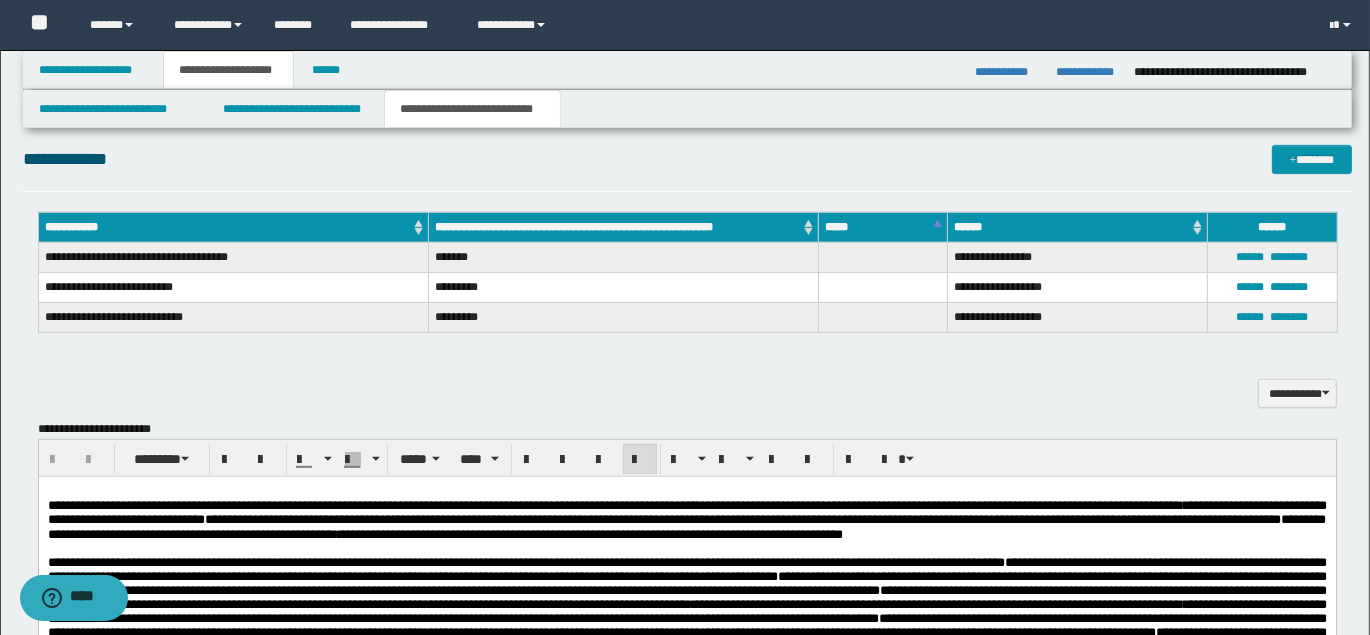 click on "**********" at bounding box center [686, 512] 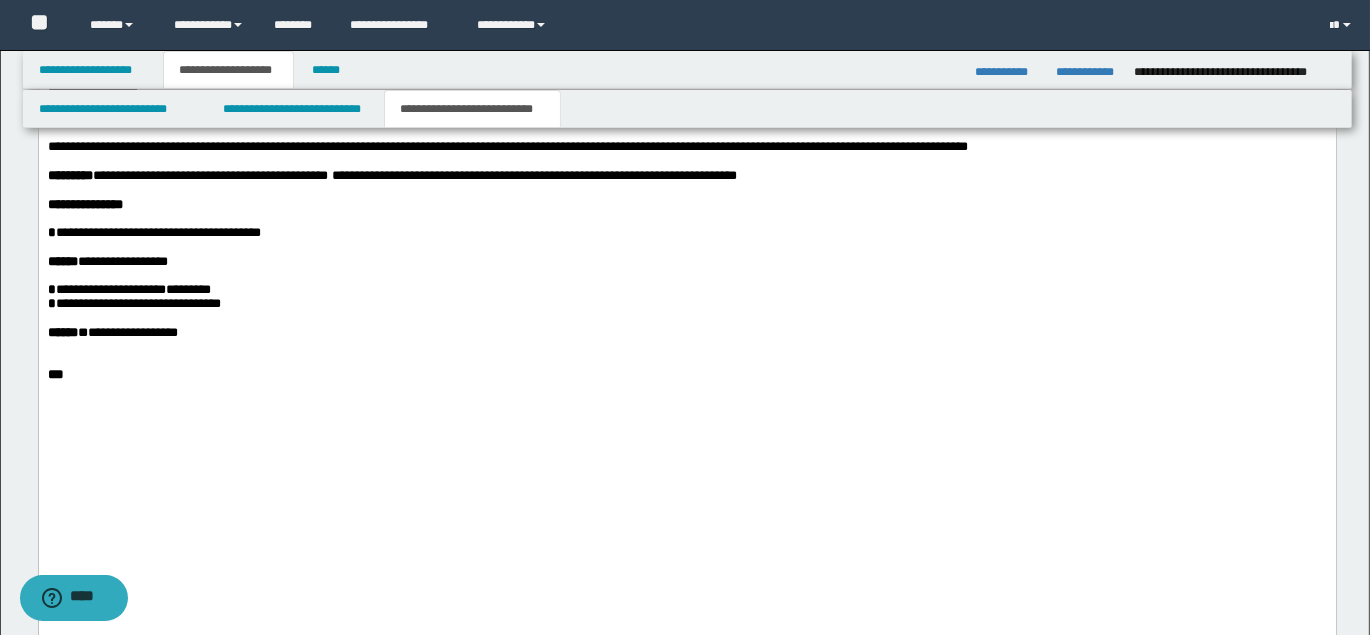 scroll, scrollTop: 1474, scrollLeft: 0, axis: vertical 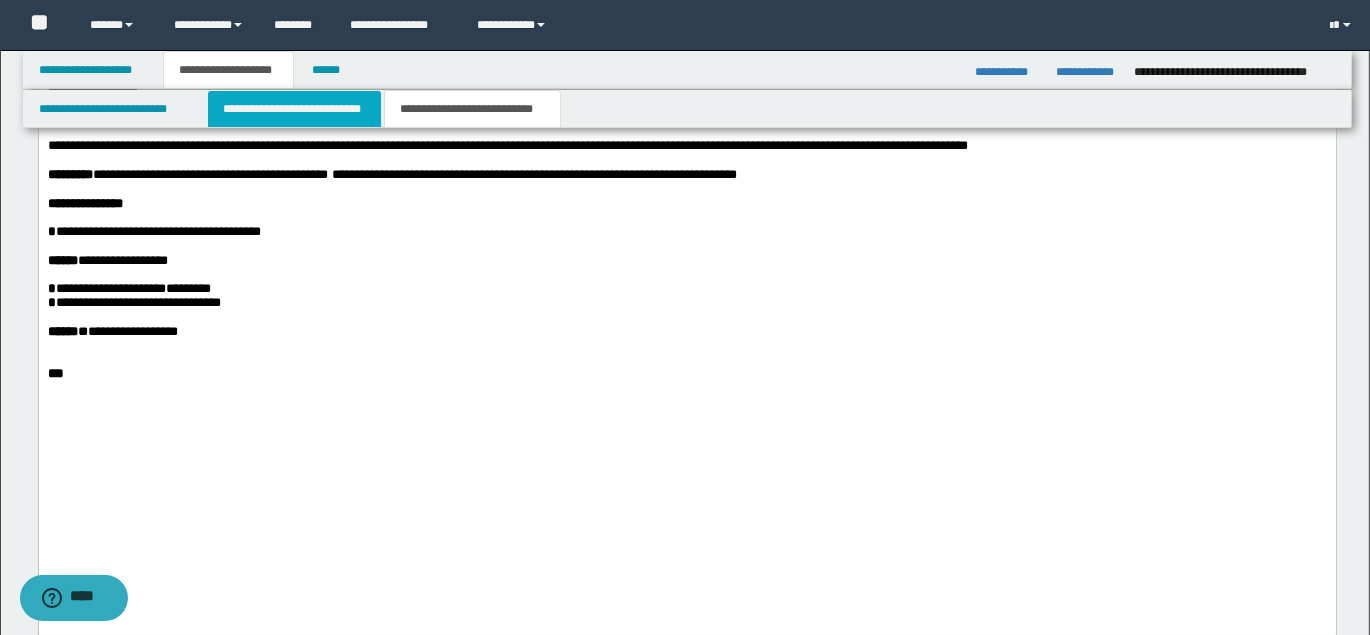 click on "**********" at bounding box center (294, 109) 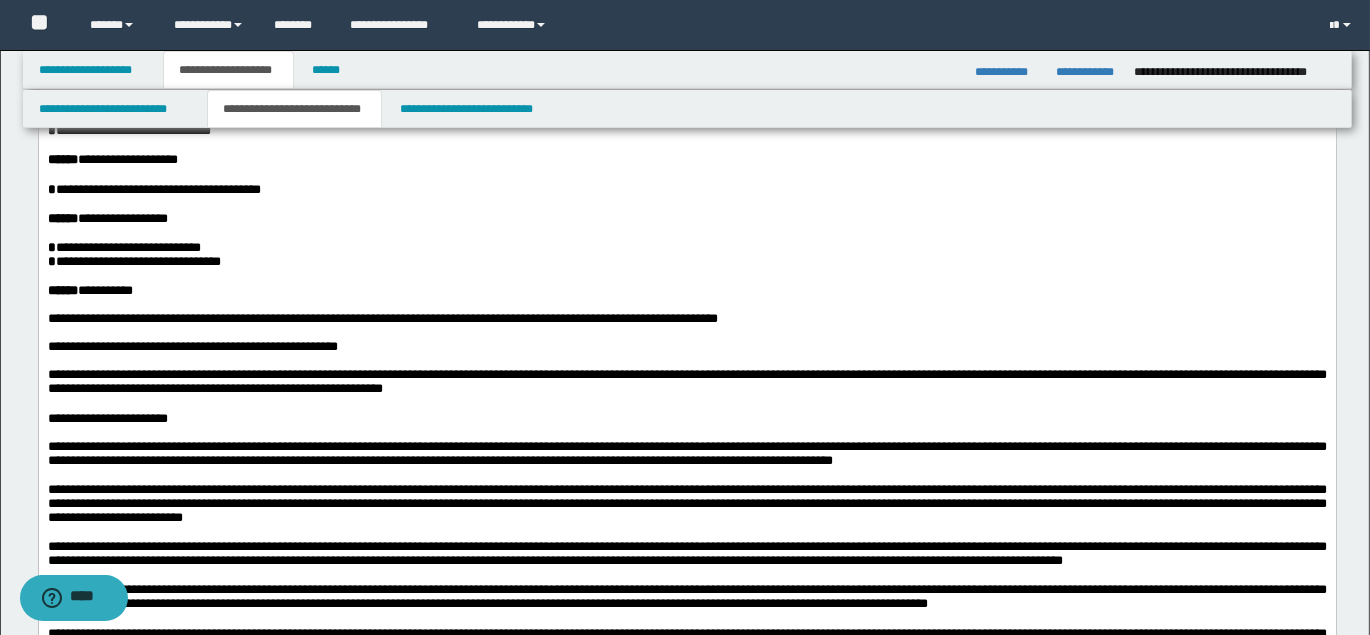 scroll, scrollTop: 277, scrollLeft: 0, axis: vertical 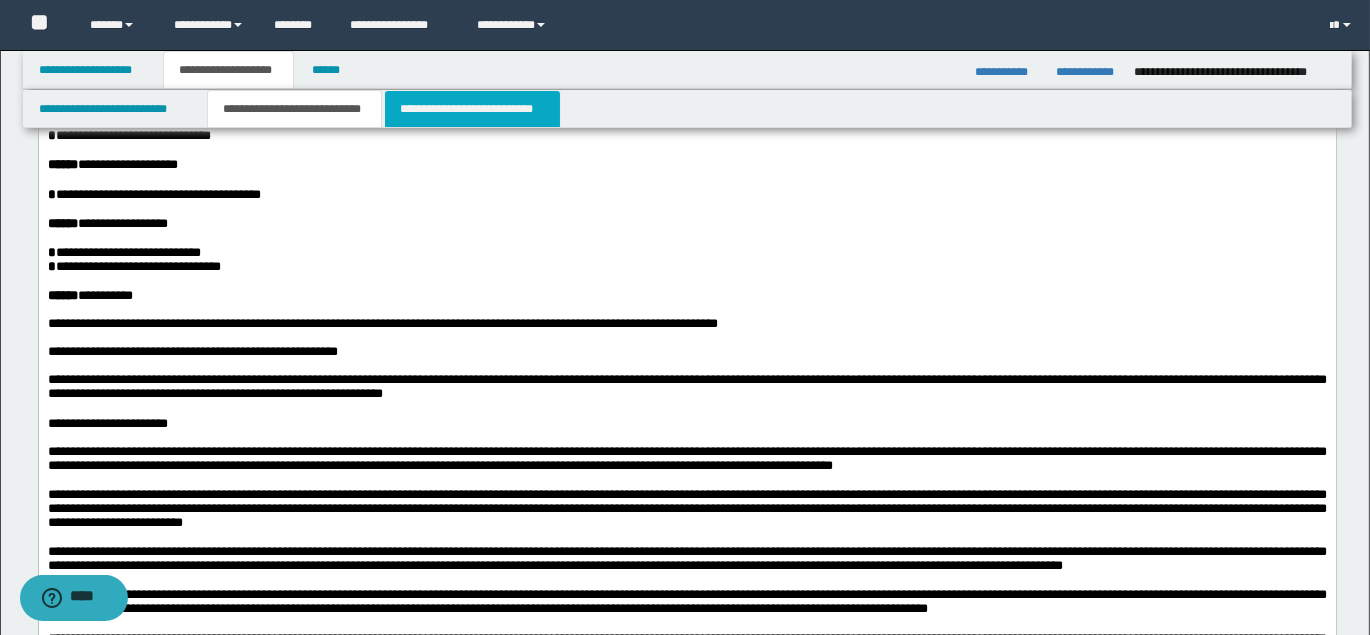 click on "**********" at bounding box center [472, 109] 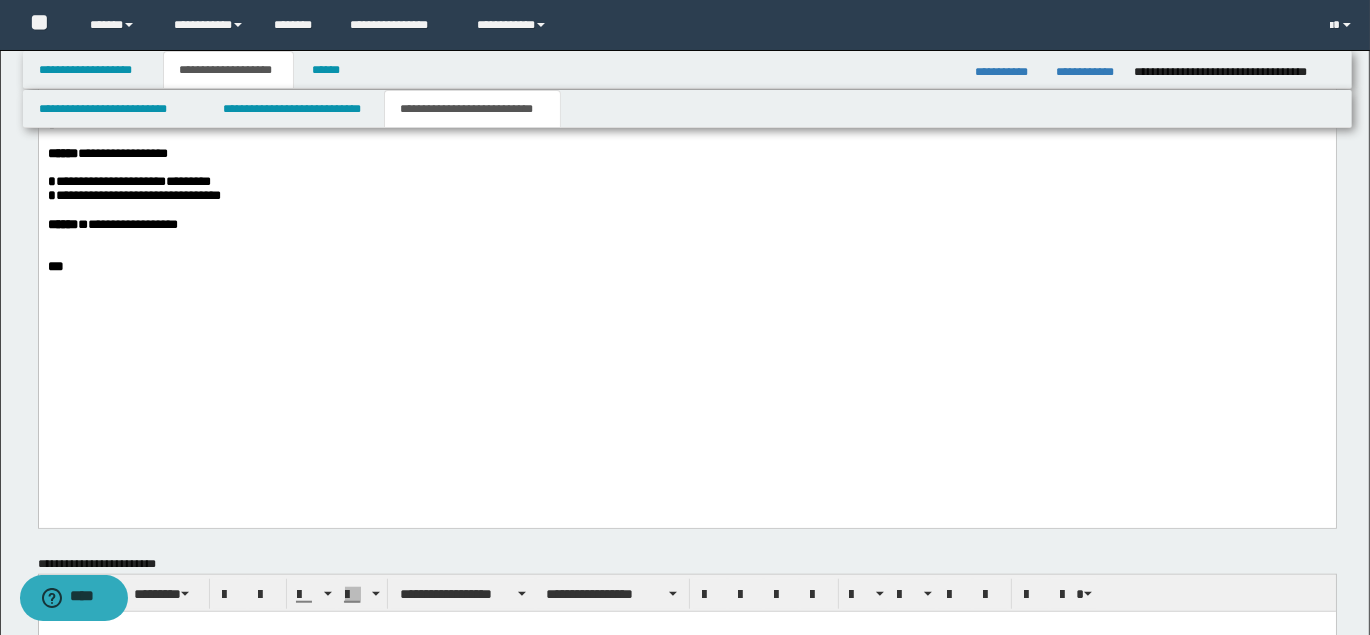 scroll, scrollTop: 1586, scrollLeft: 0, axis: vertical 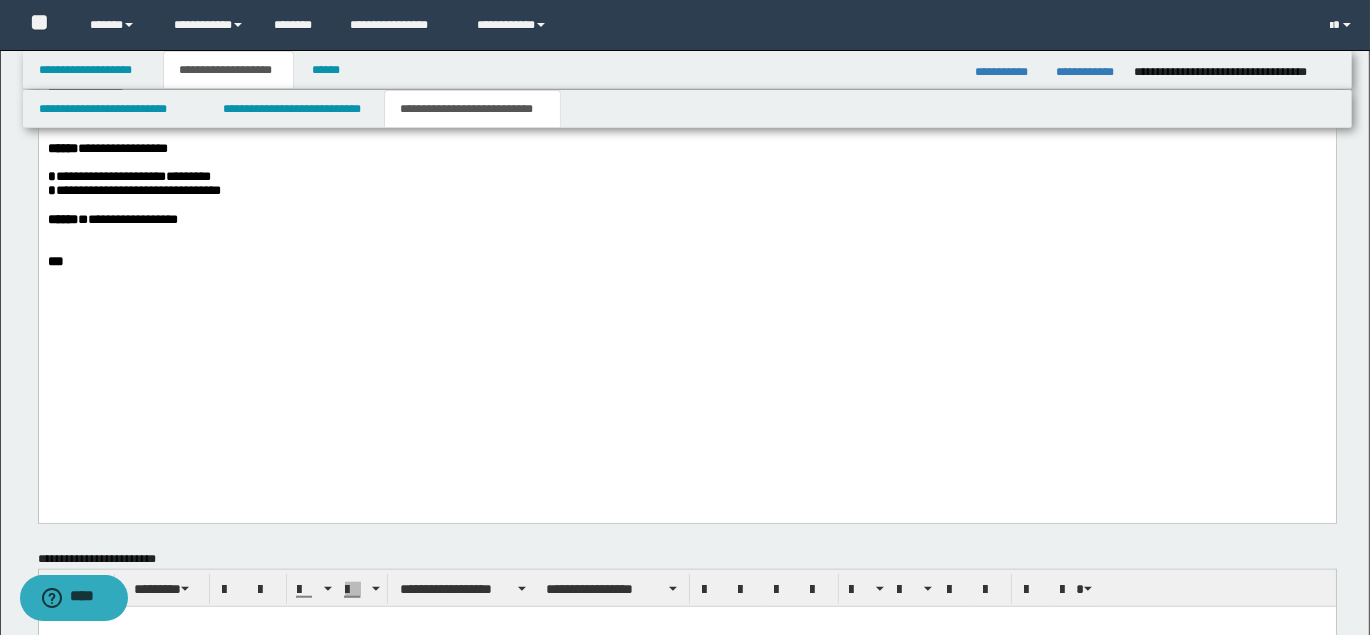 click on "*********" at bounding box center [69, 63] 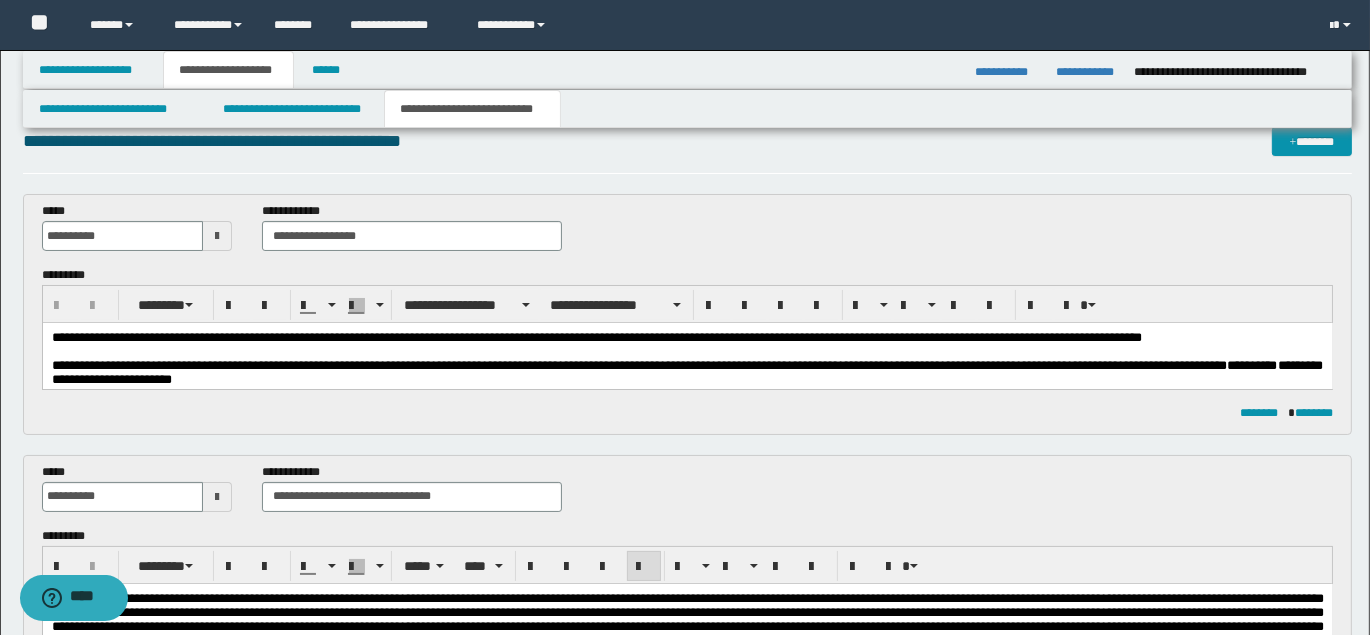 scroll, scrollTop: 0, scrollLeft: 0, axis: both 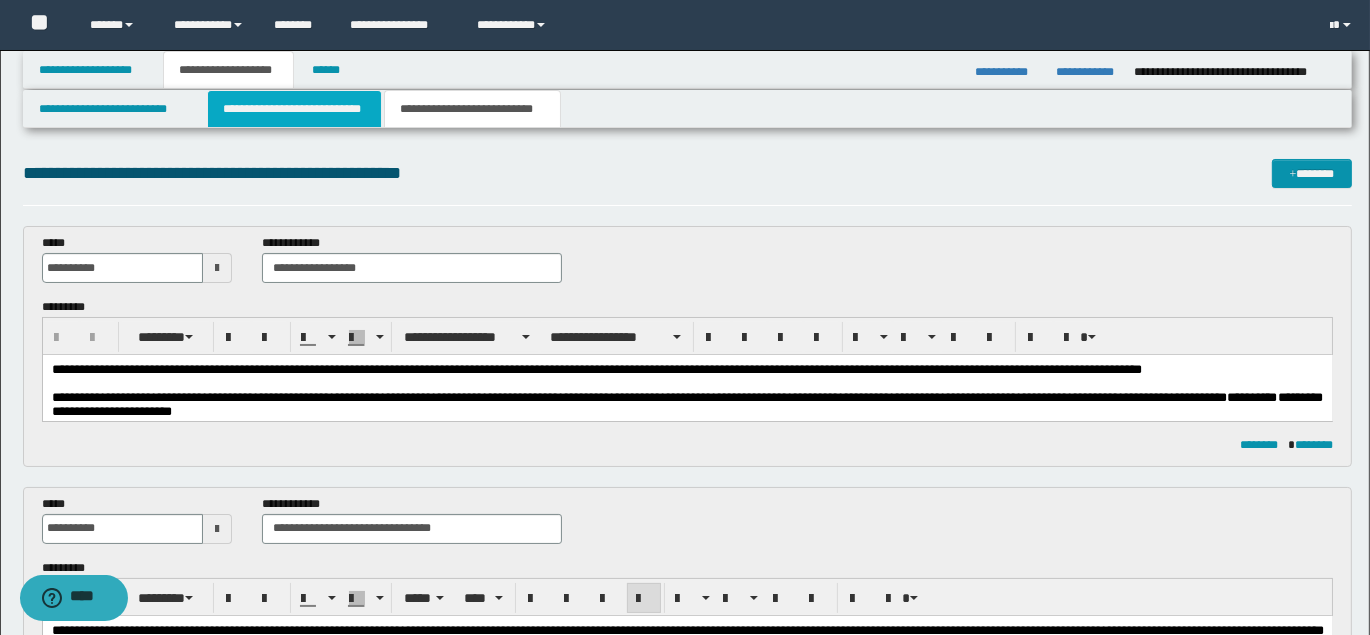 click on "**********" at bounding box center [294, 109] 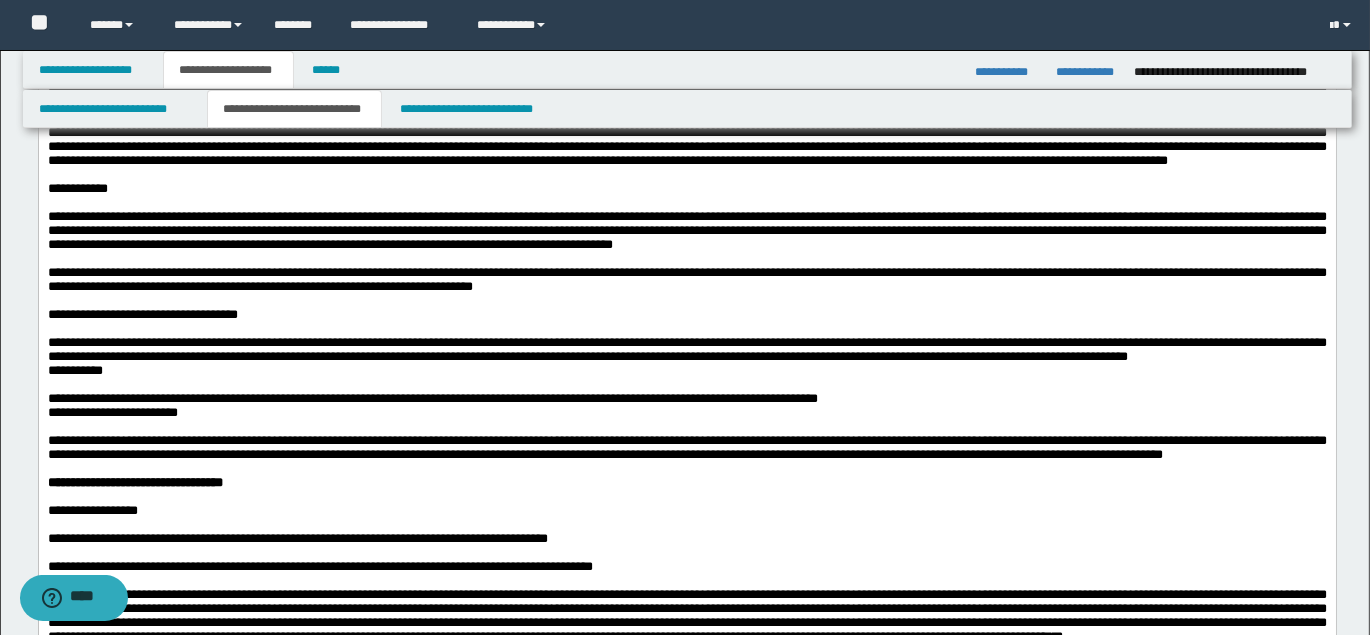 scroll, scrollTop: 1996, scrollLeft: 0, axis: vertical 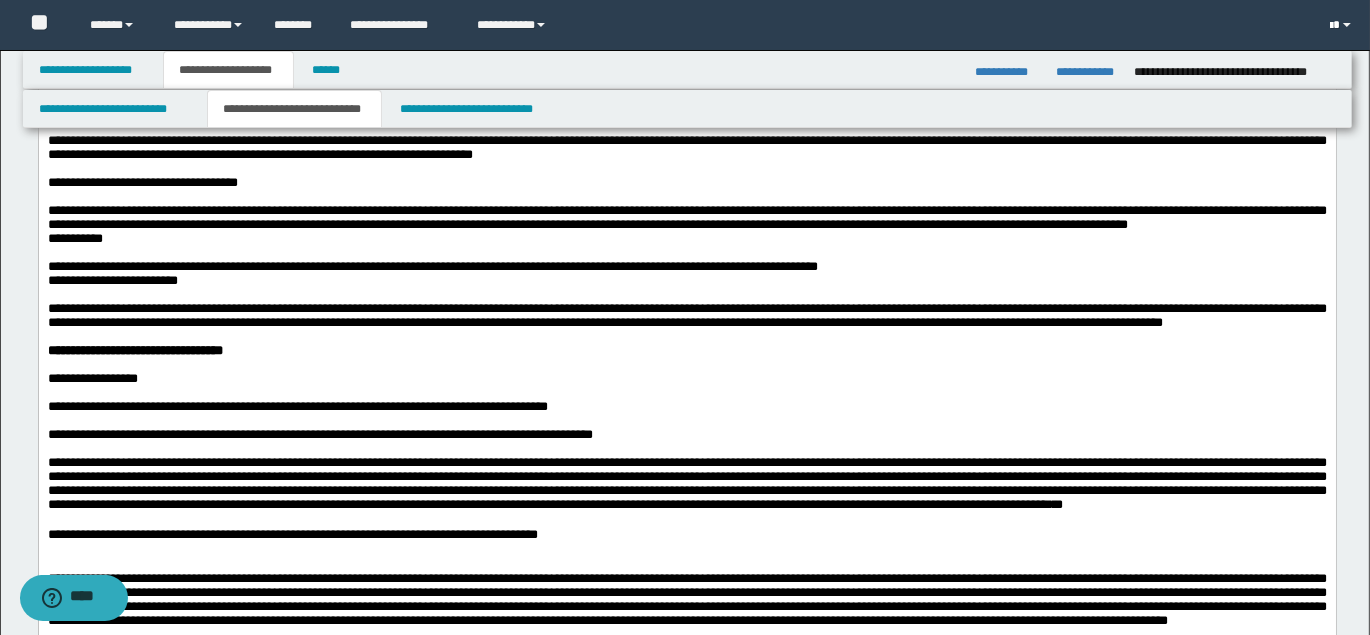 click at bounding box center [1332, 26] 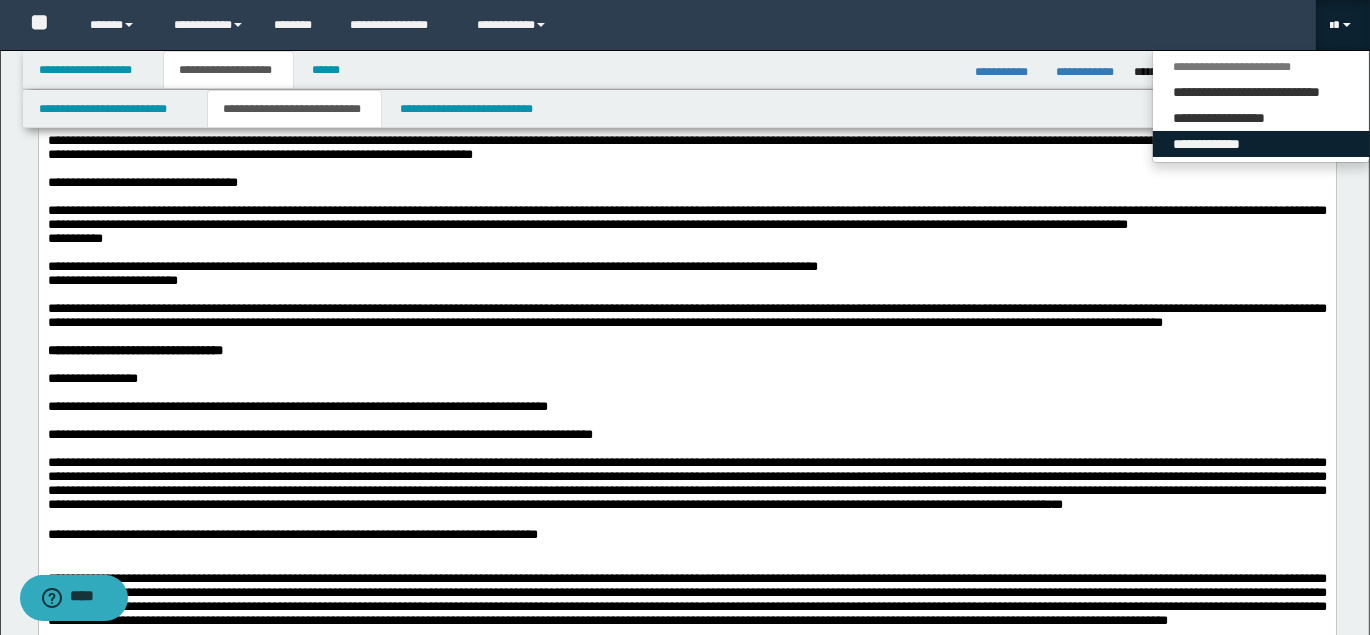 click on "**********" at bounding box center [1261, 144] 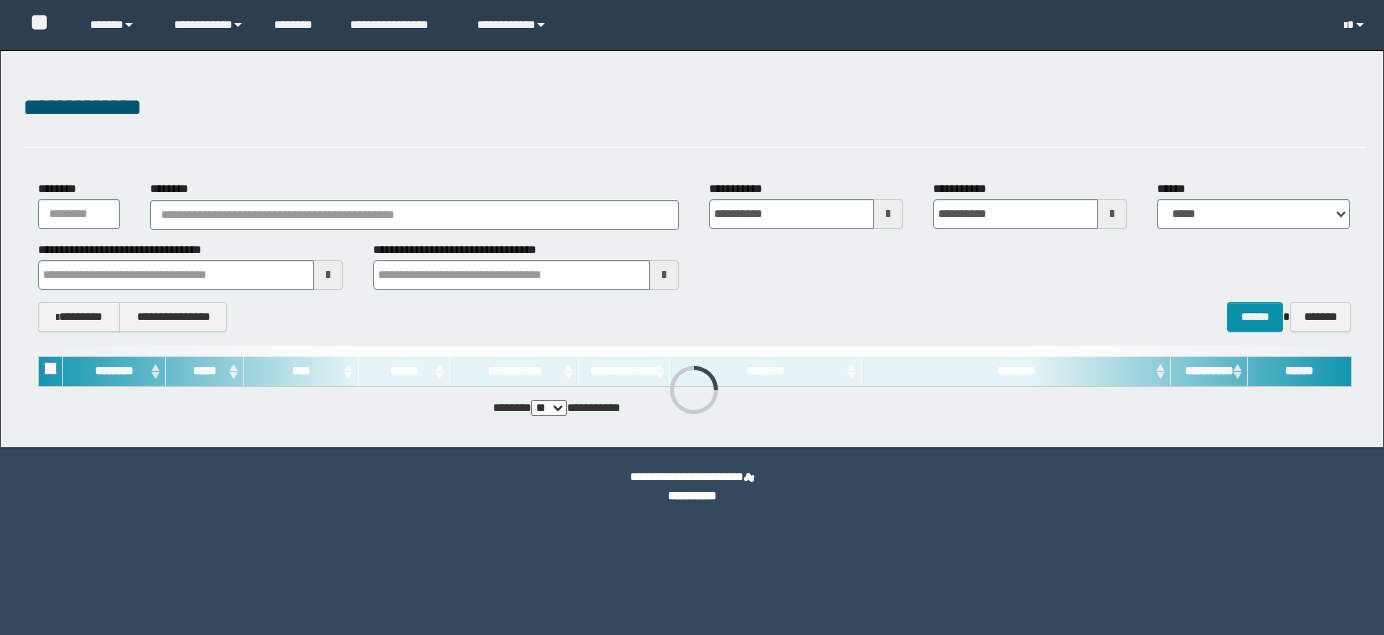 scroll, scrollTop: 0, scrollLeft: 0, axis: both 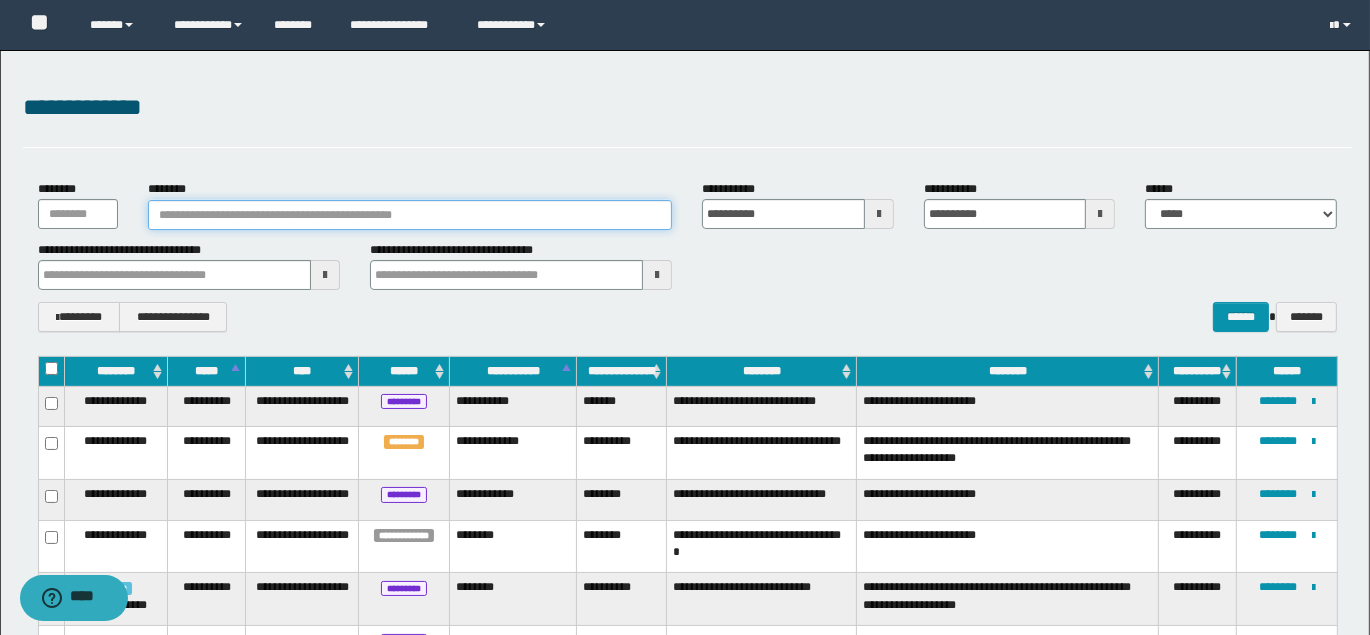 click on "********" at bounding box center (410, 215) 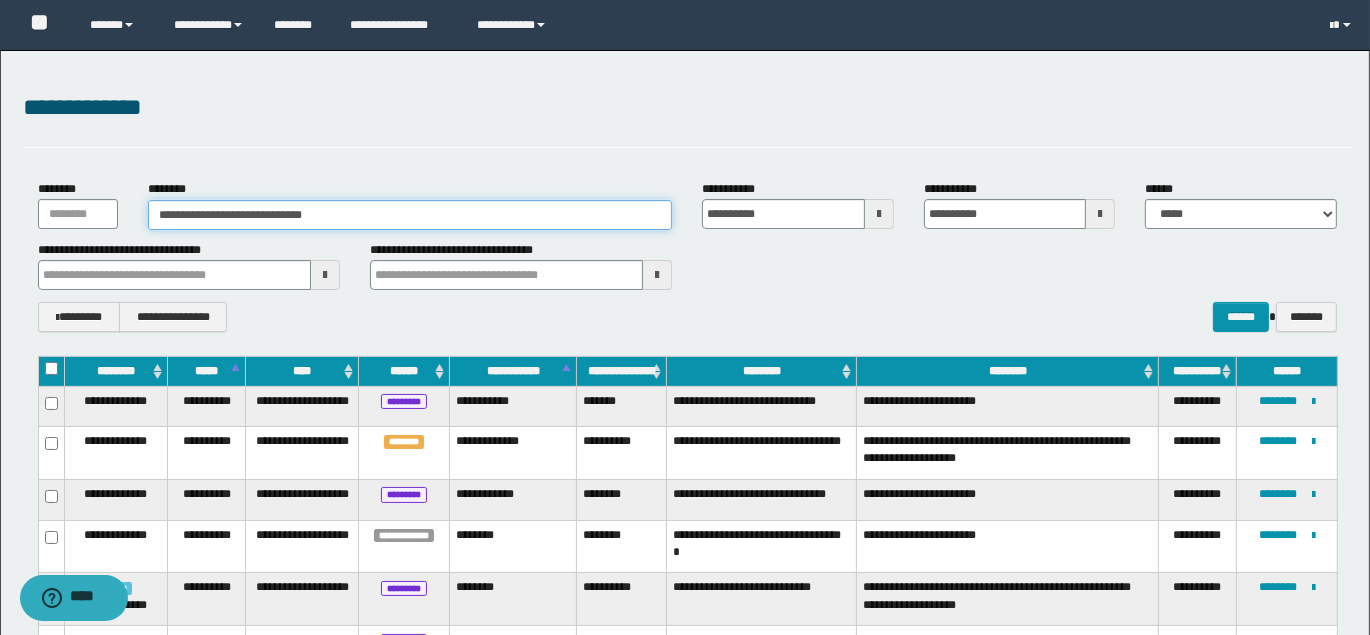 type on "**********" 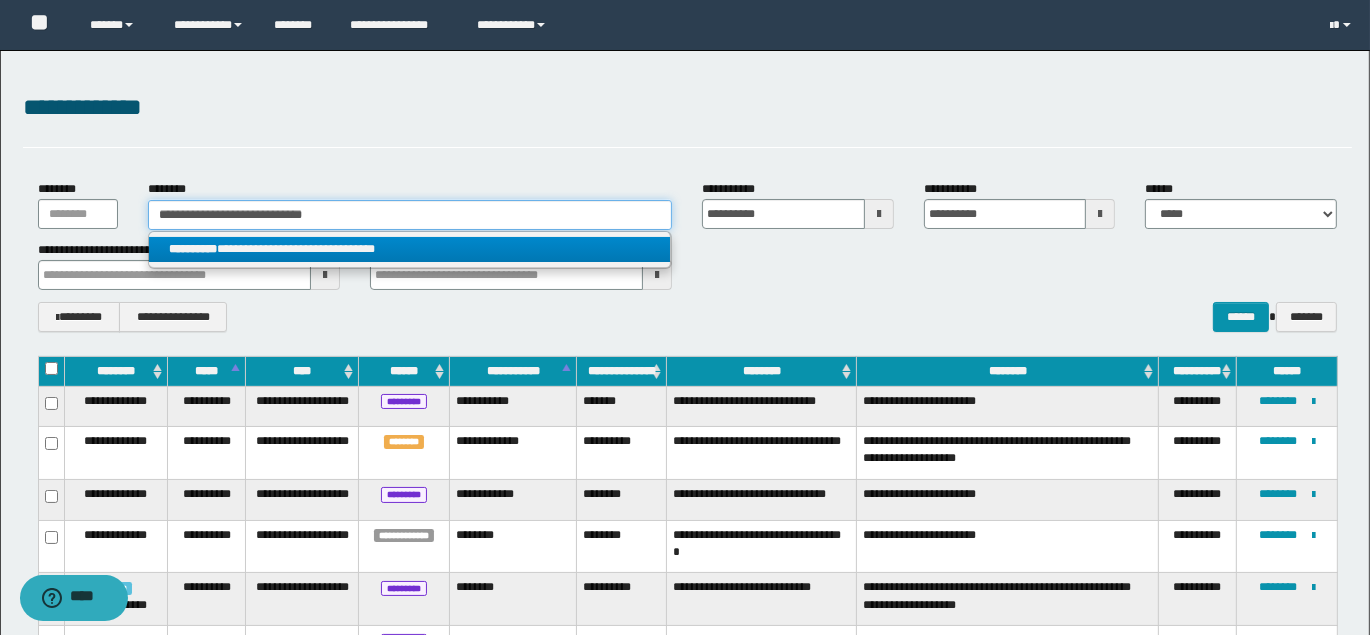 type on "**********" 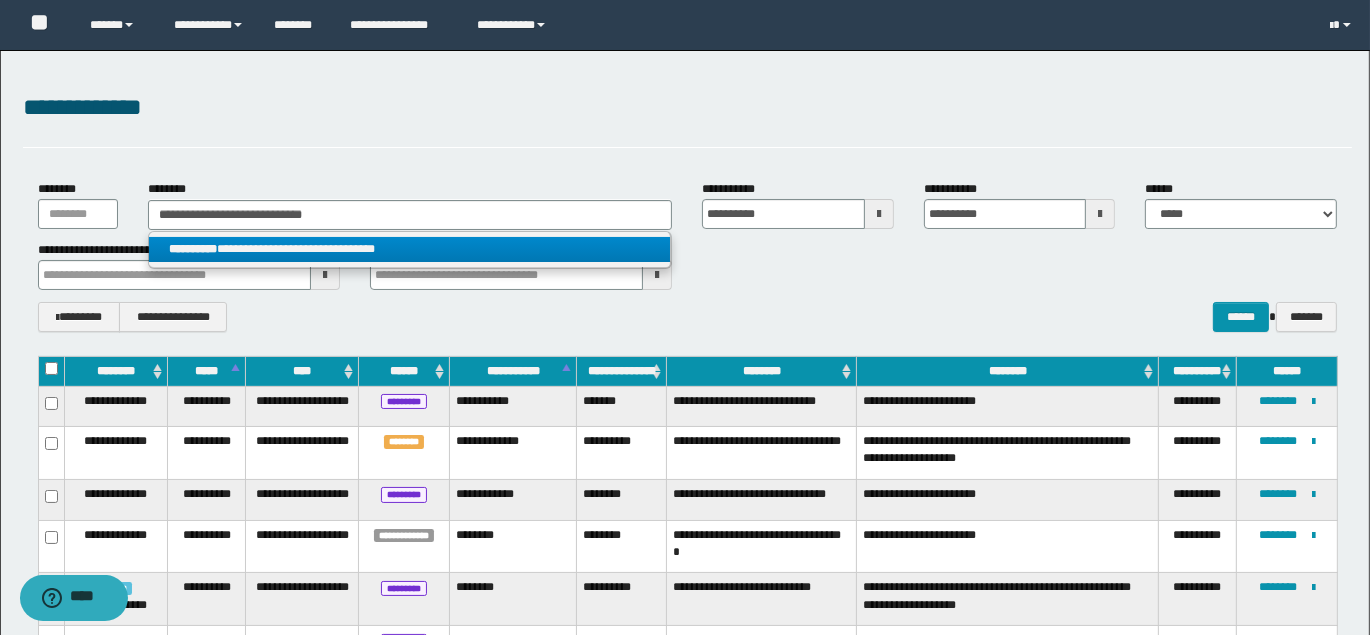 click on "**********" at bounding box center (410, 249) 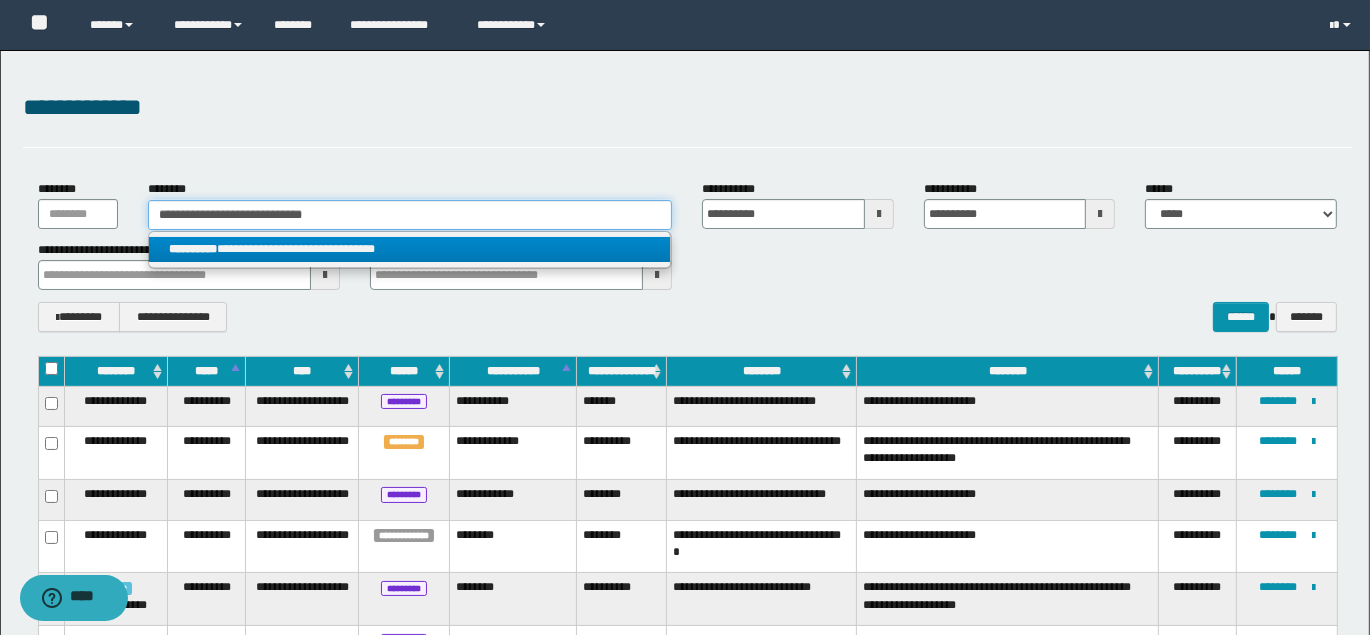 type 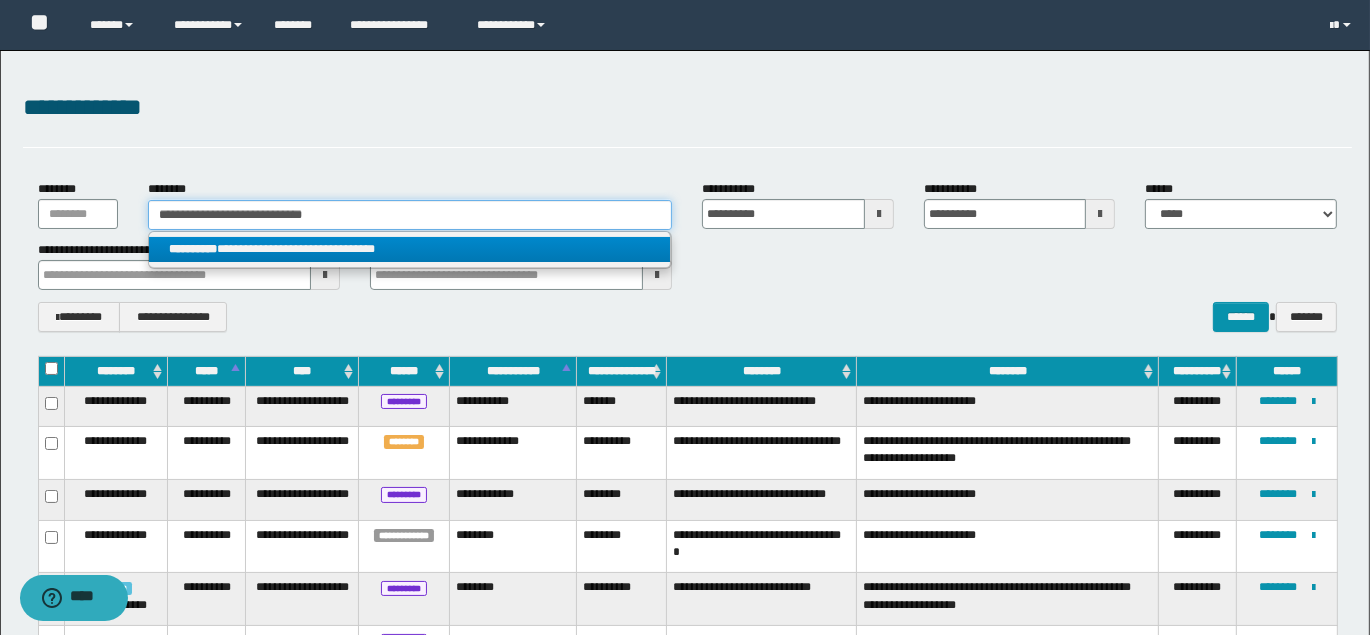 type on "**********" 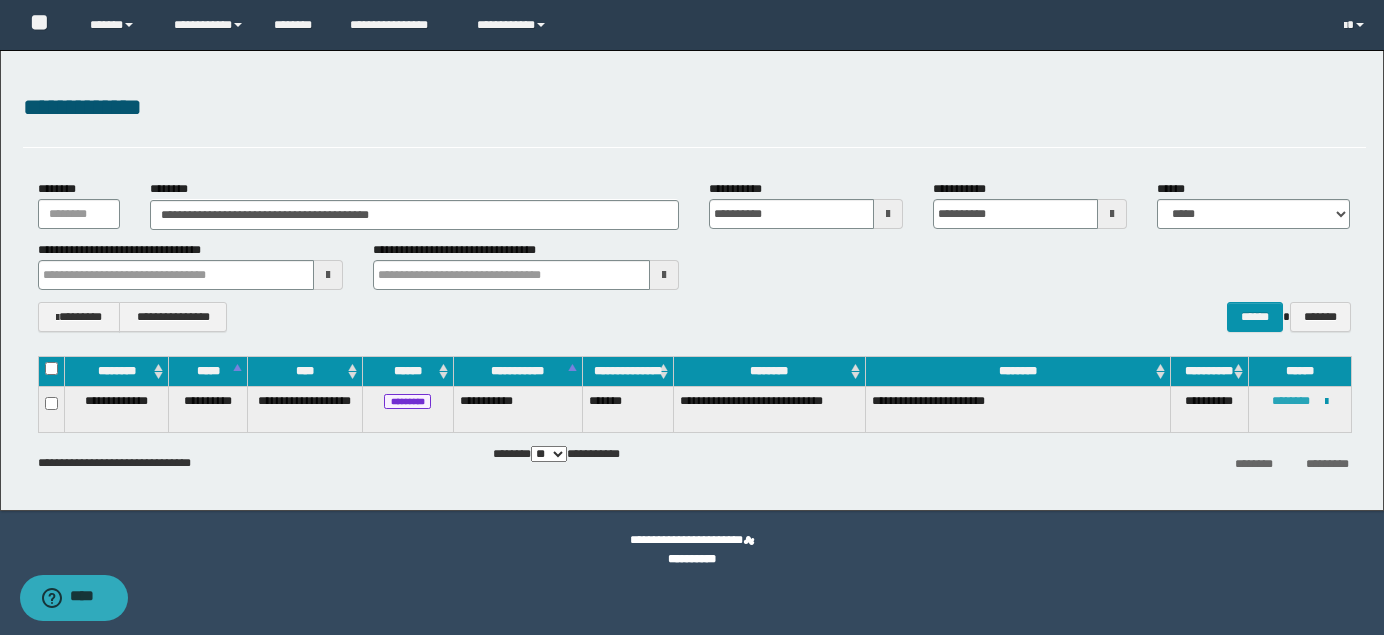 click on "********" at bounding box center (1291, 401) 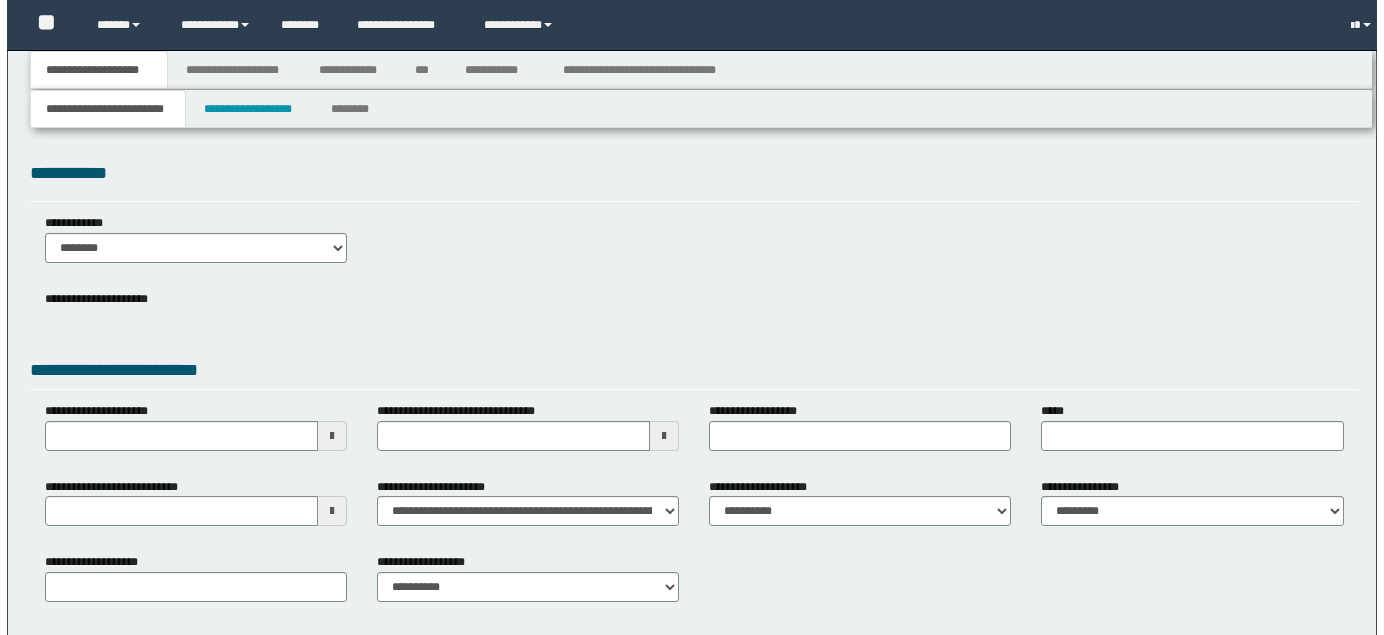 scroll, scrollTop: 0, scrollLeft: 0, axis: both 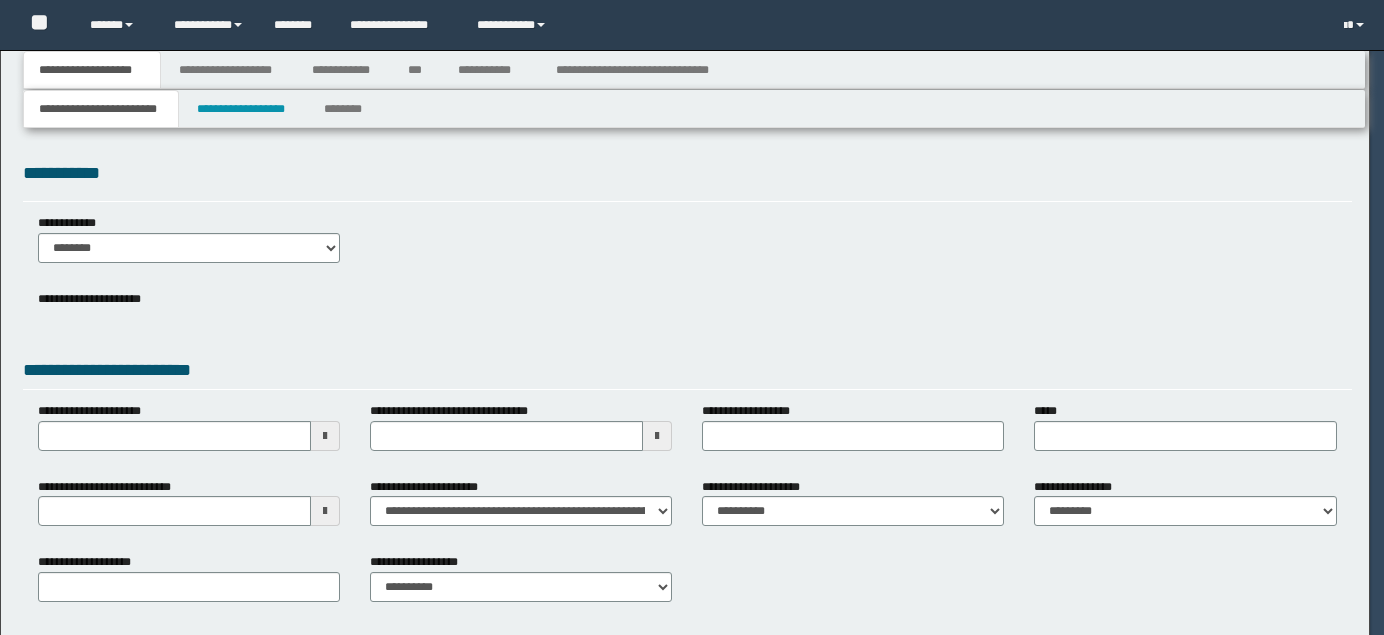 select on "*" 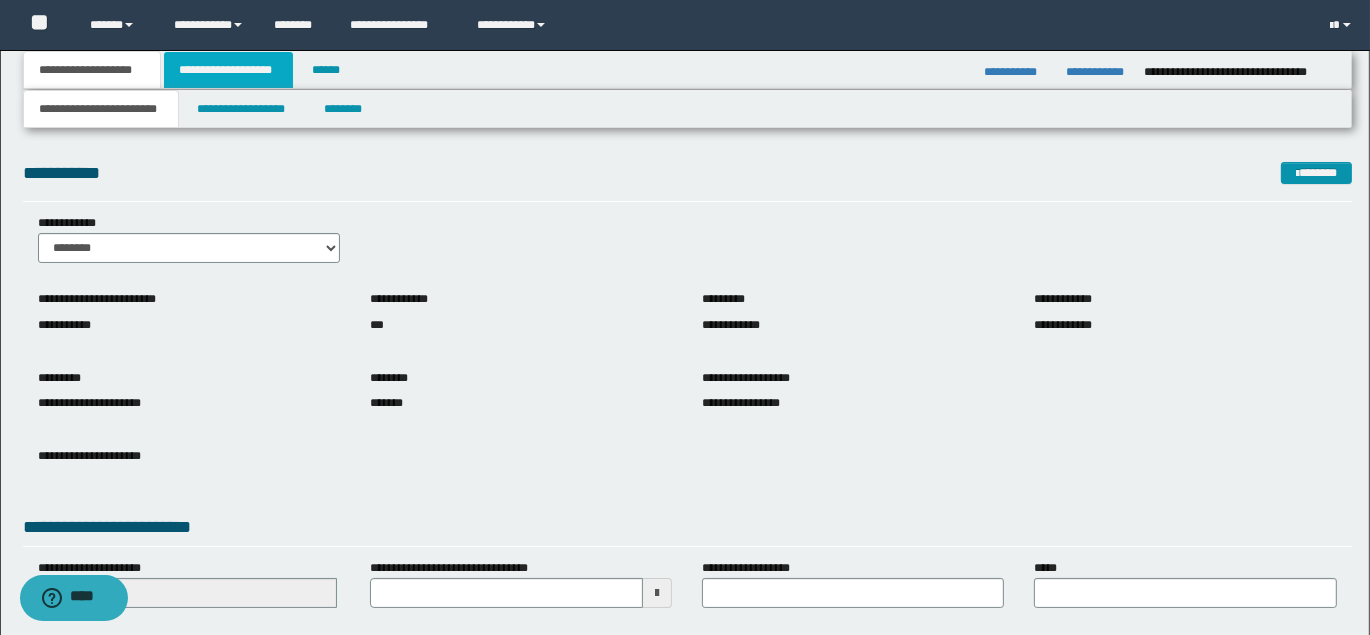 click on "**********" at bounding box center [228, 70] 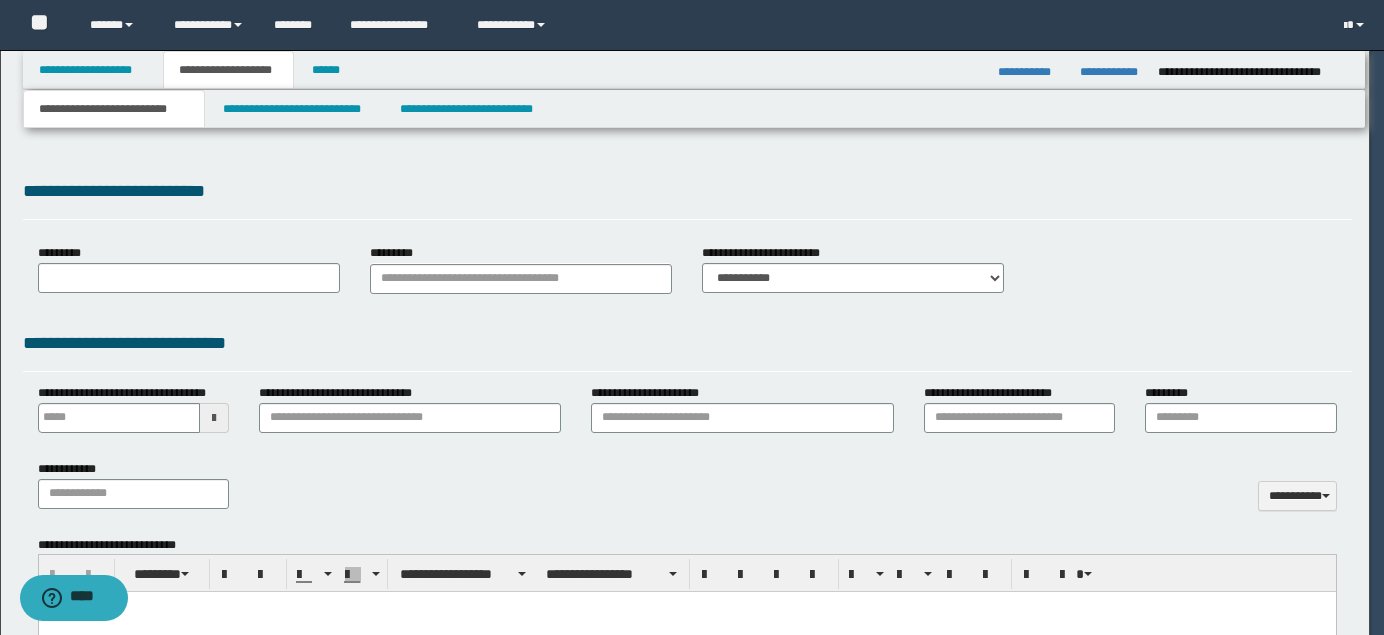 type on "**********" 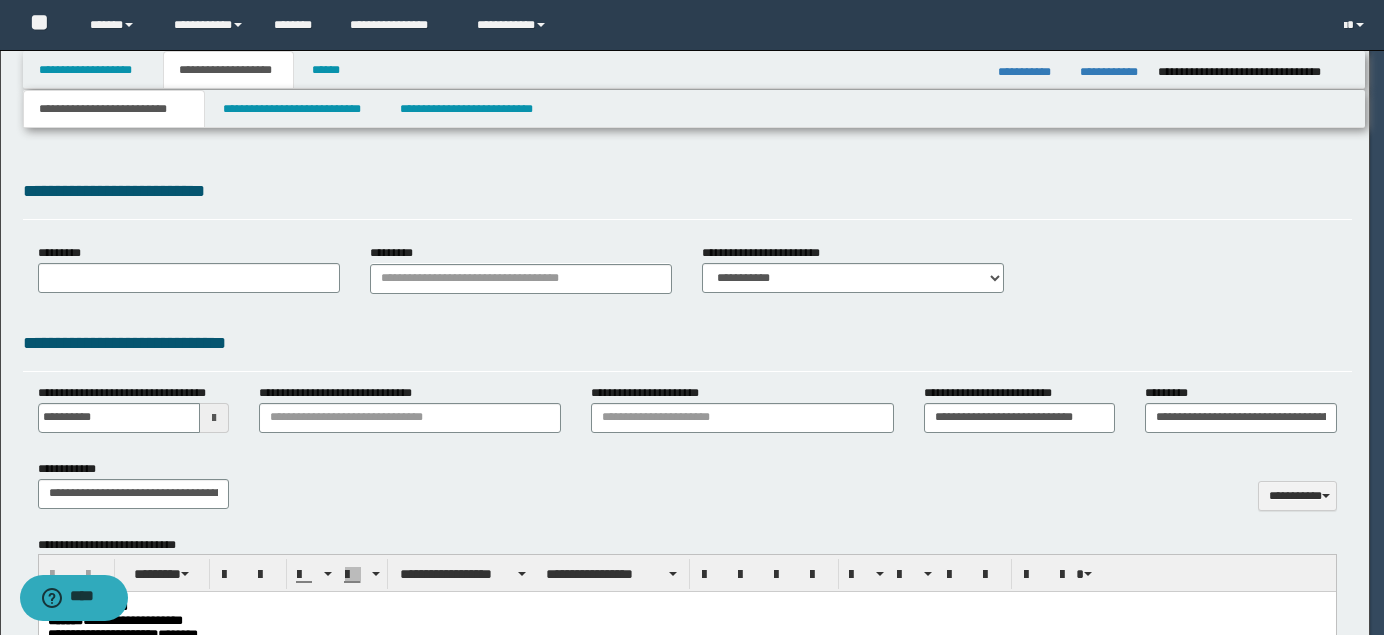 scroll, scrollTop: 0, scrollLeft: 0, axis: both 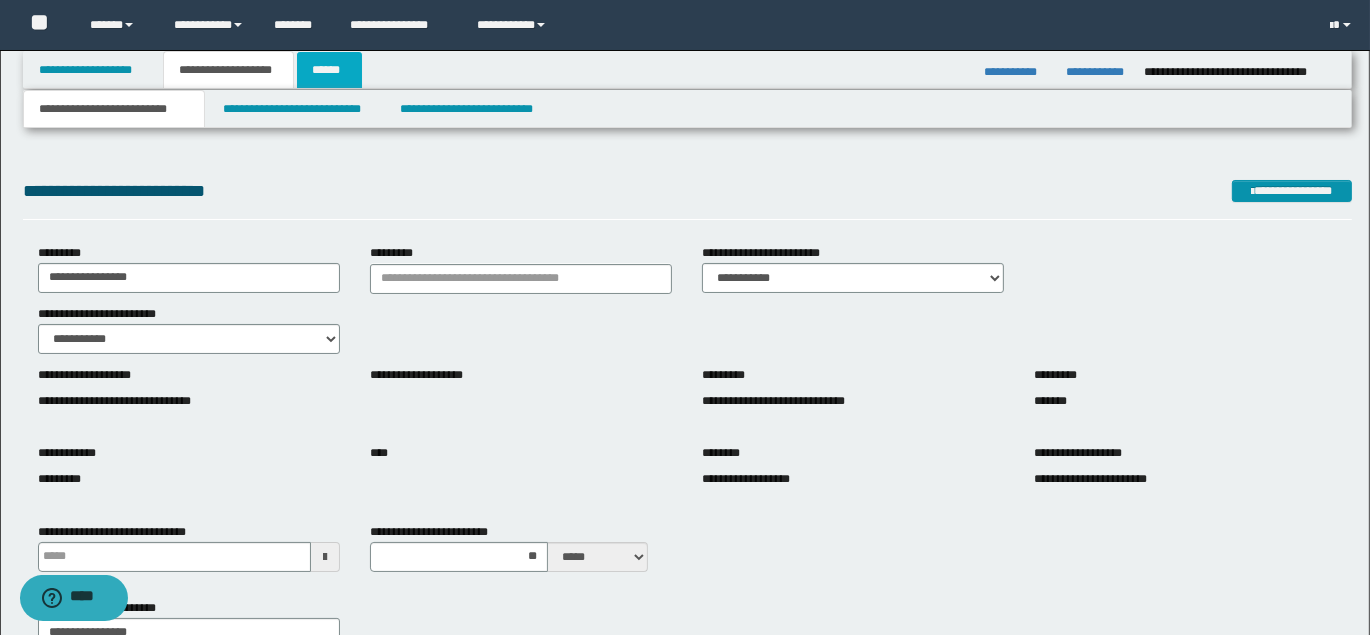 click on "******" at bounding box center (330, 70) 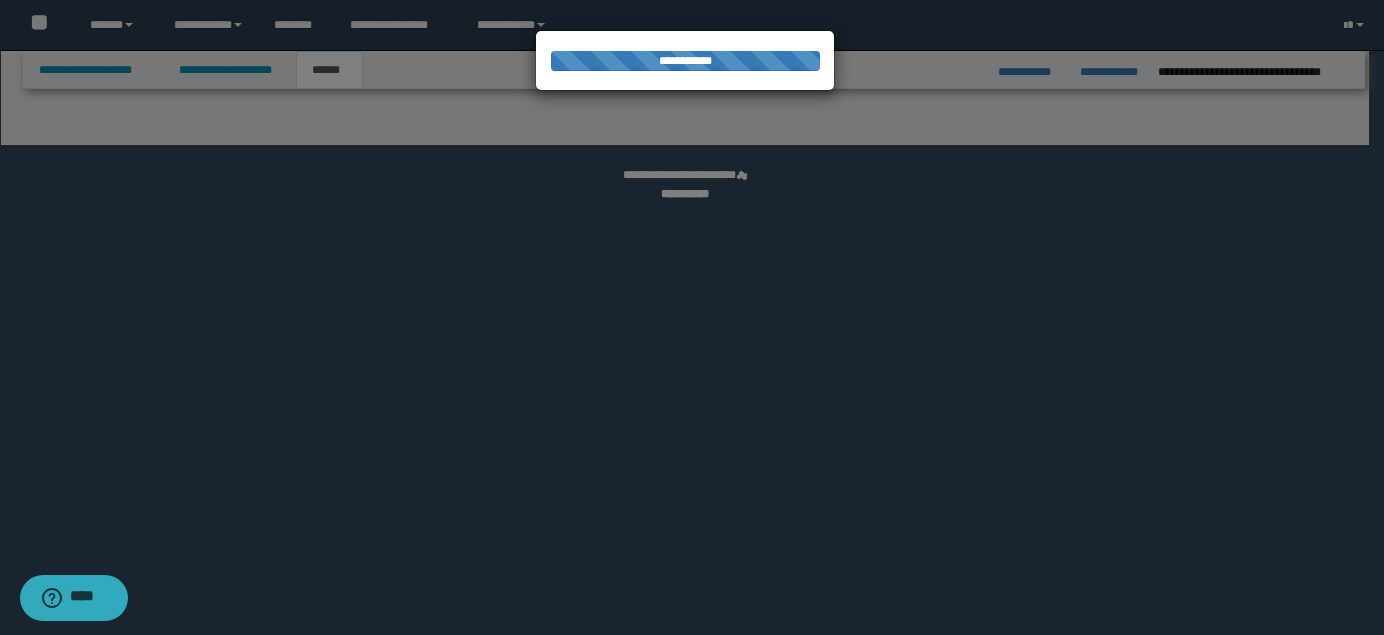 select on "*" 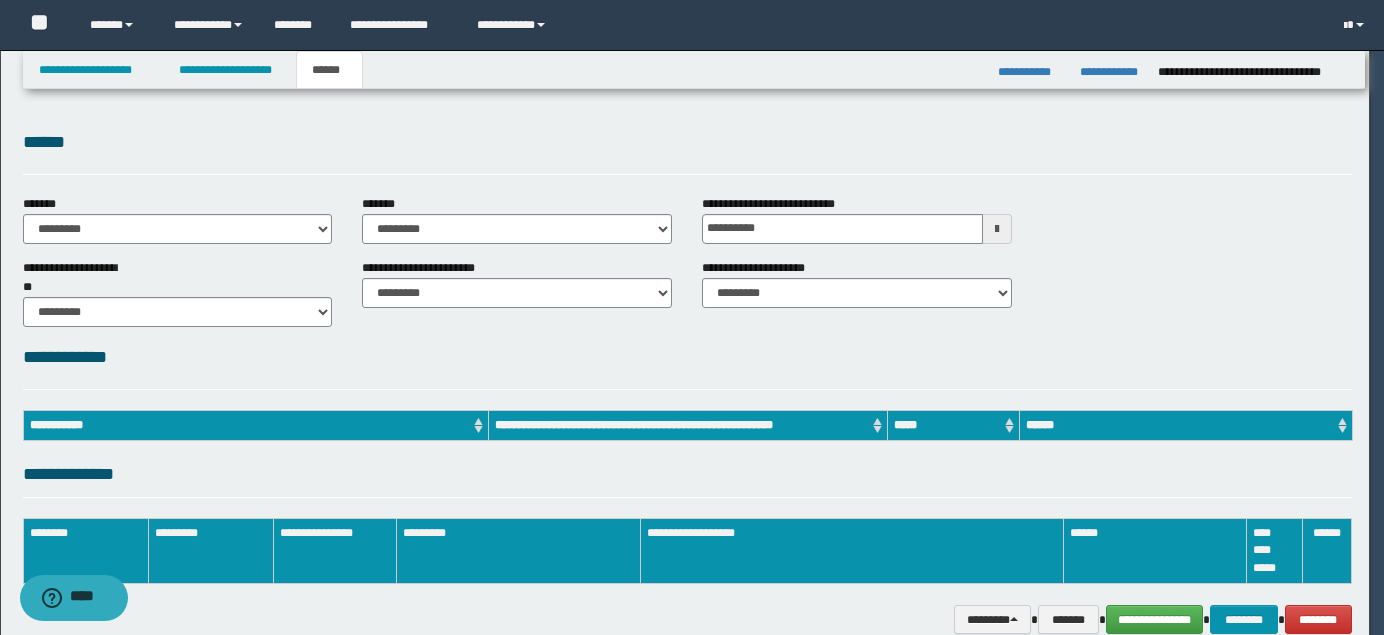 scroll, scrollTop: 0, scrollLeft: 0, axis: both 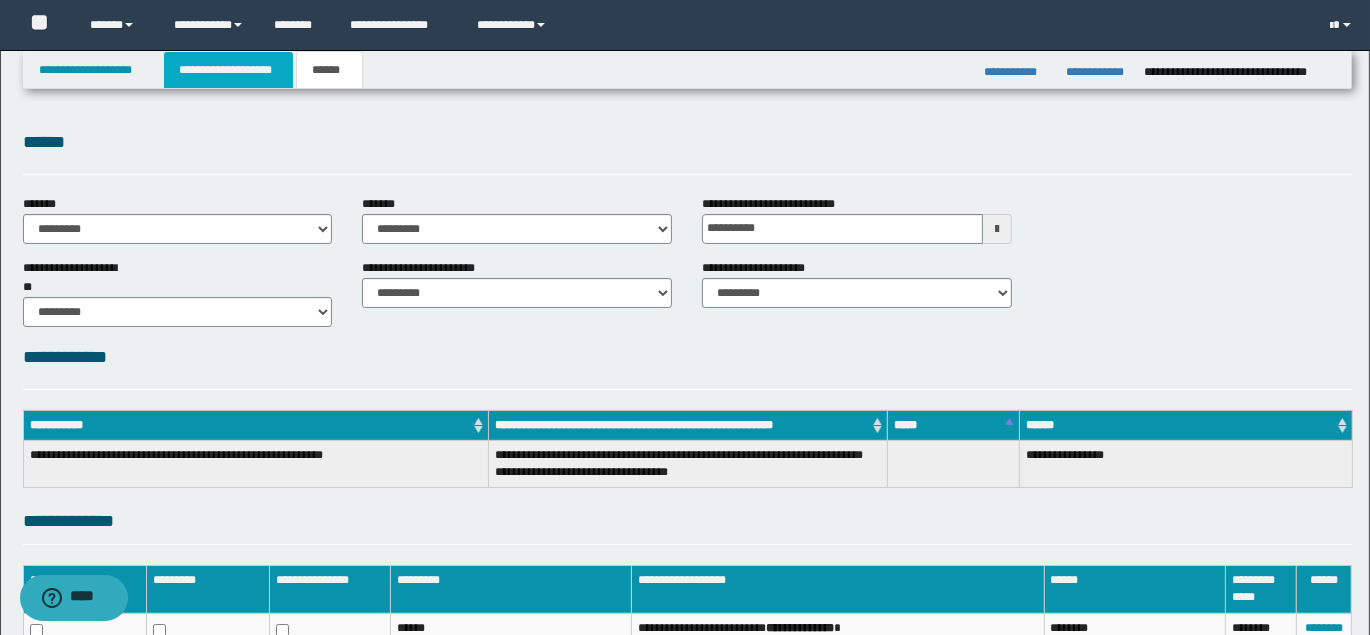 click on "**********" at bounding box center (228, 70) 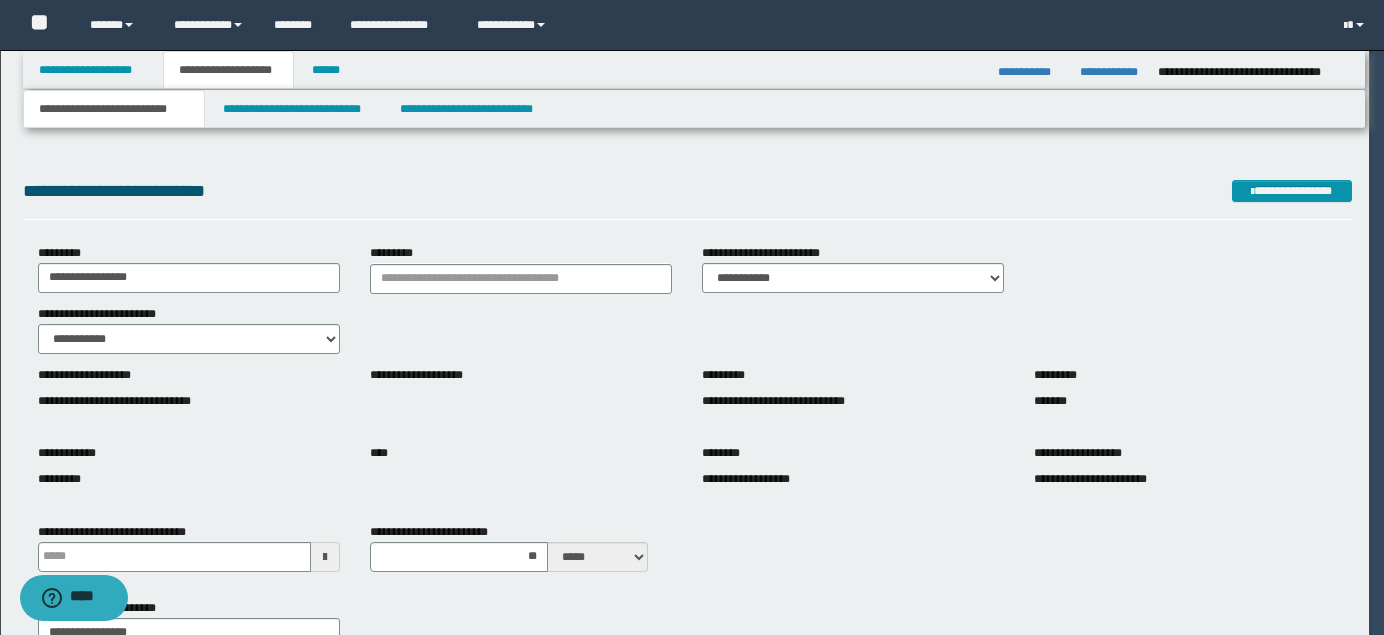 type 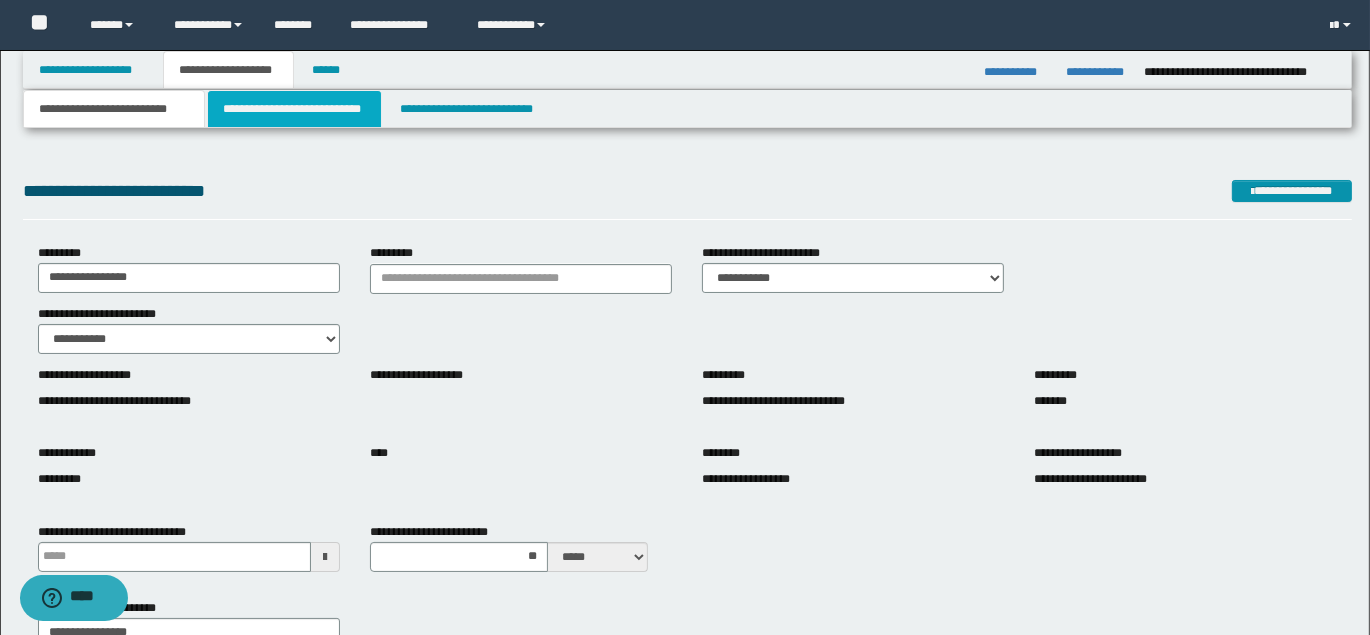 click on "**********" at bounding box center [294, 109] 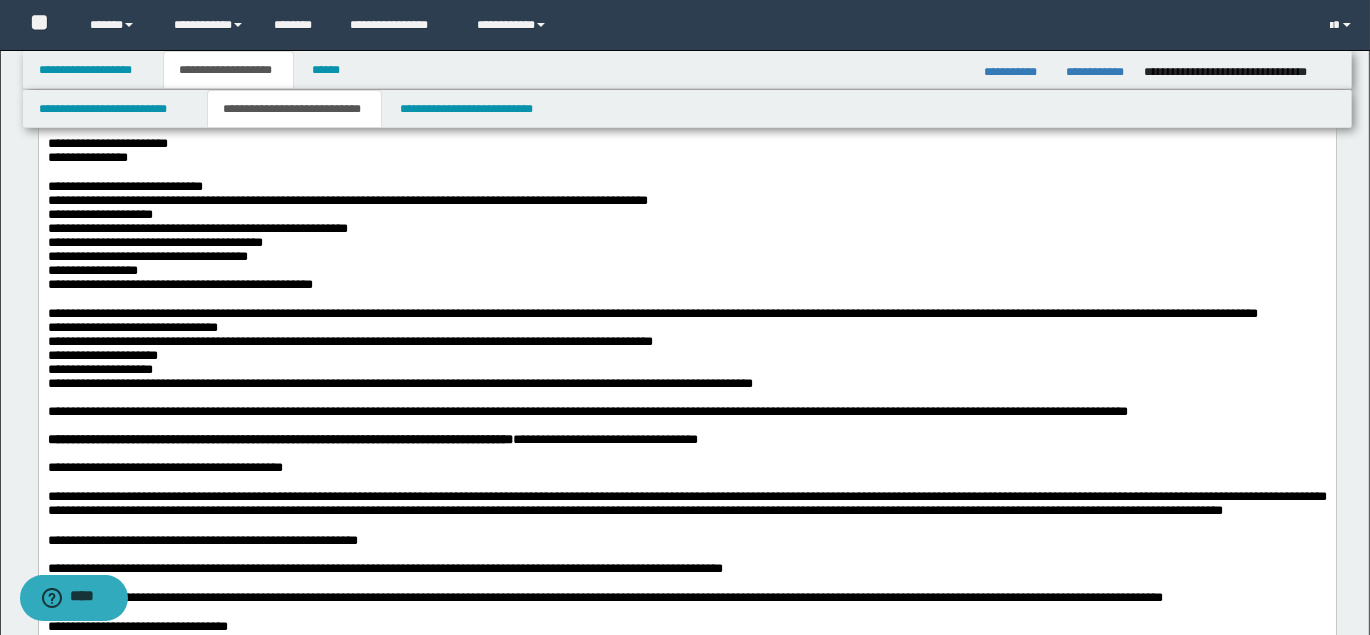 scroll, scrollTop: 398, scrollLeft: 0, axis: vertical 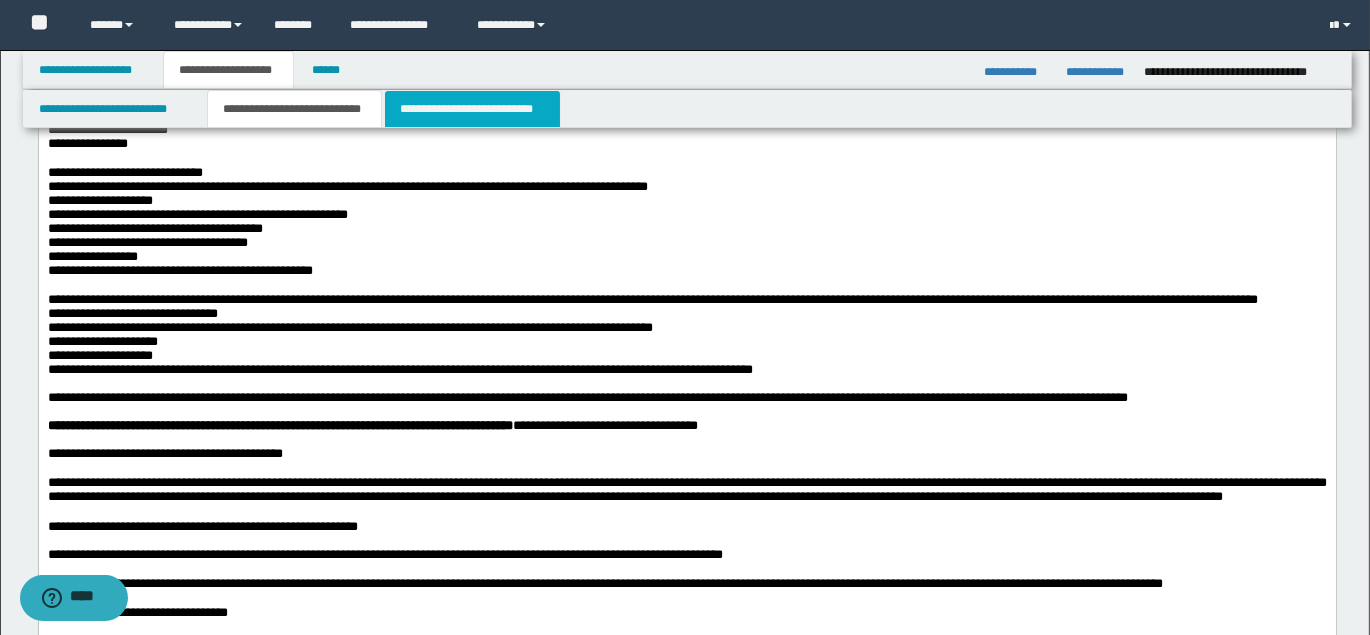 click on "**********" at bounding box center [472, 109] 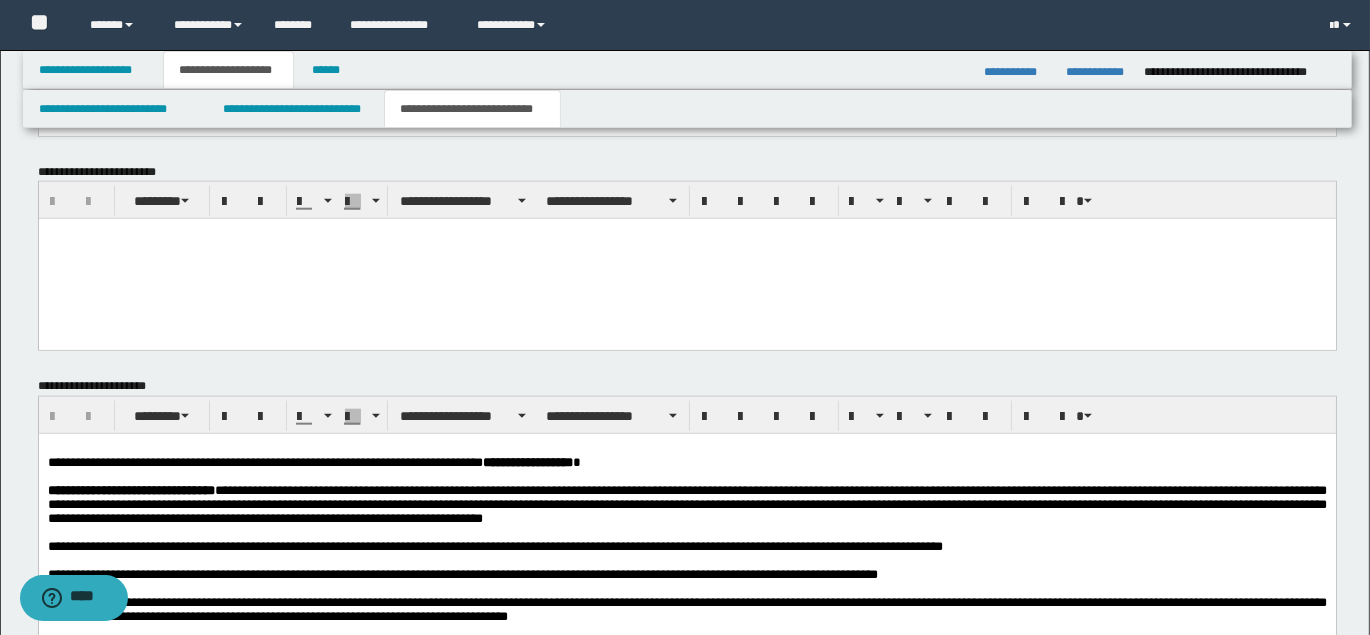 scroll, scrollTop: 2108, scrollLeft: 0, axis: vertical 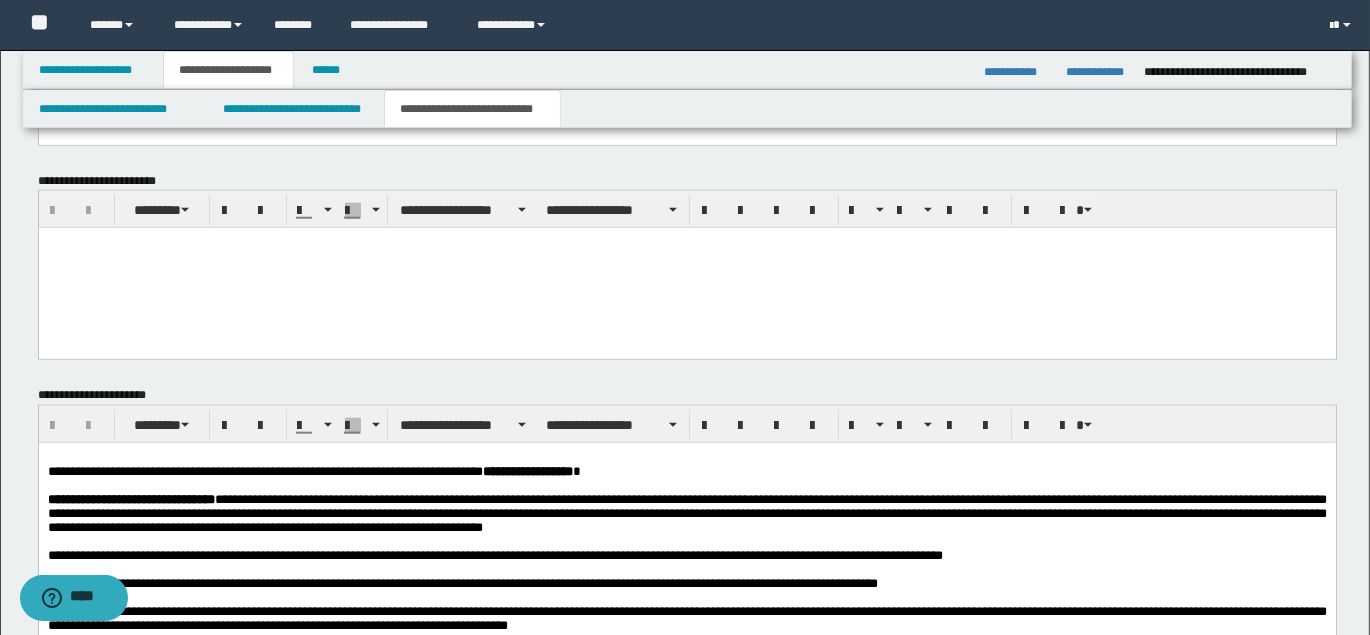 click at bounding box center (1343, 25) 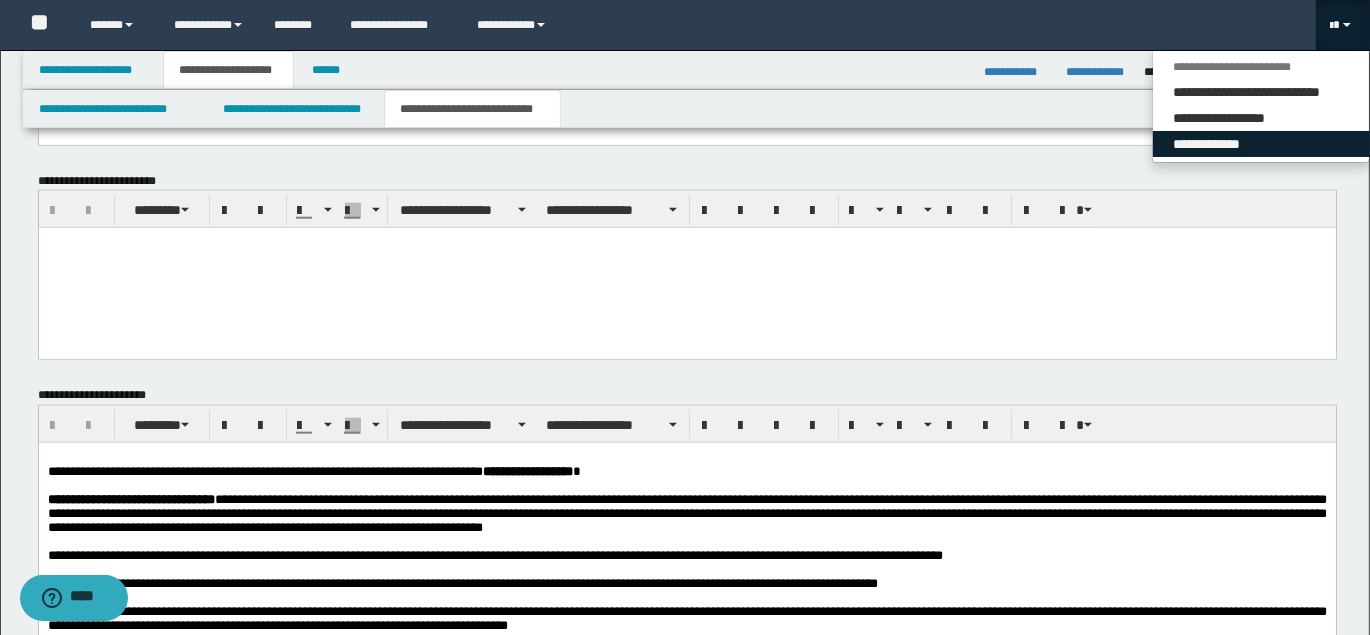 click on "**********" at bounding box center (1261, 144) 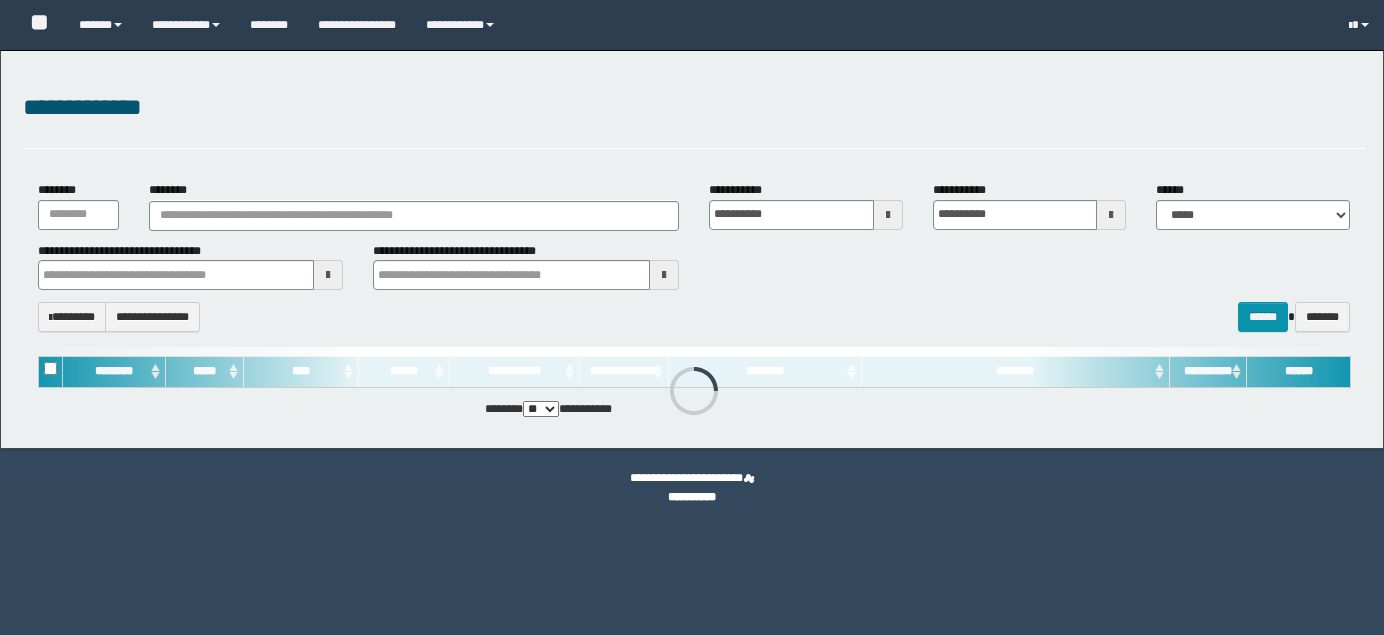 scroll, scrollTop: 0, scrollLeft: 0, axis: both 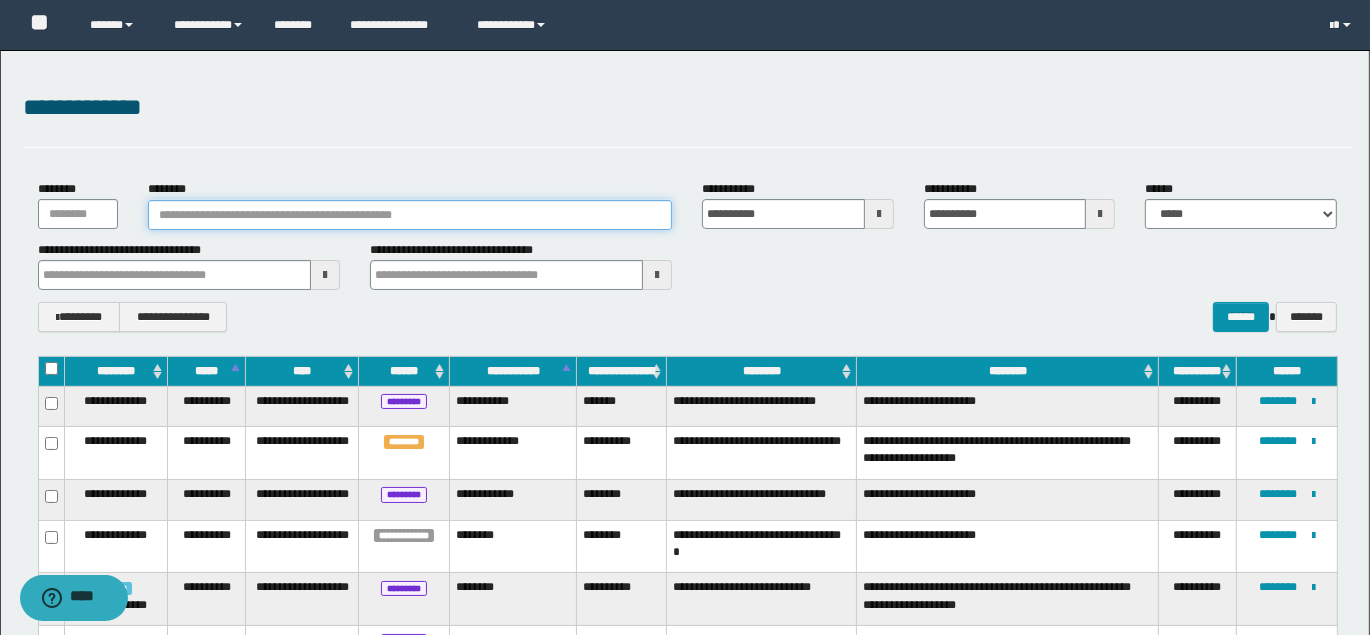 click on "********" at bounding box center (410, 215) 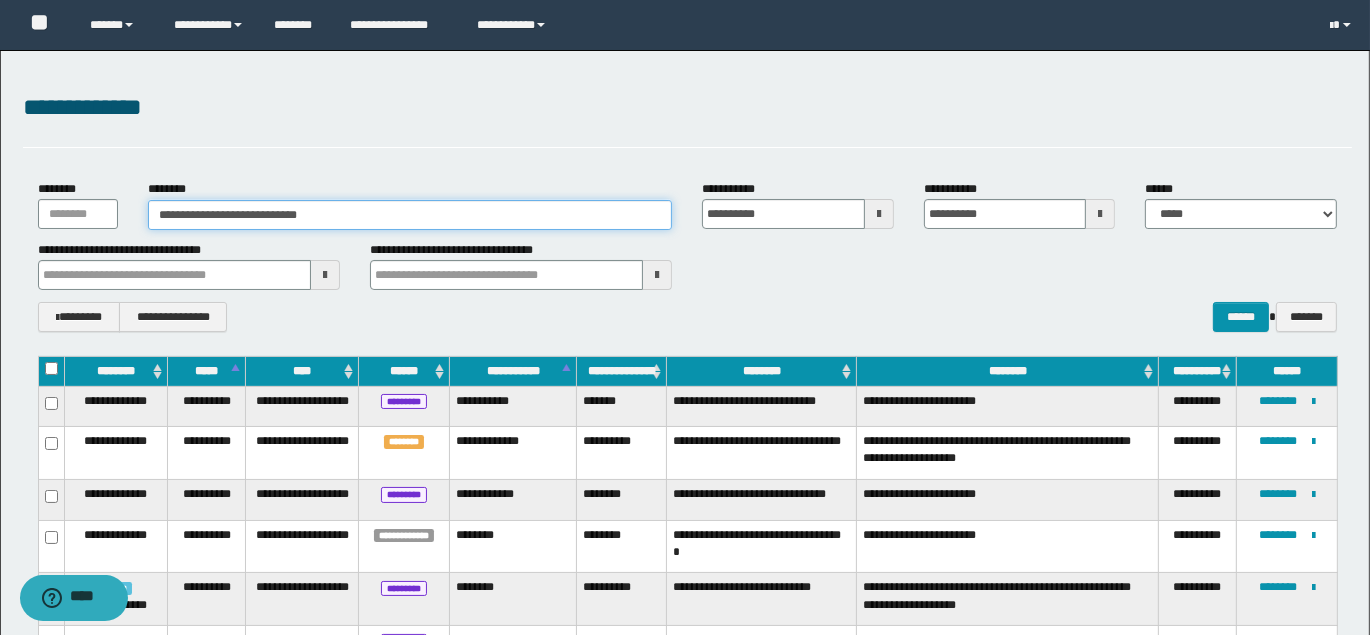 type on "**********" 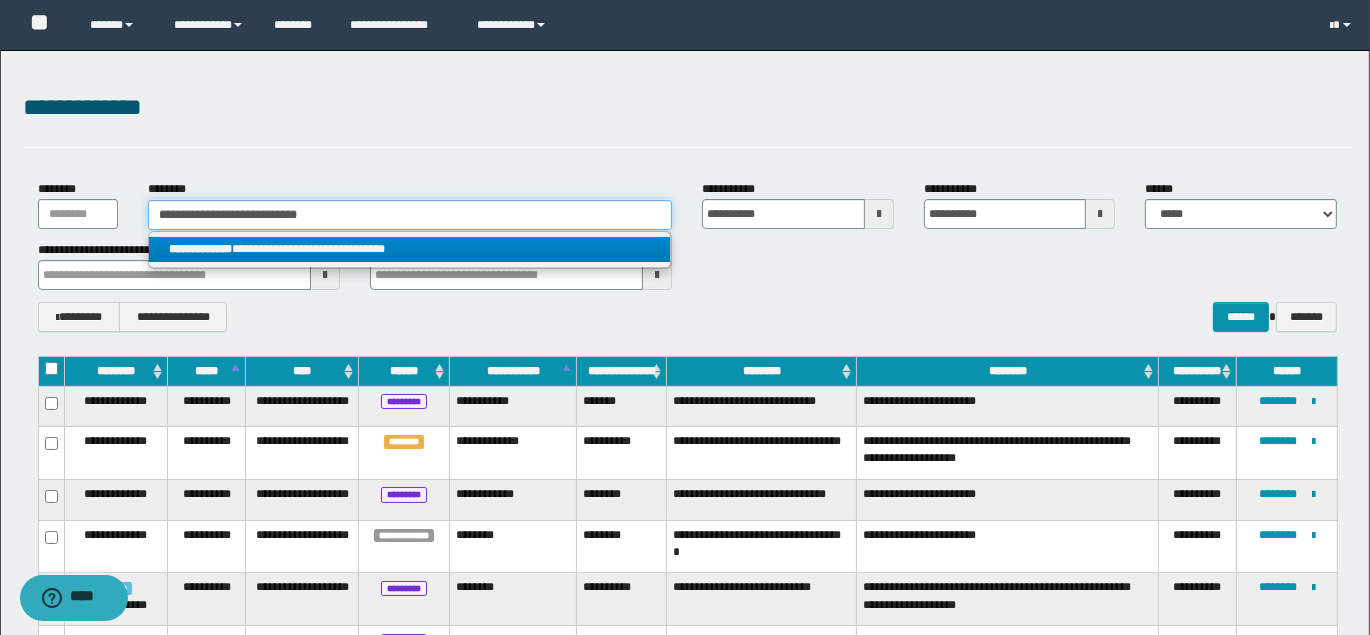 type on "**********" 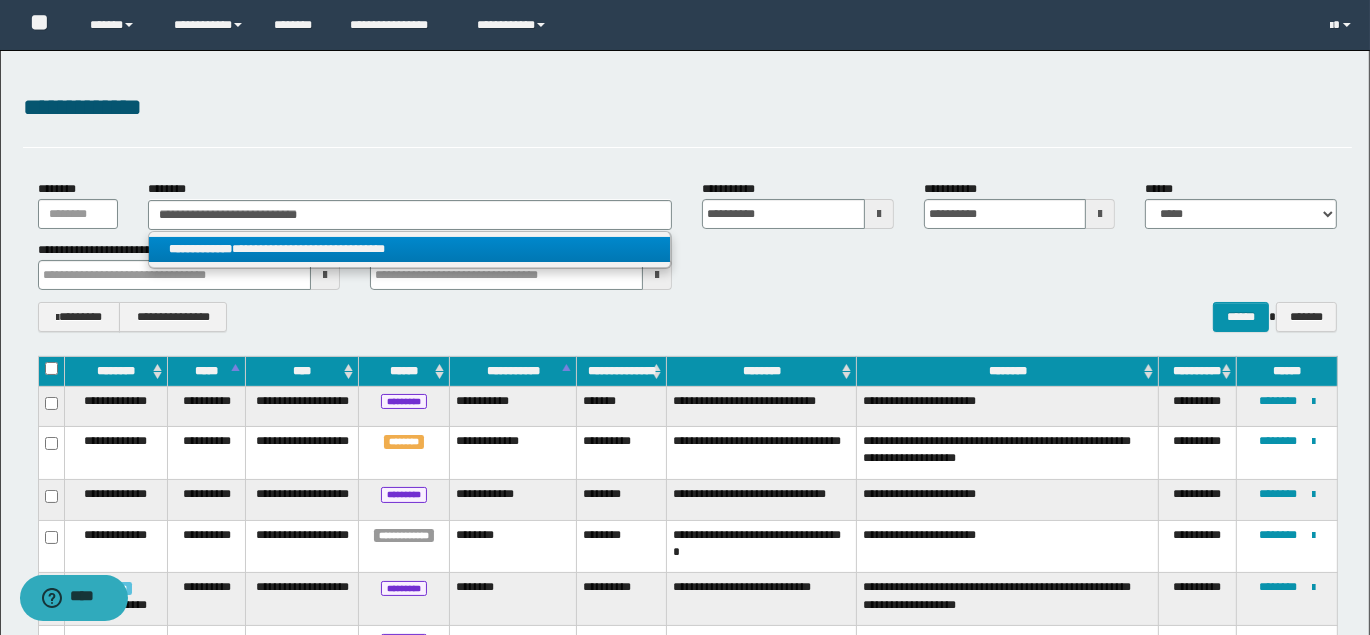 click on "**********" at bounding box center [410, 249] 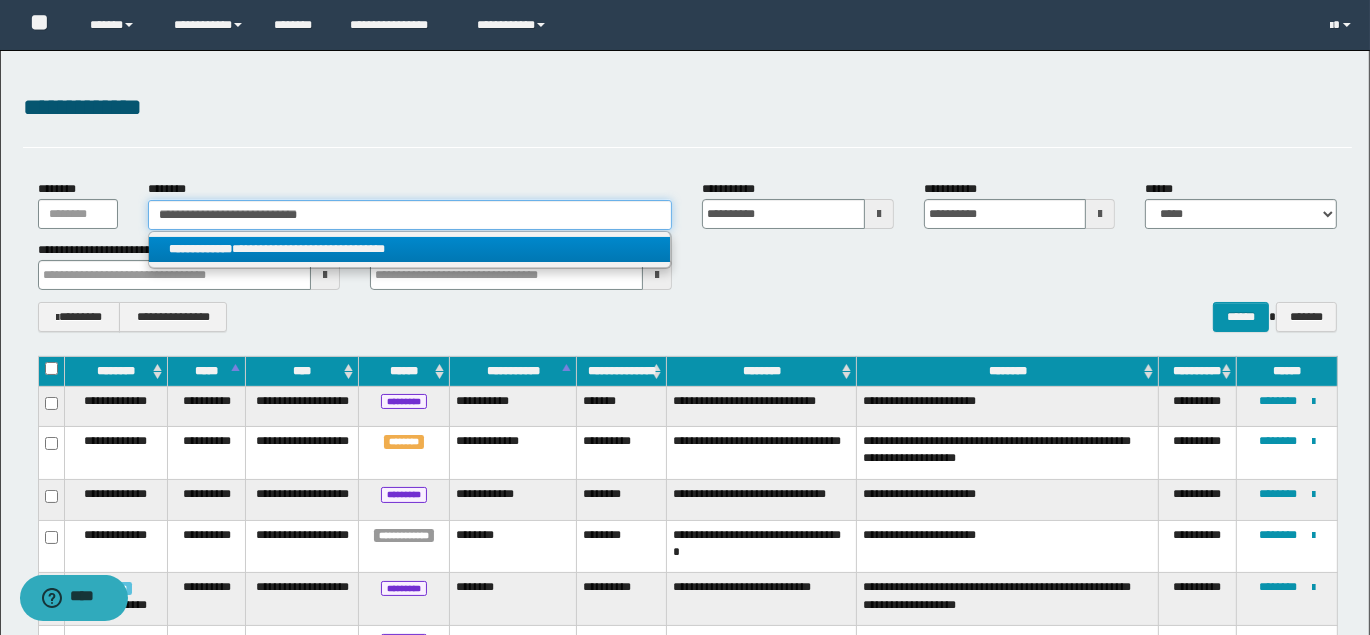 type 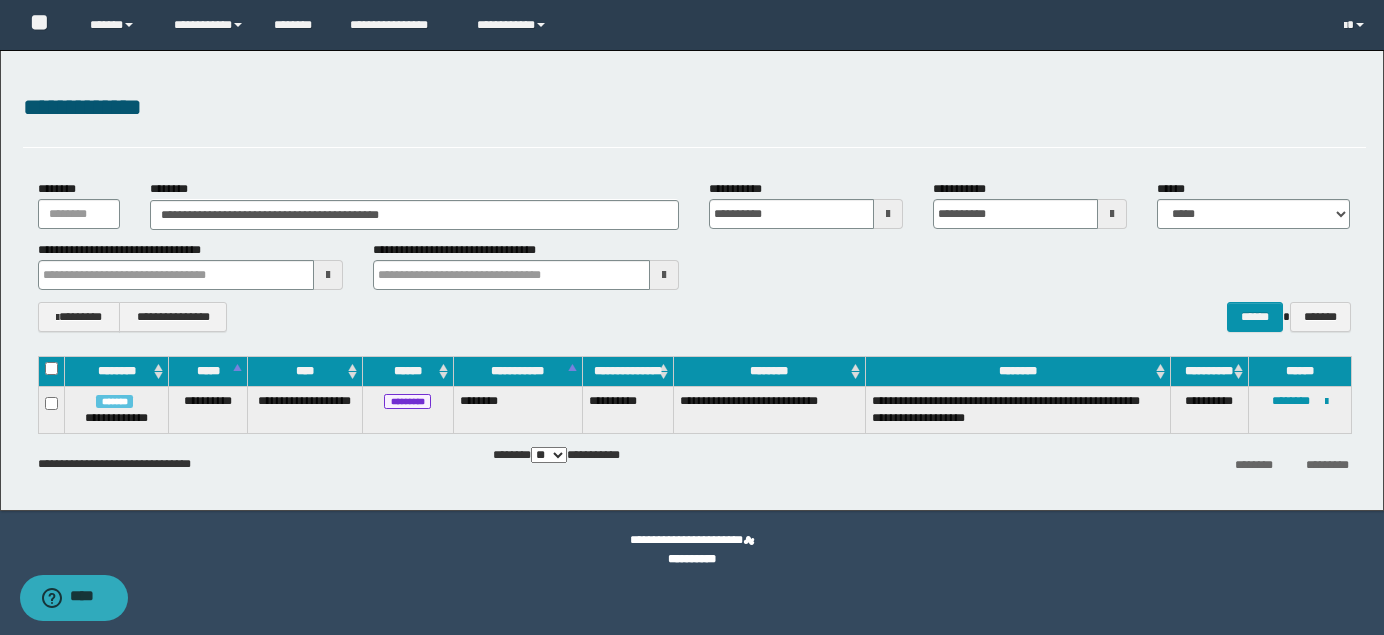 click on "**********" at bounding box center (1300, 409) 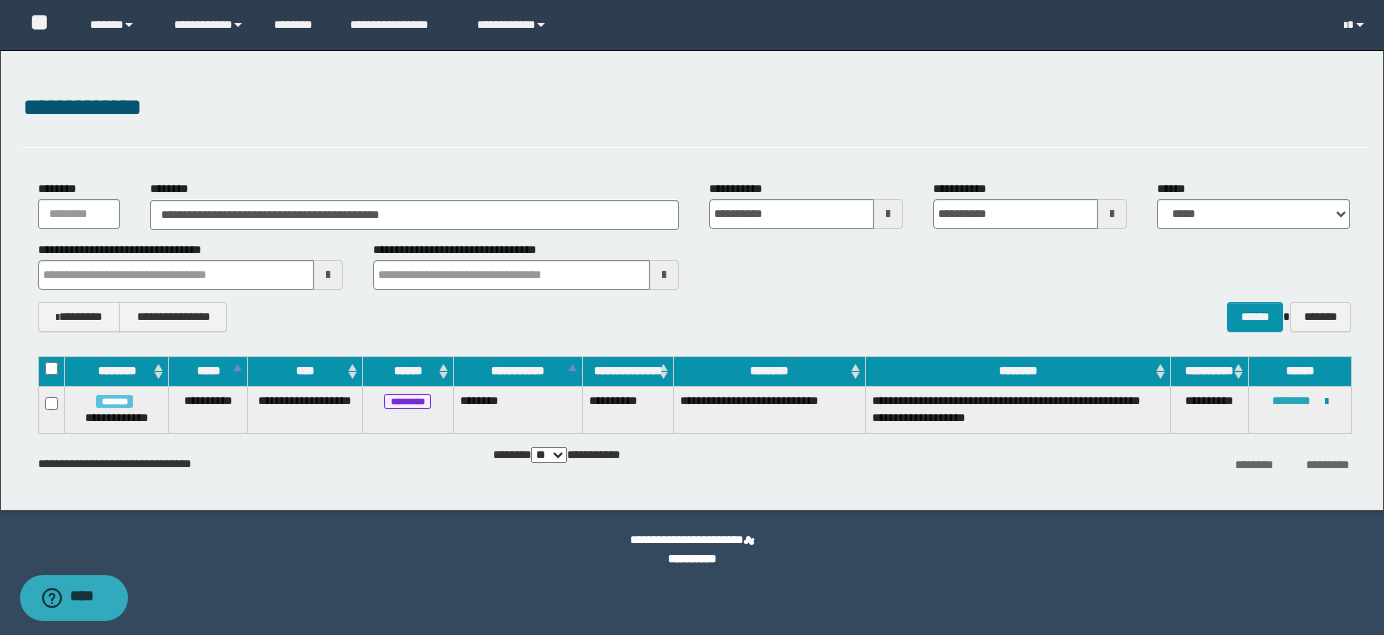 click on "********" at bounding box center (1291, 401) 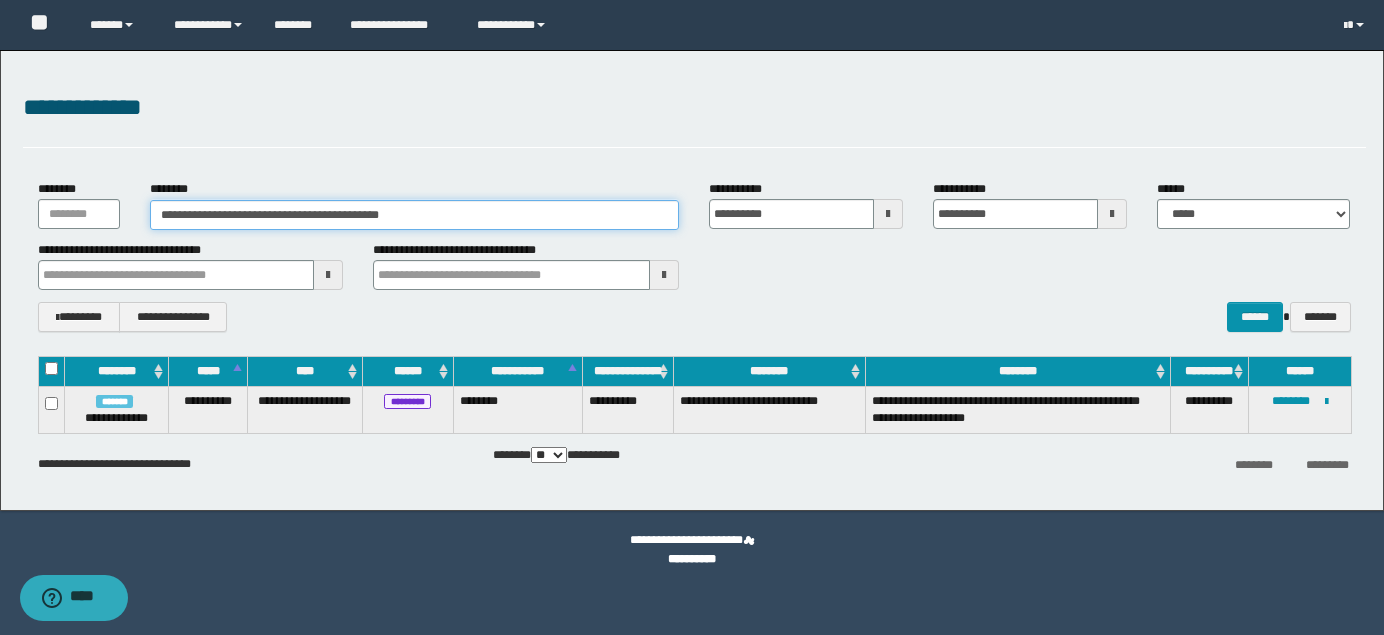 click on "**********" at bounding box center [415, 215] 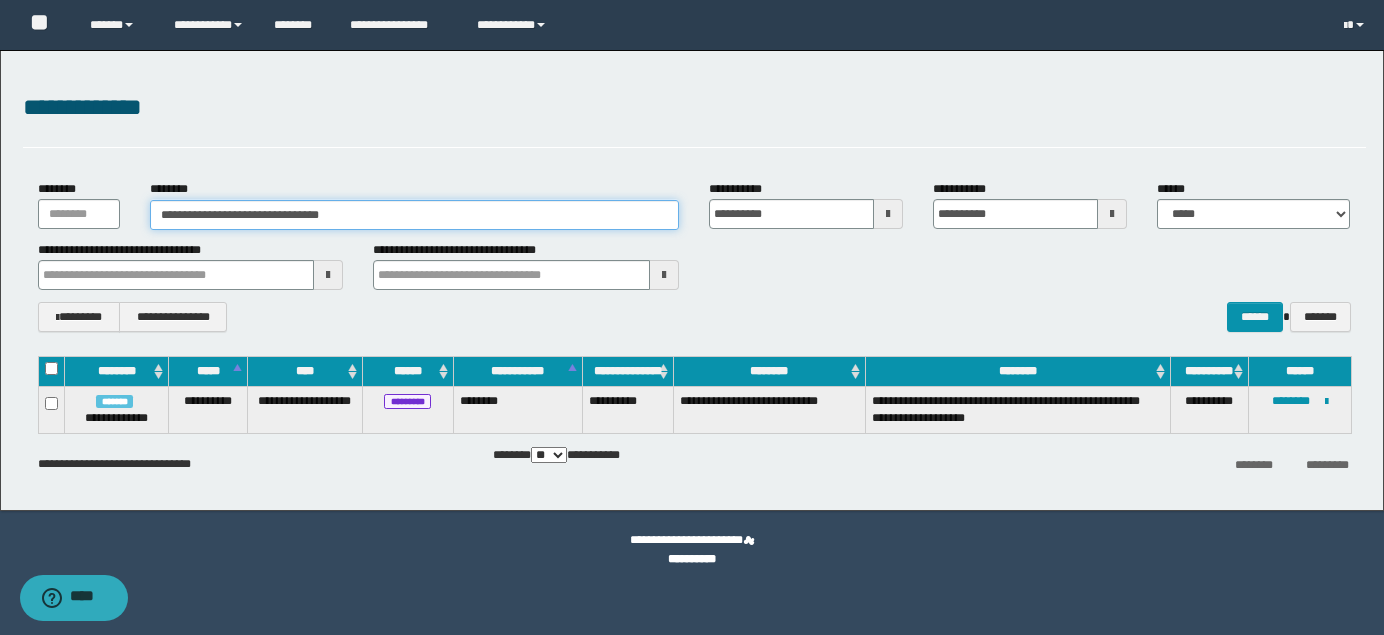 type on "**********" 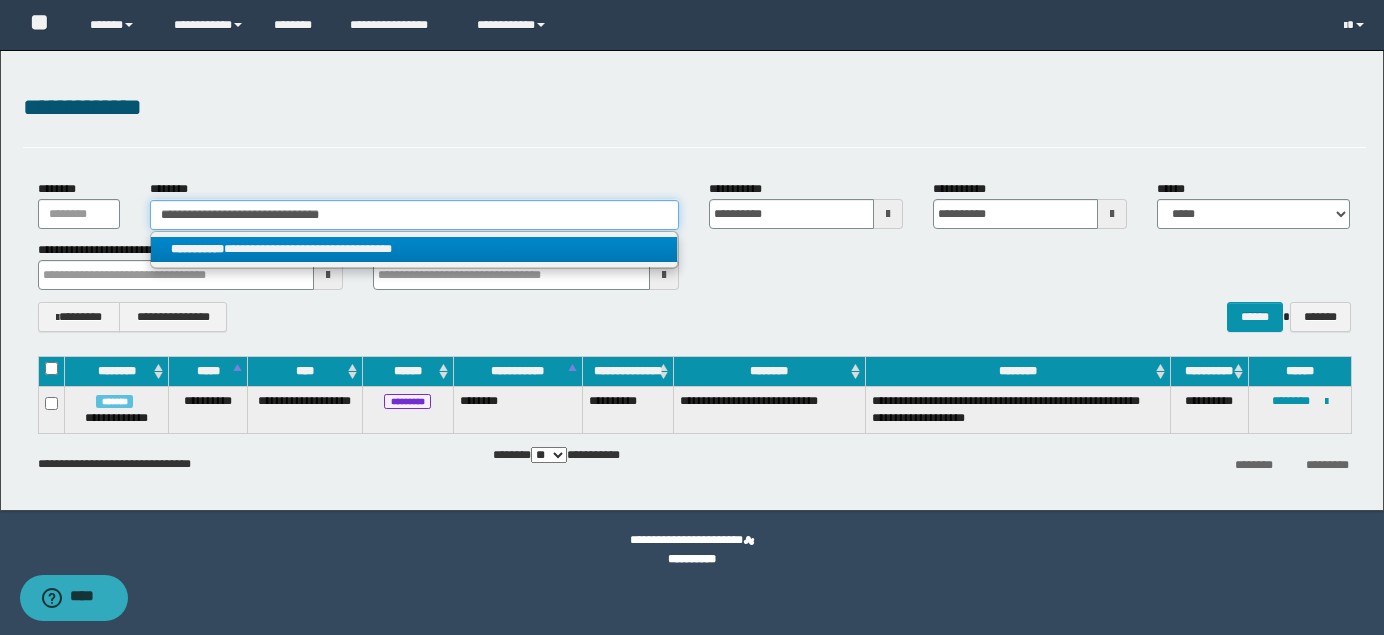 type on "**********" 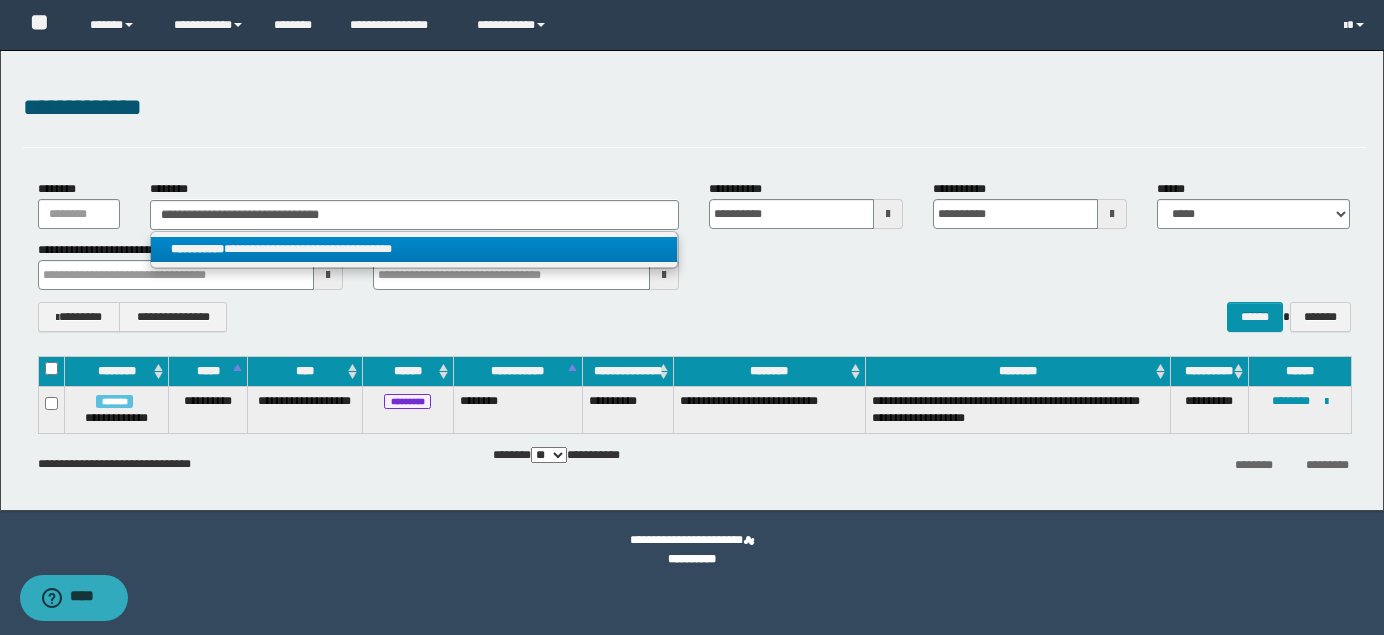 click on "**********" at bounding box center [414, 249] 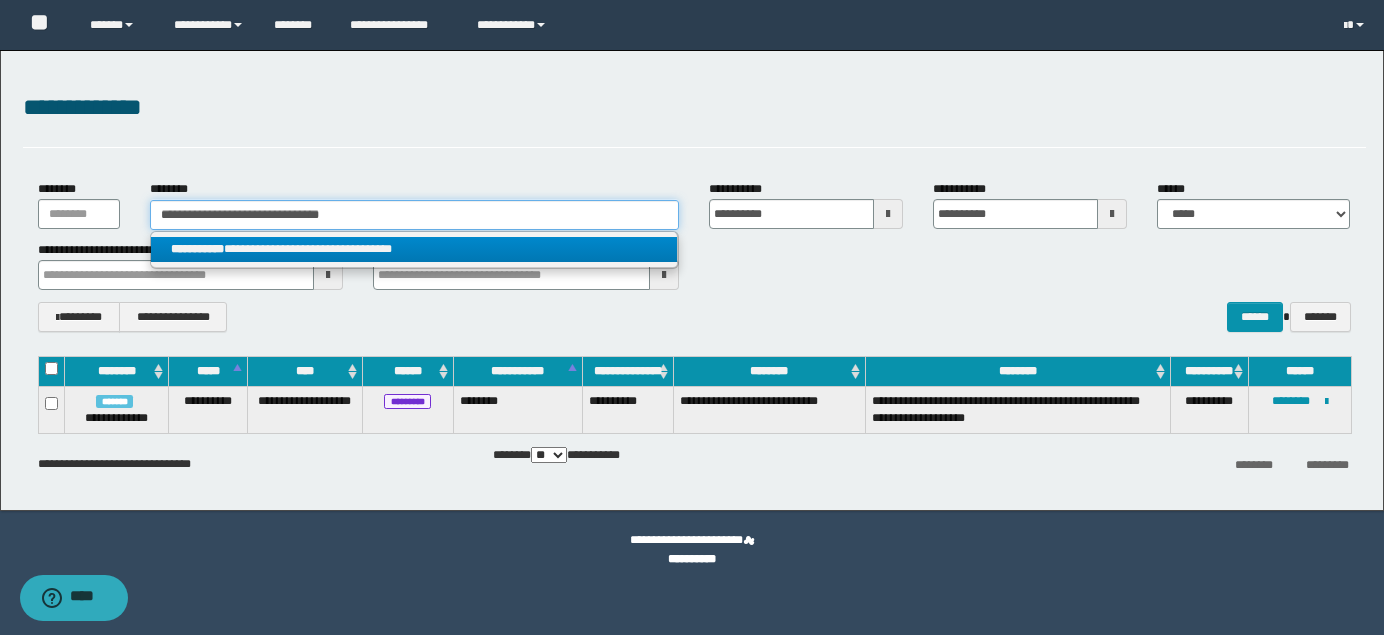 type 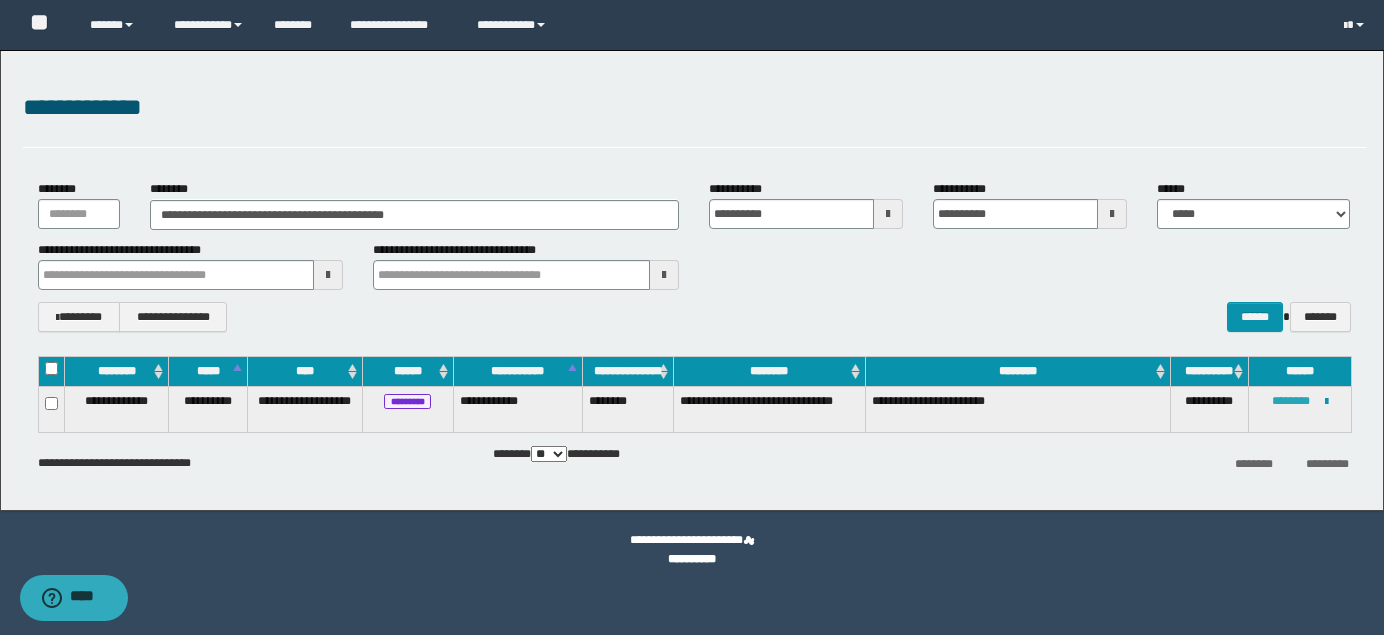 click on "********" at bounding box center (1291, 401) 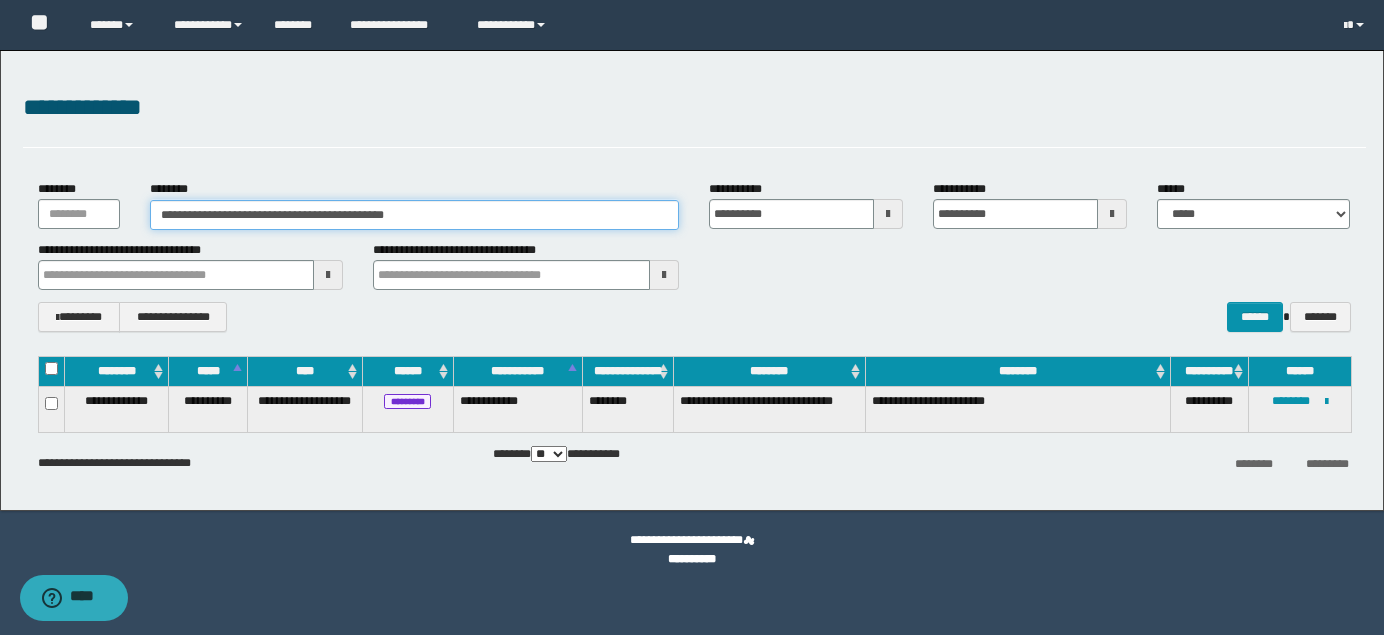 click on "**********" at bounding box center (415, 215) 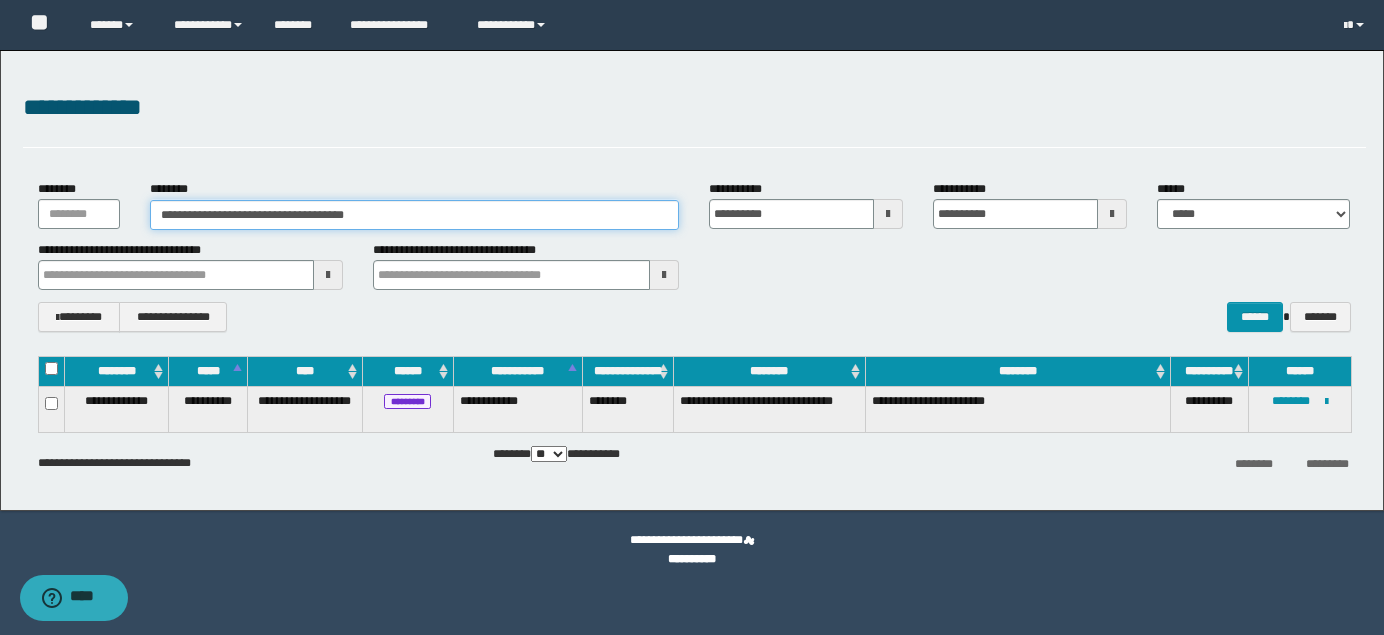 type on "**********" 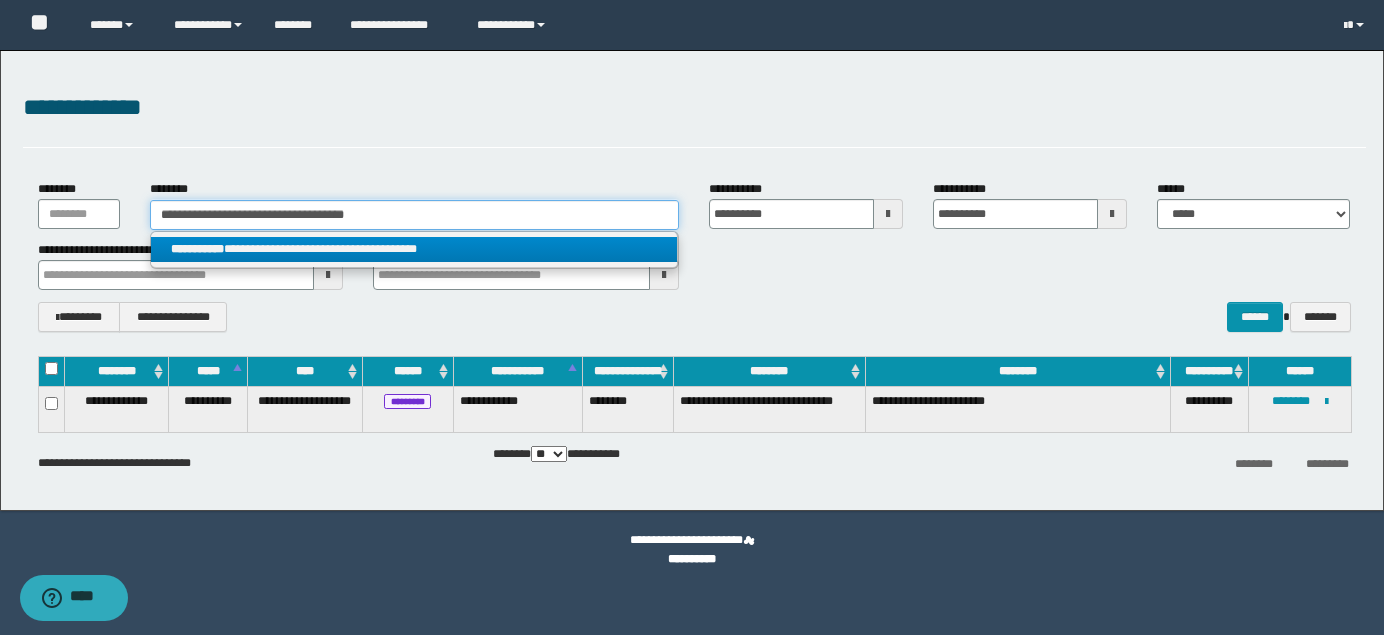type on "**********" 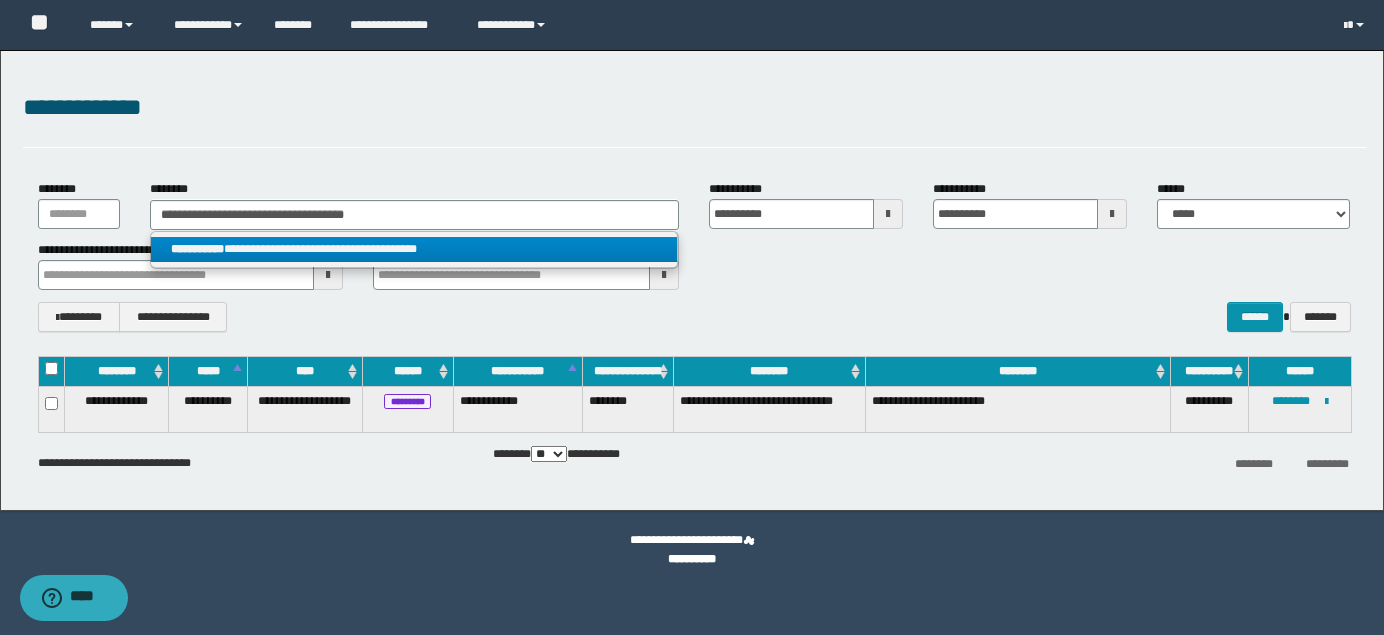 click on "**********" at bounding box center (414, 249) 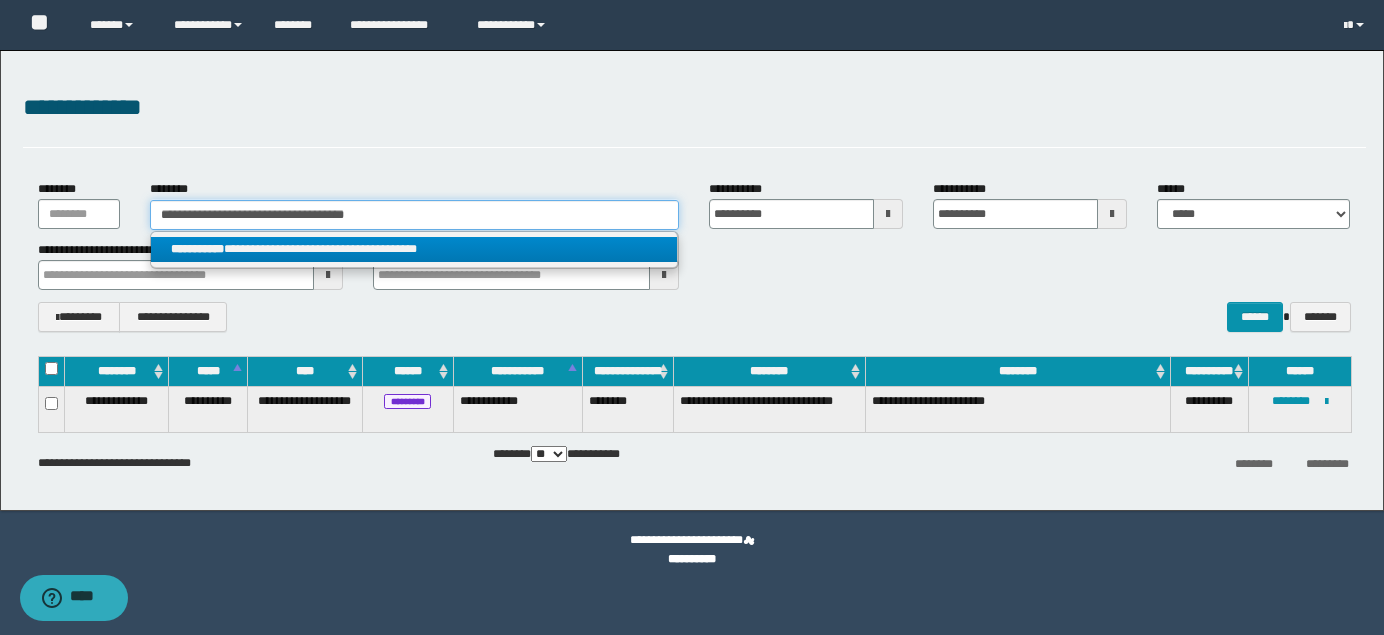 type 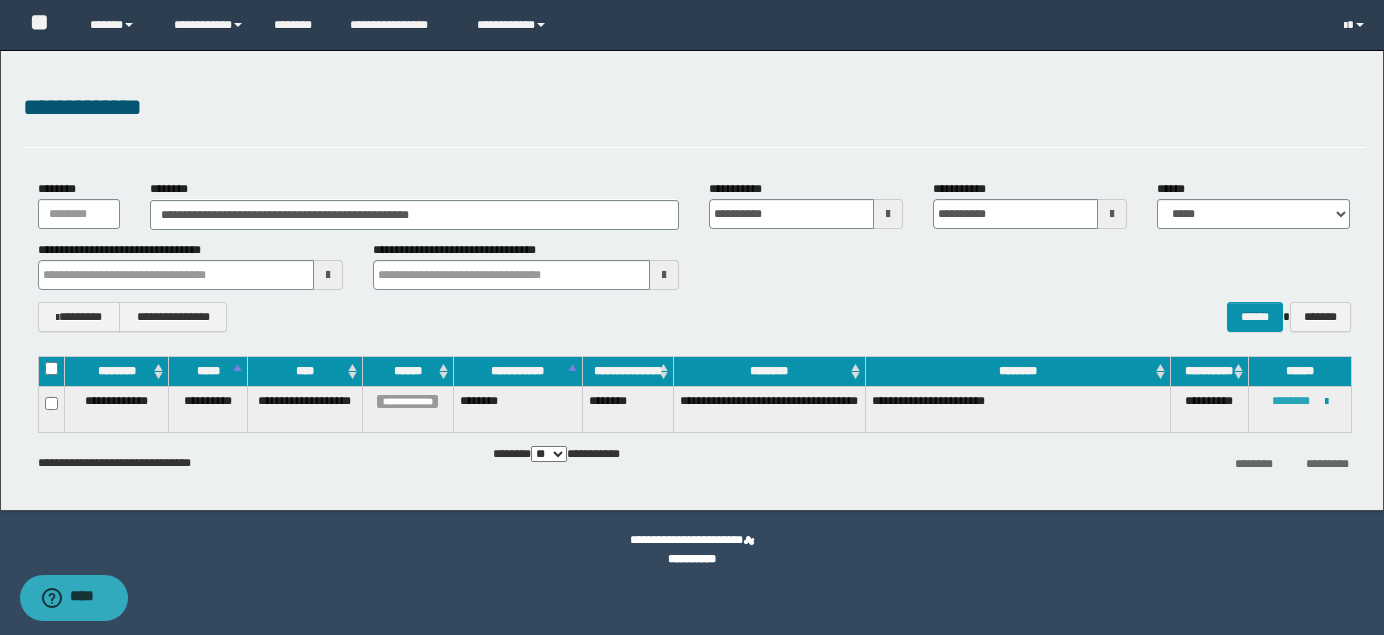 click on "********" at bounding box center (1291, 401) 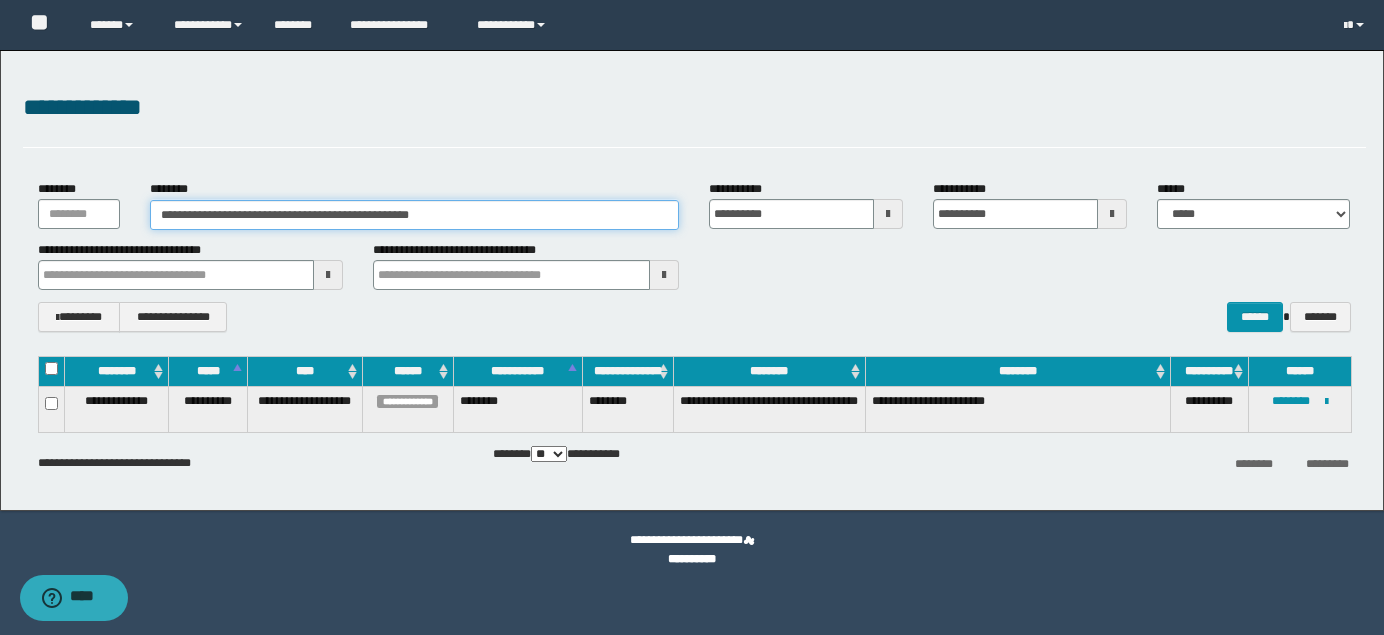 click on "**********" at bounding box center [415, 215] 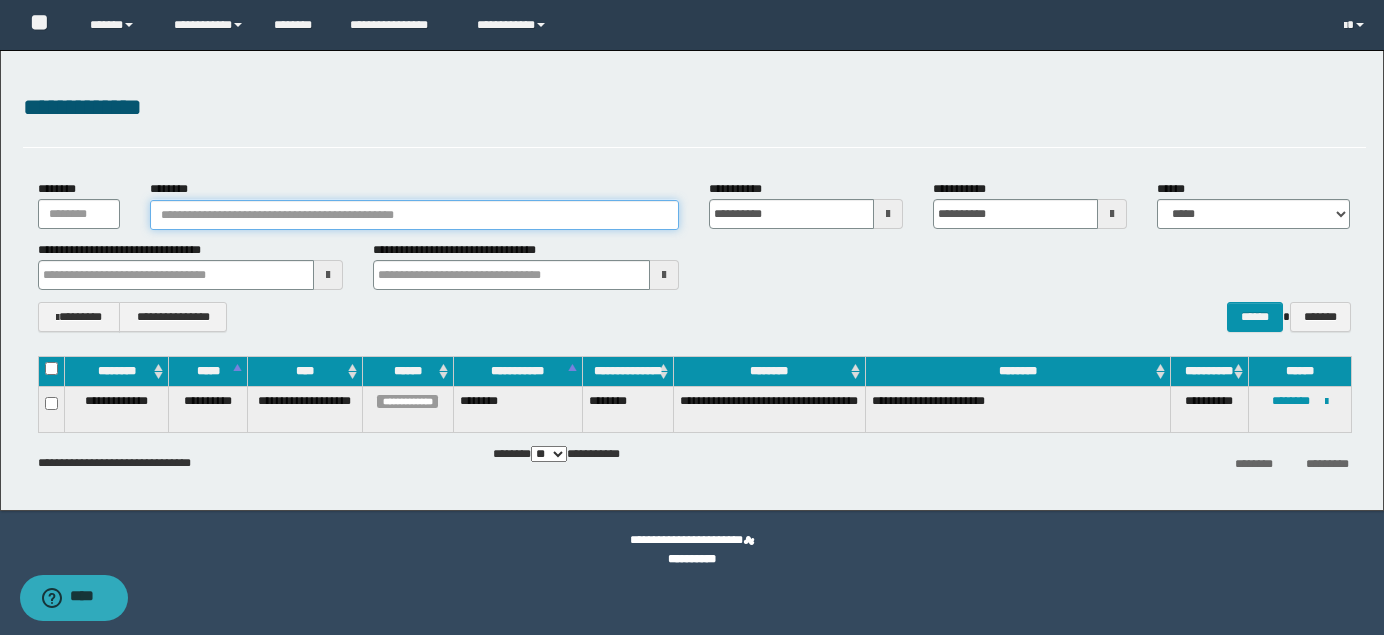paste on "**********" 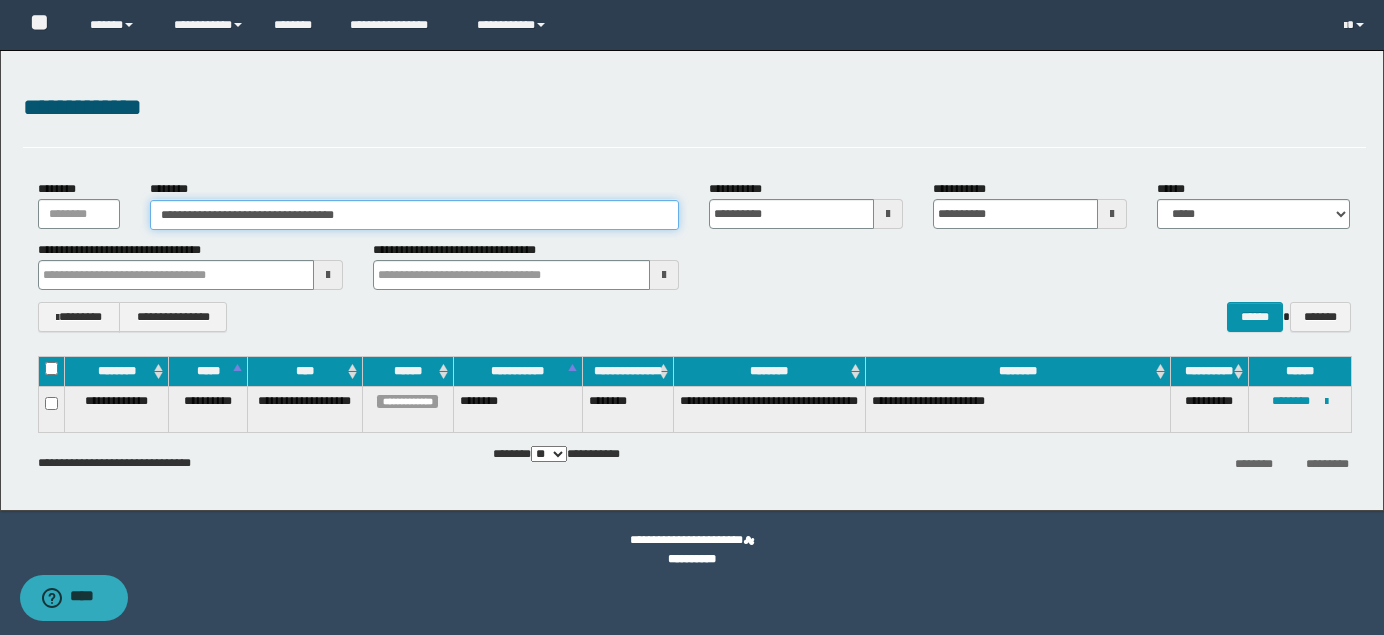 type on "**********" 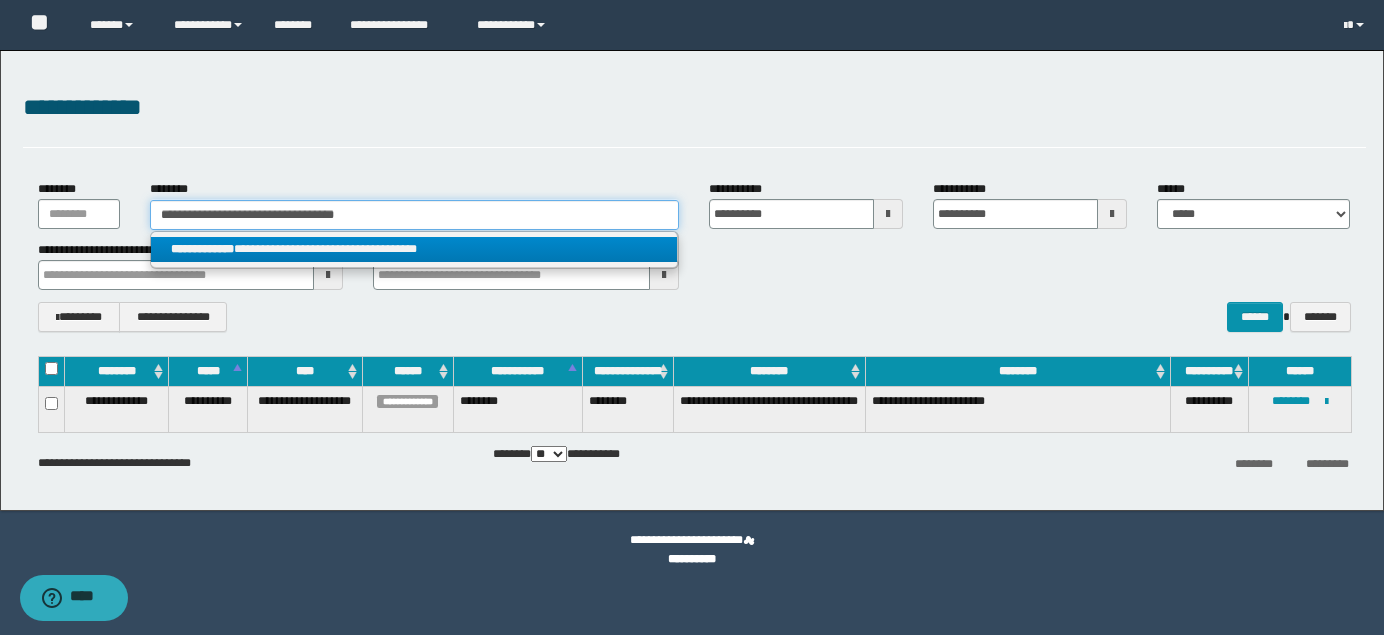 type on "**********" 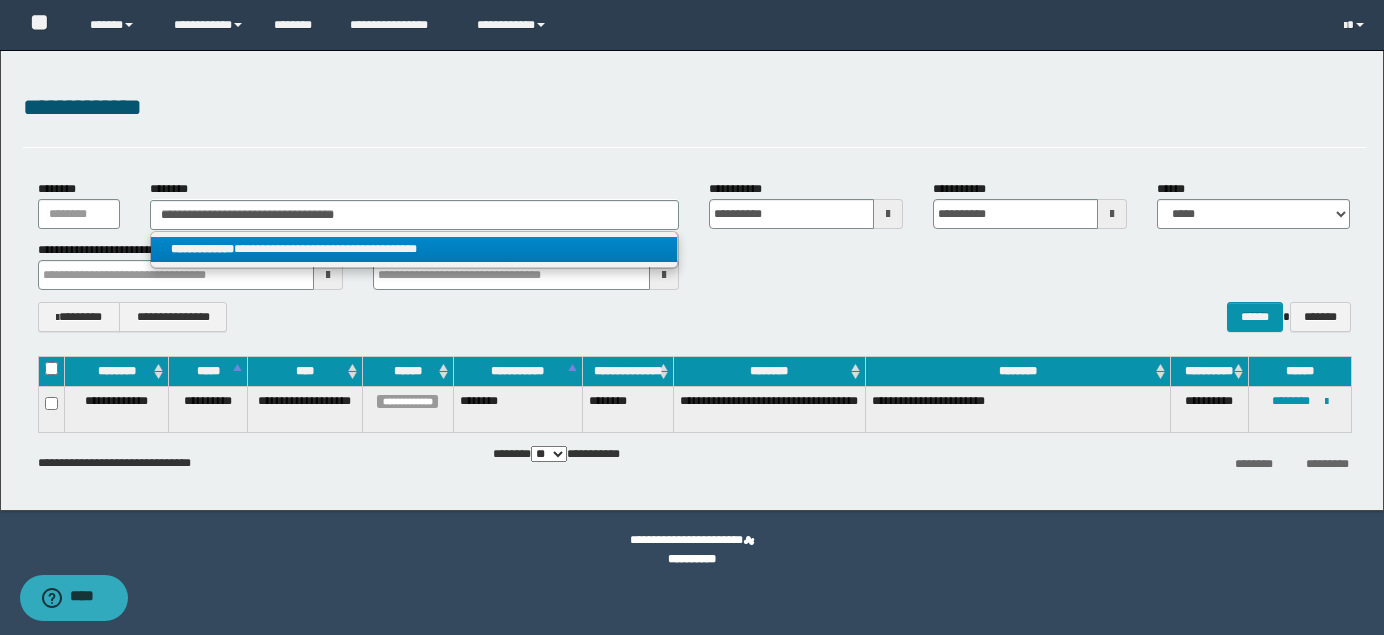 click on "**********" at bounding box center [414, 249] 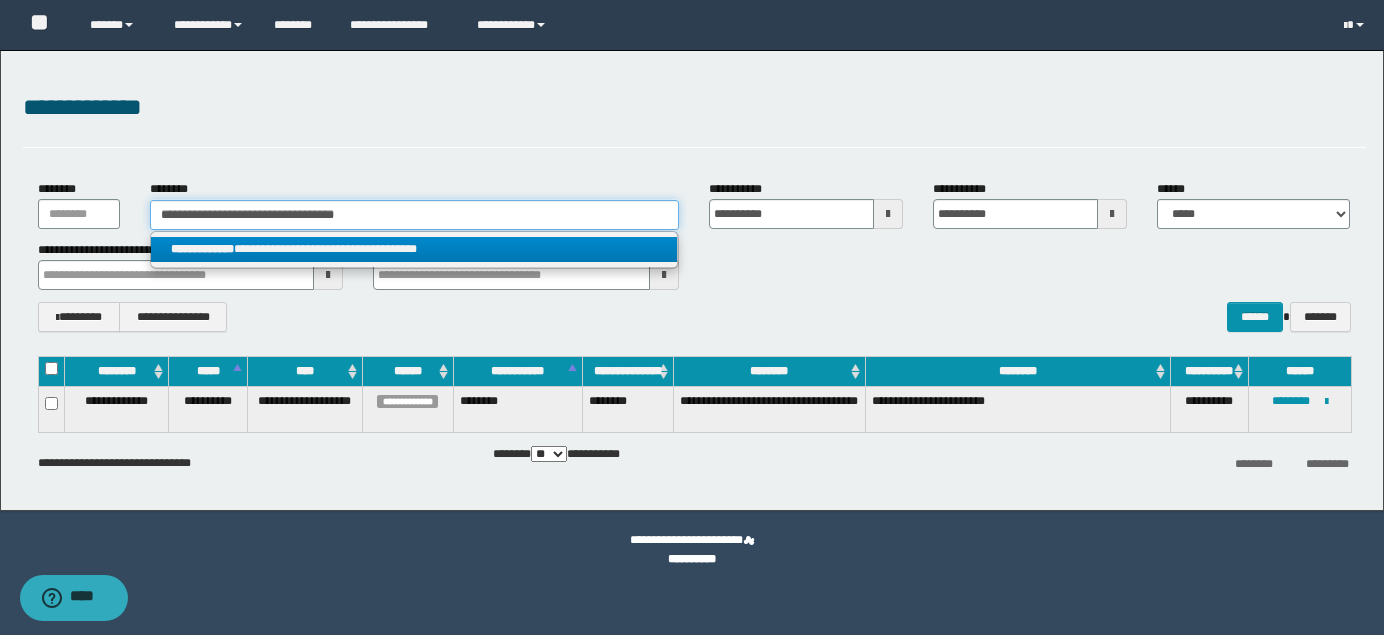 type 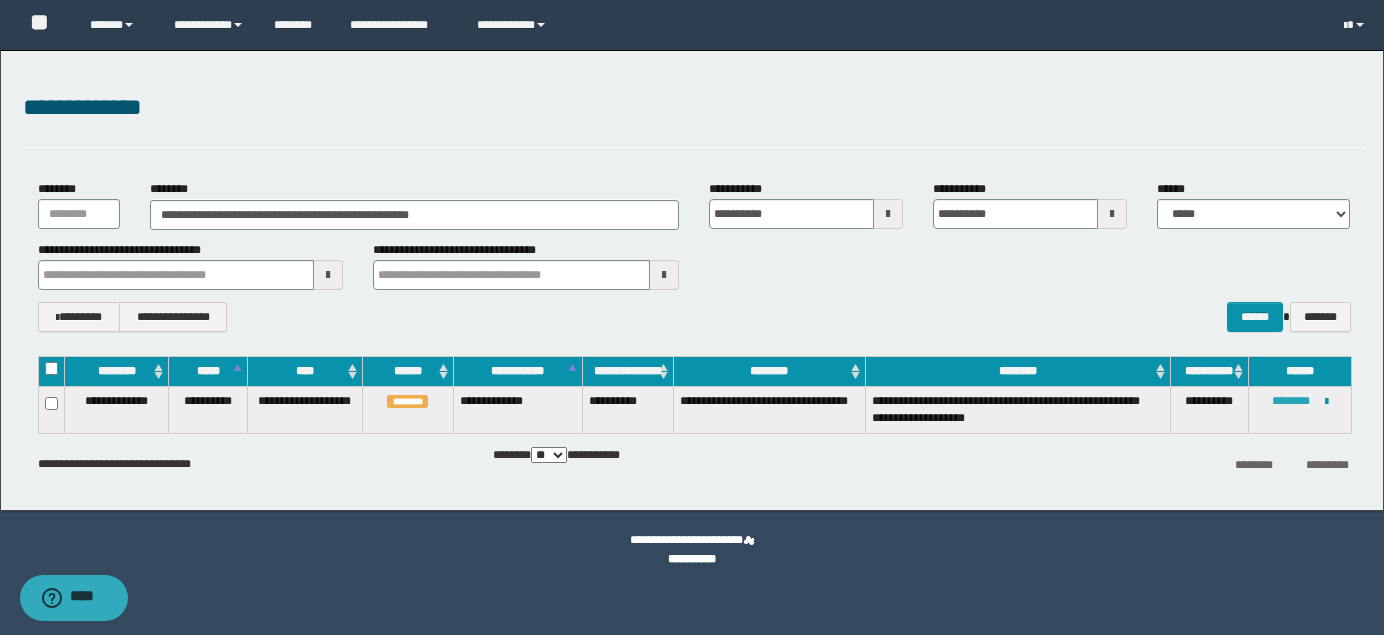 click on "********" at bounding box center (1291, 401) 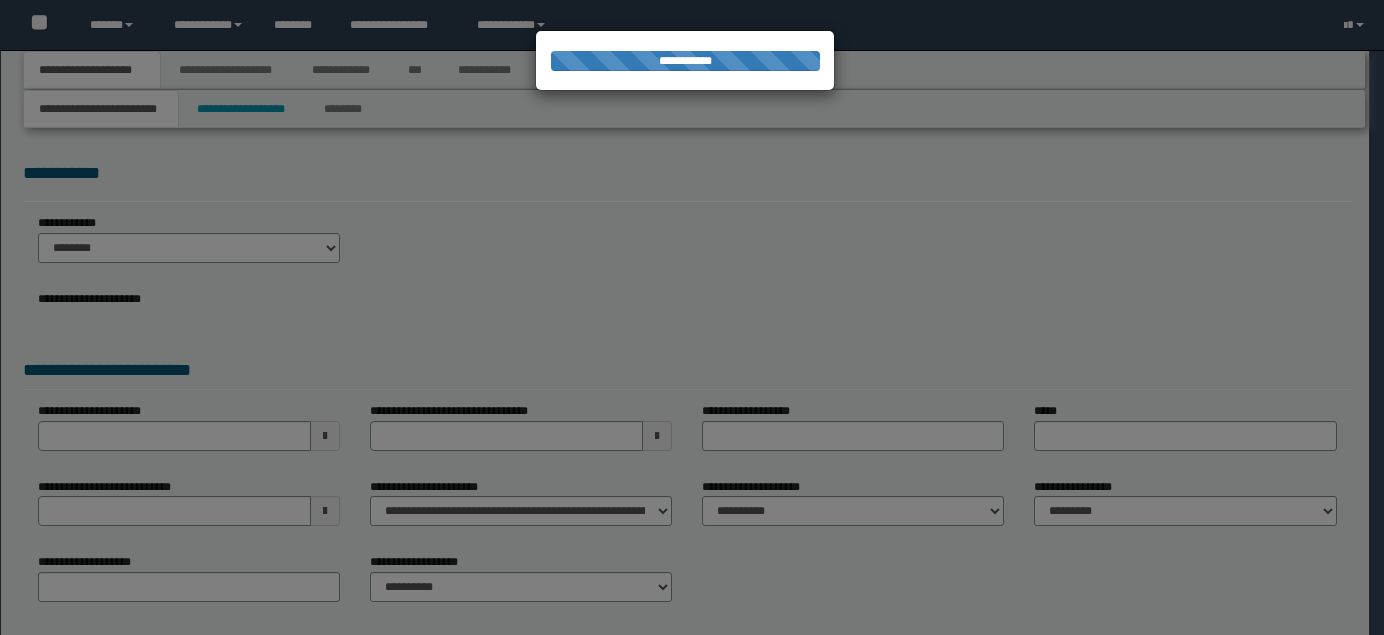scroll, scrollTop: 0, scrollLeft: 0, axis: both 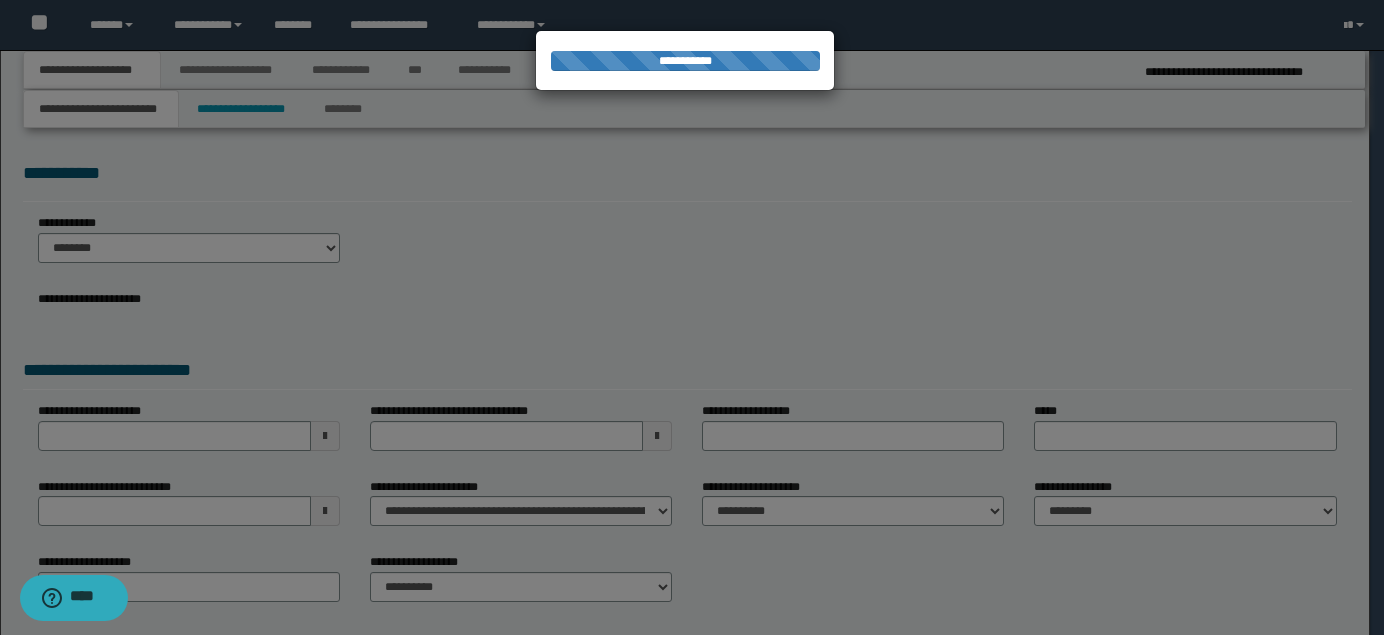 select on "*" 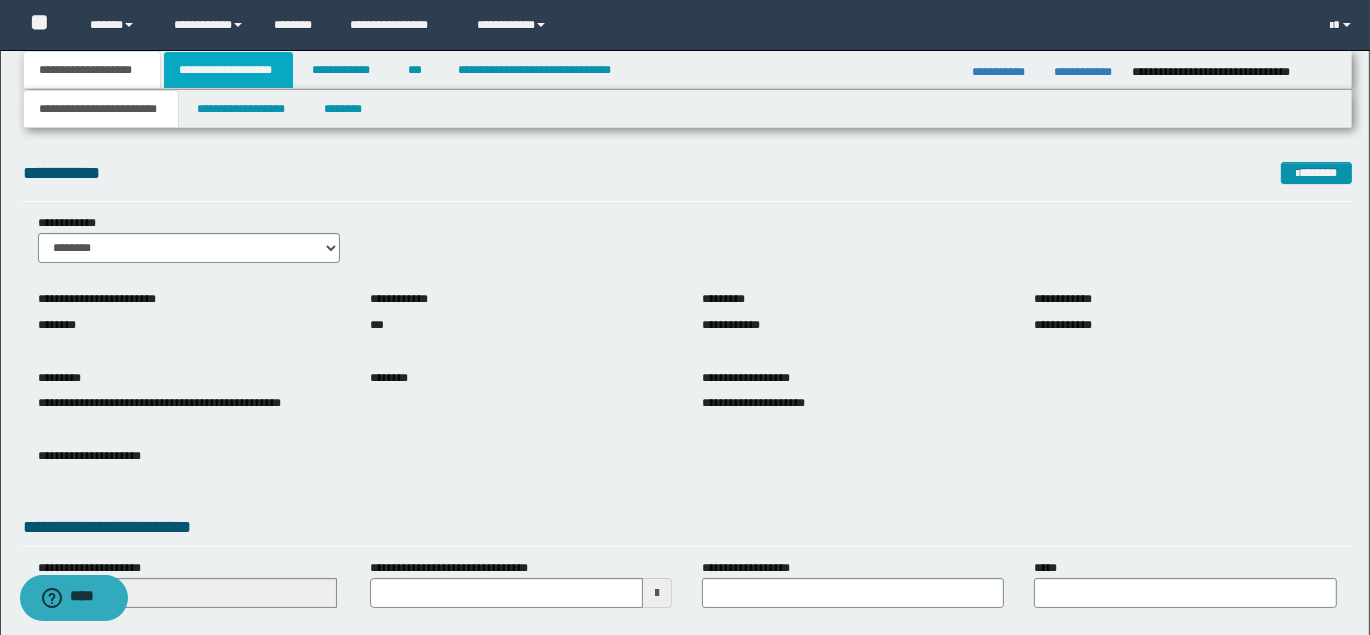 click on "**********" at bounding box center (228, 70) 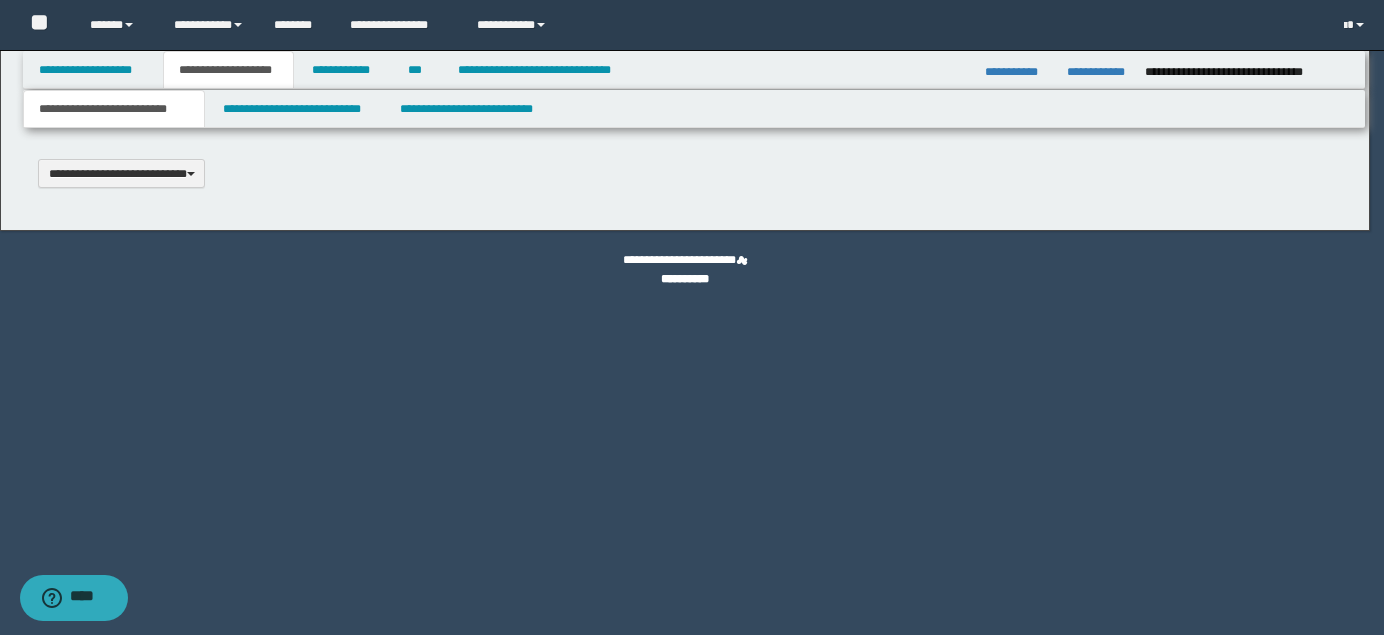 type 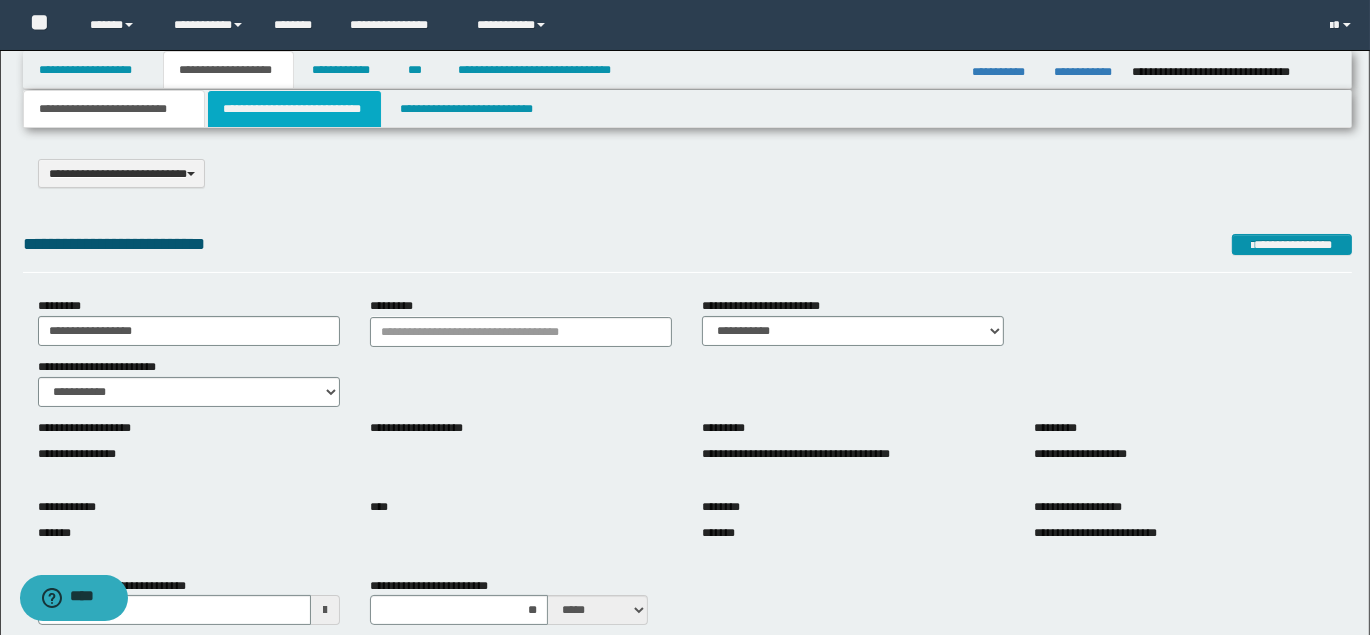 click on "**********" at bounding box center [294, 109] 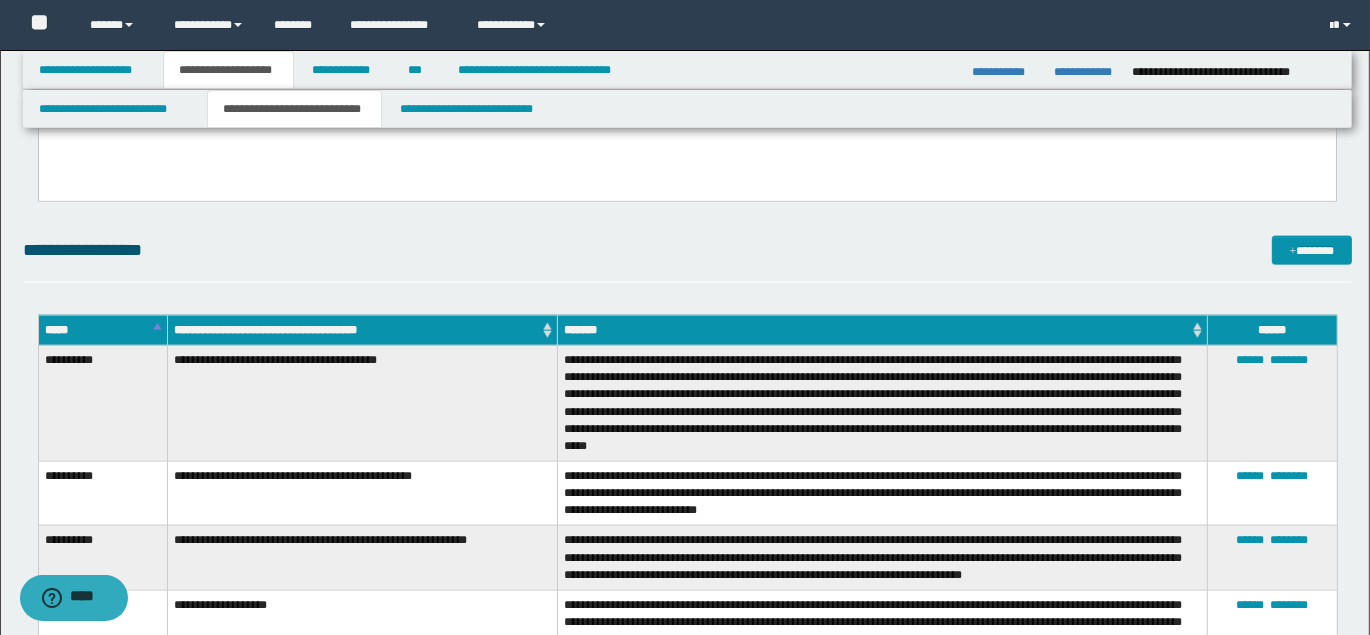 scroll, scrollTop: 2672, scrollLeft: 0, axis: vertical 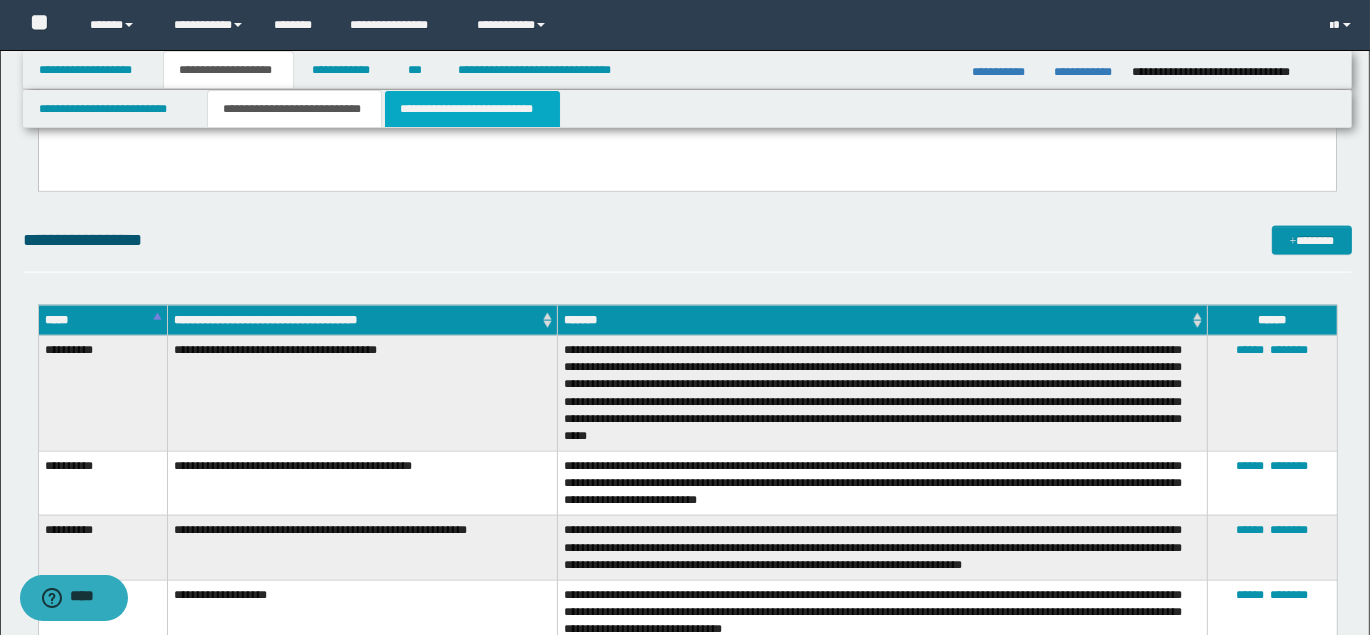 click on "**********" at bounding box center [472, 109] 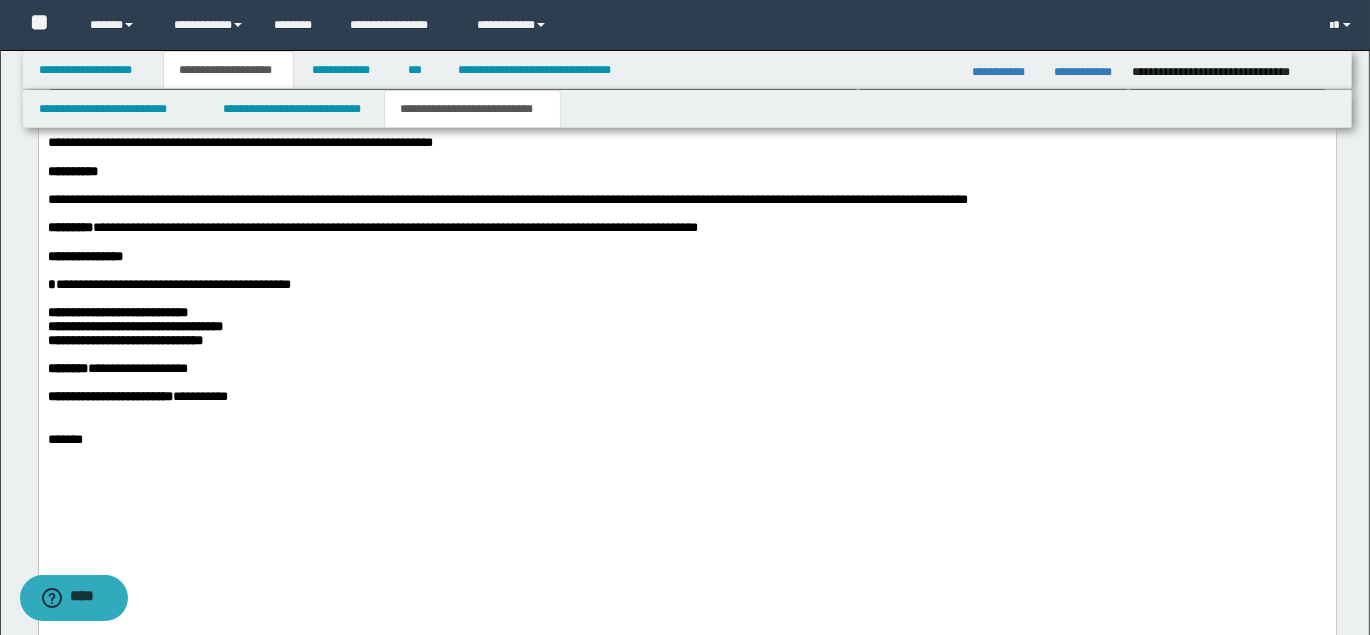 scroll, scrollTop: 1536, scrollLeft: 0, axis: vertical 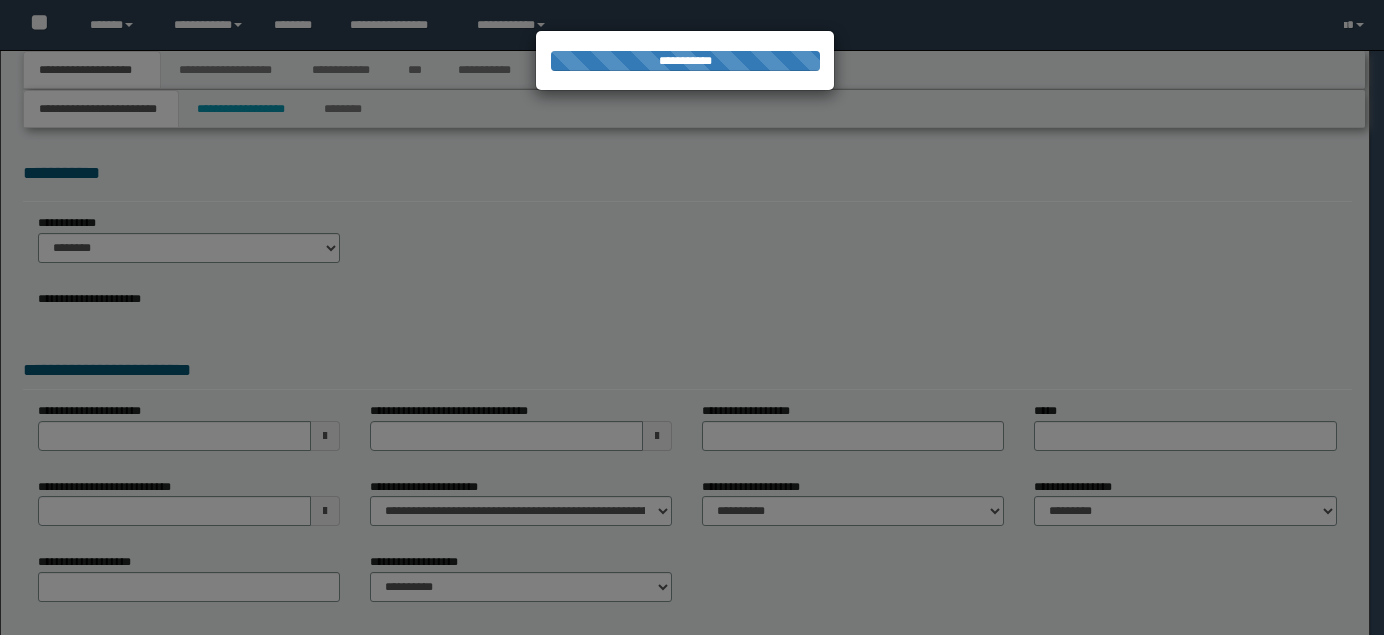 select on "*" 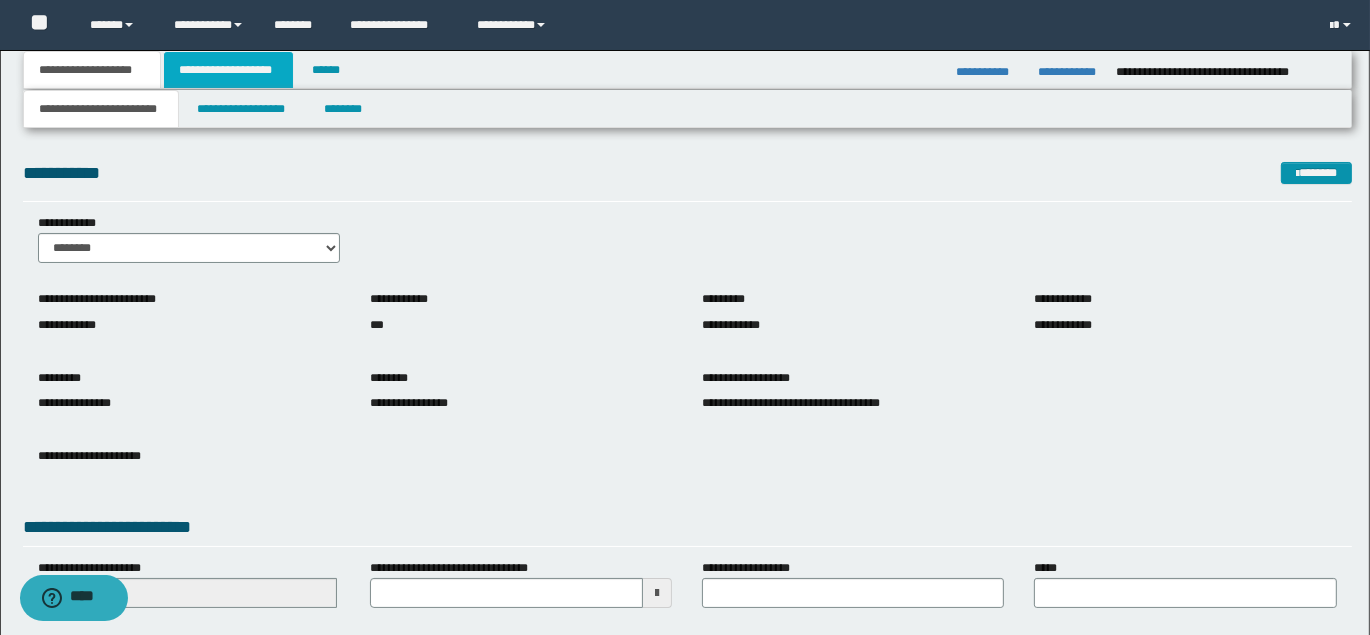 click on "**********" at bounding box center (228, 70) 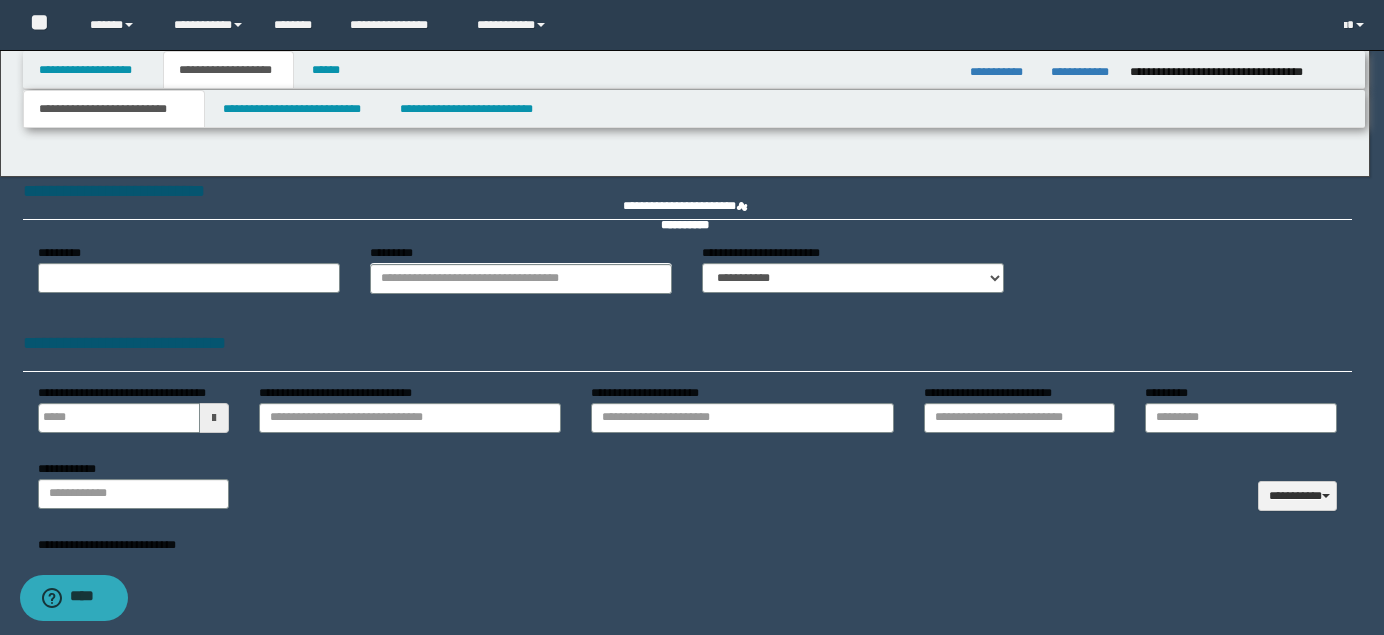 type on "**********" 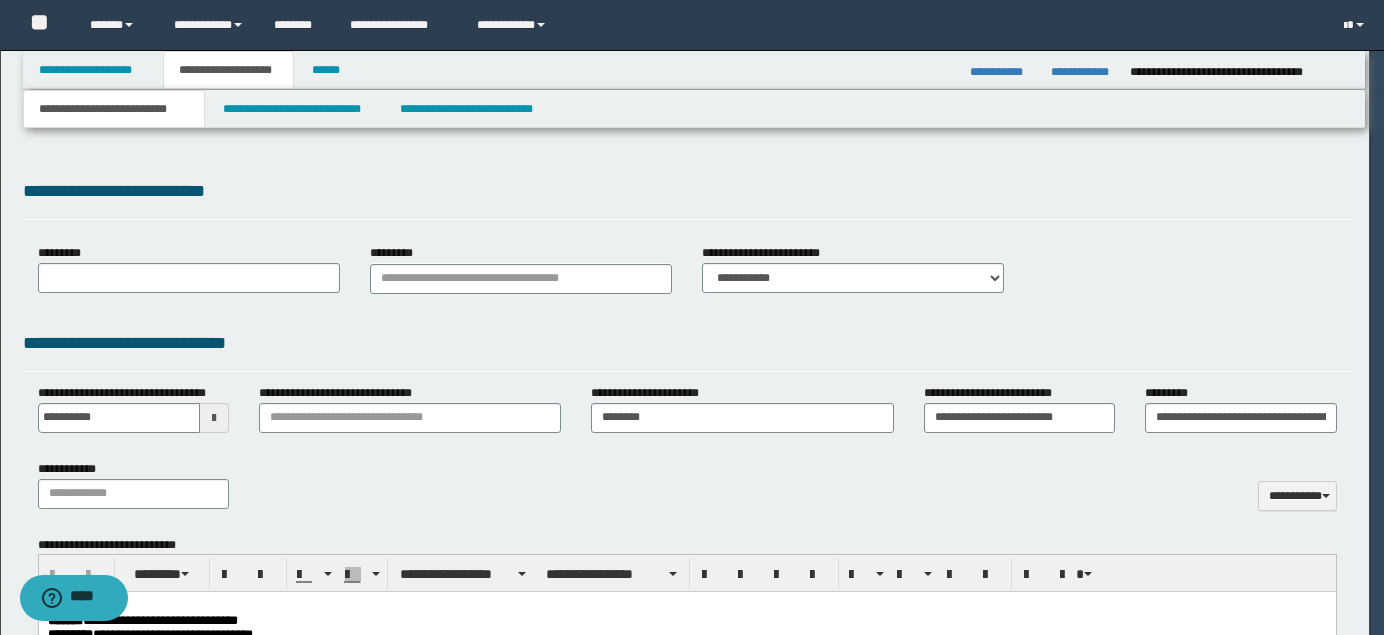 scroll, scrollTop: 0, scrollLeft: 0, axis: both 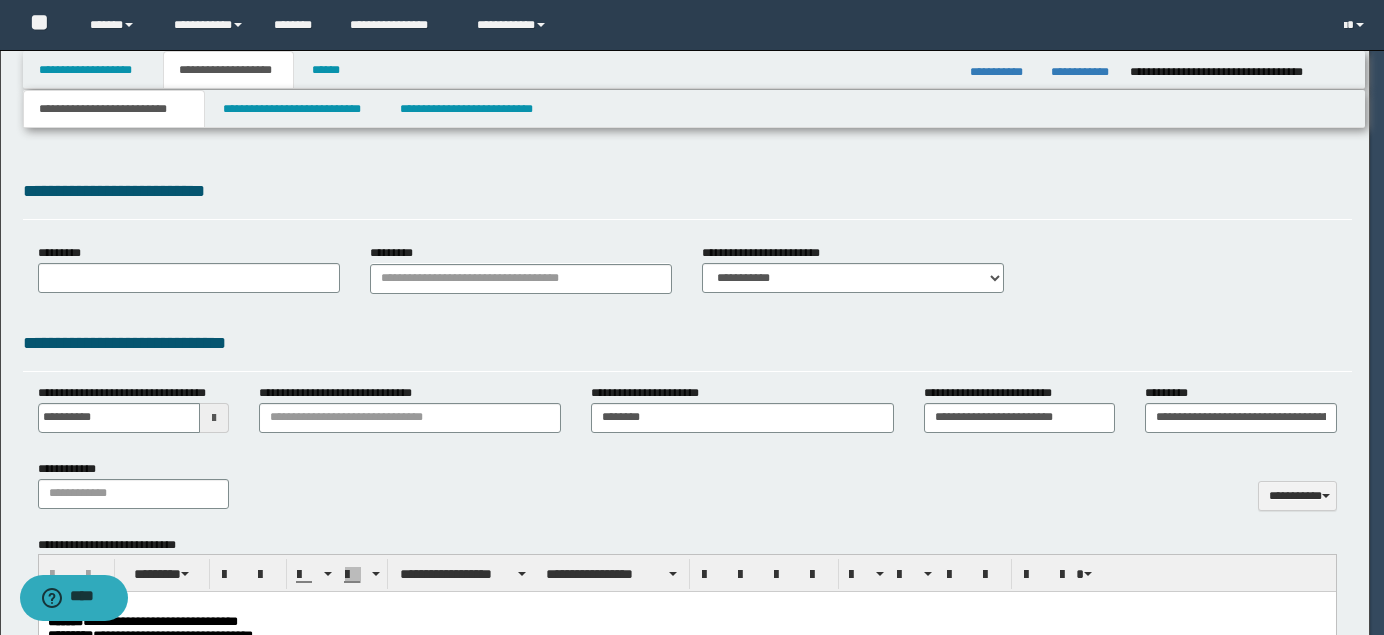type on "**********" 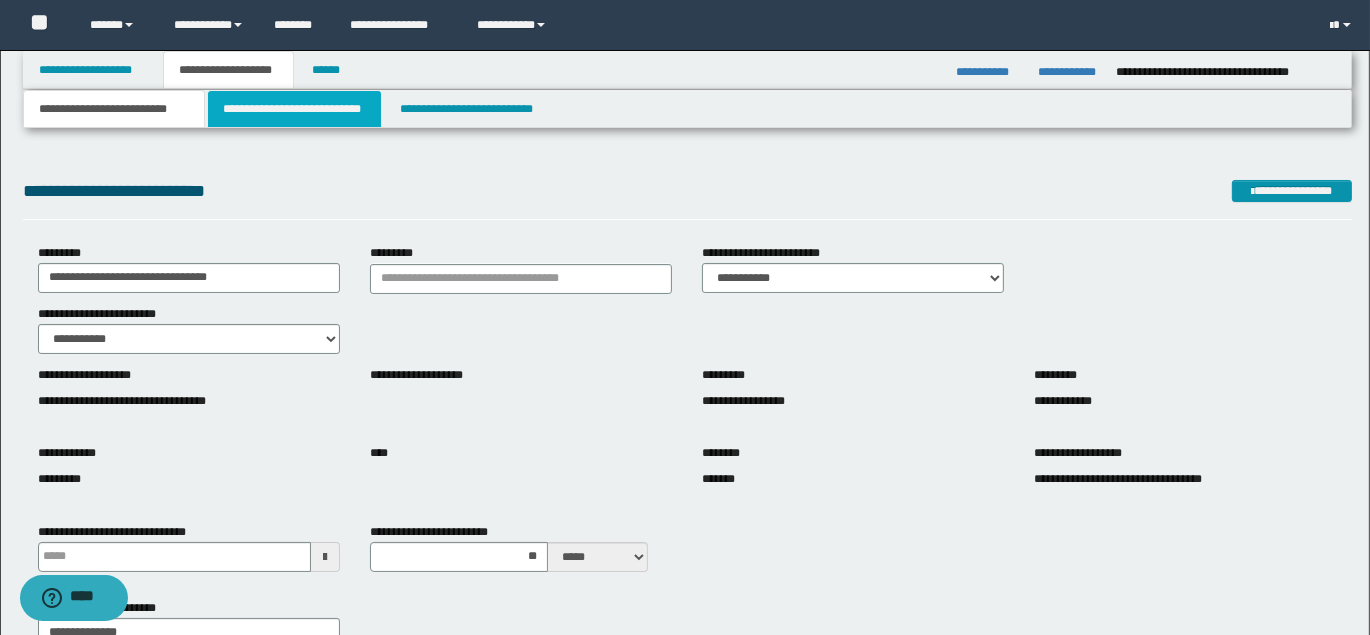 click on "**********" at bounding box center (294, 109) 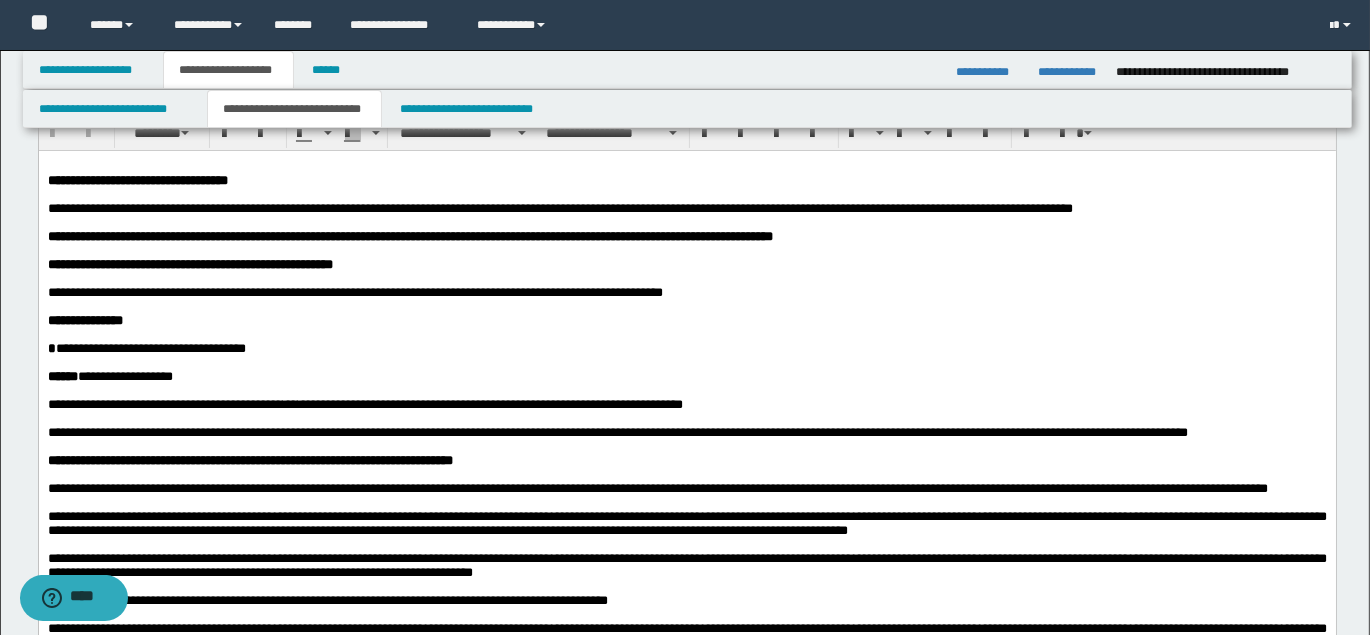 scroll, scrollTop: 68, scrollLeft: 0, axis: vertical 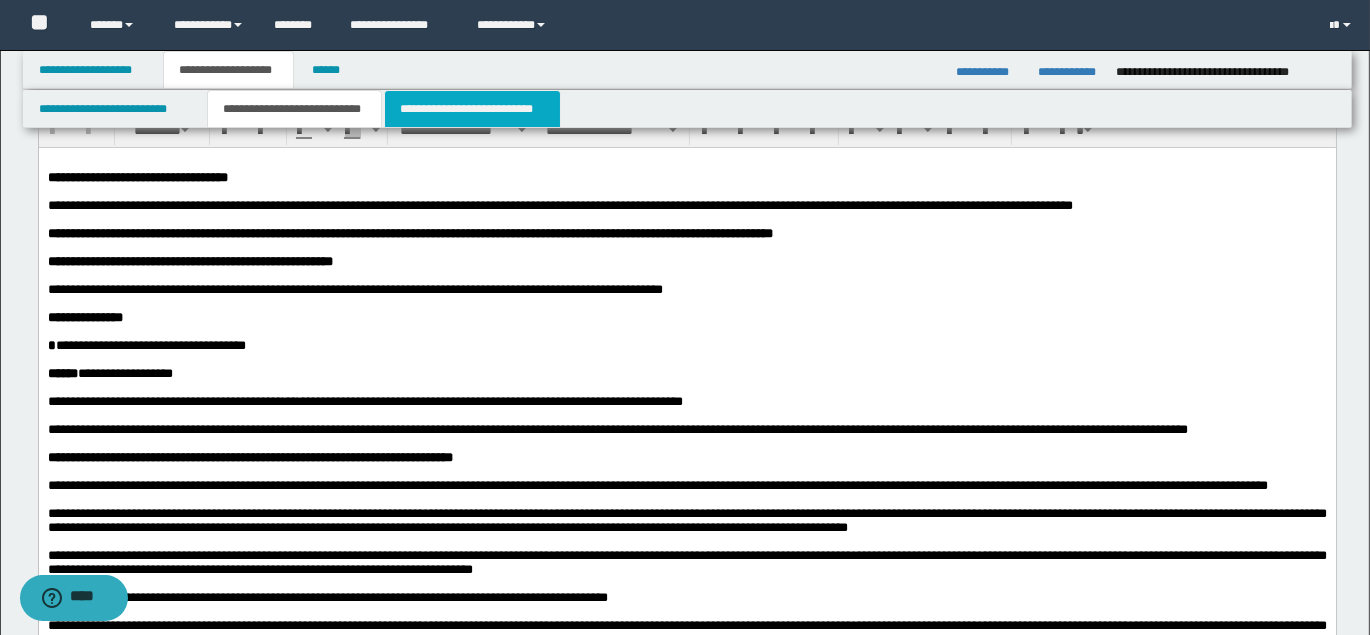 click on "**********" at bounding box center [472, 109] 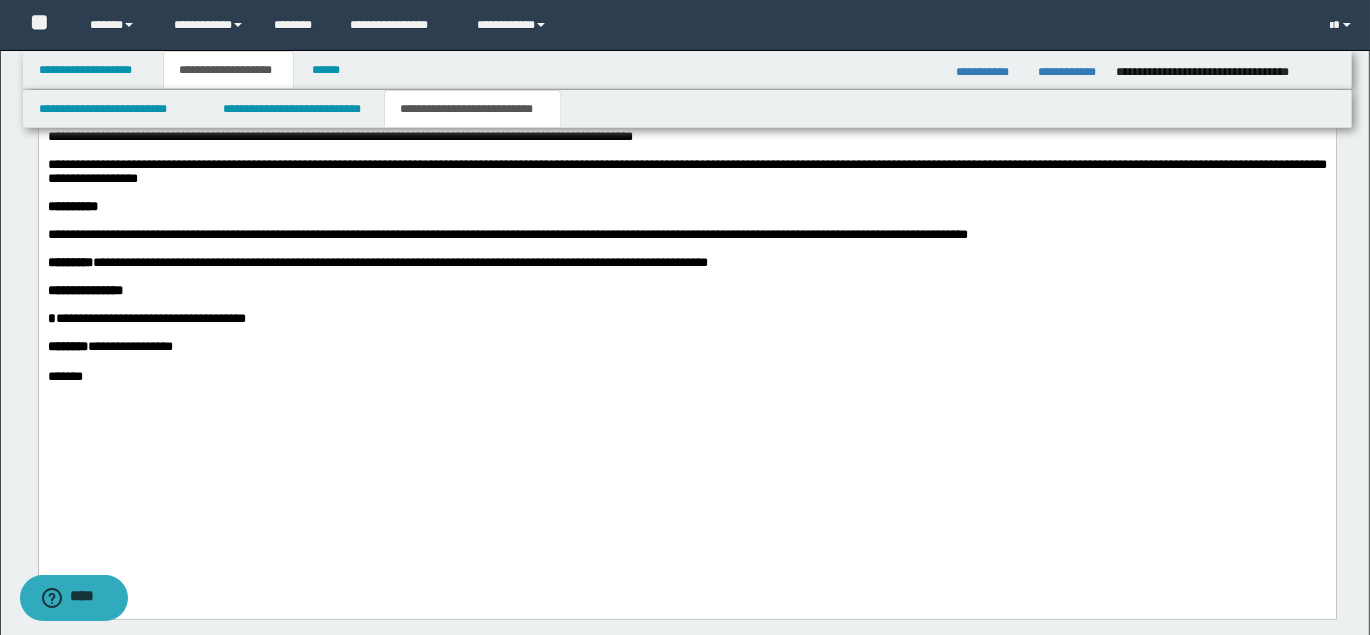 scroll, scrollTop: 1355, scrollLeft: 0, axis: vertical 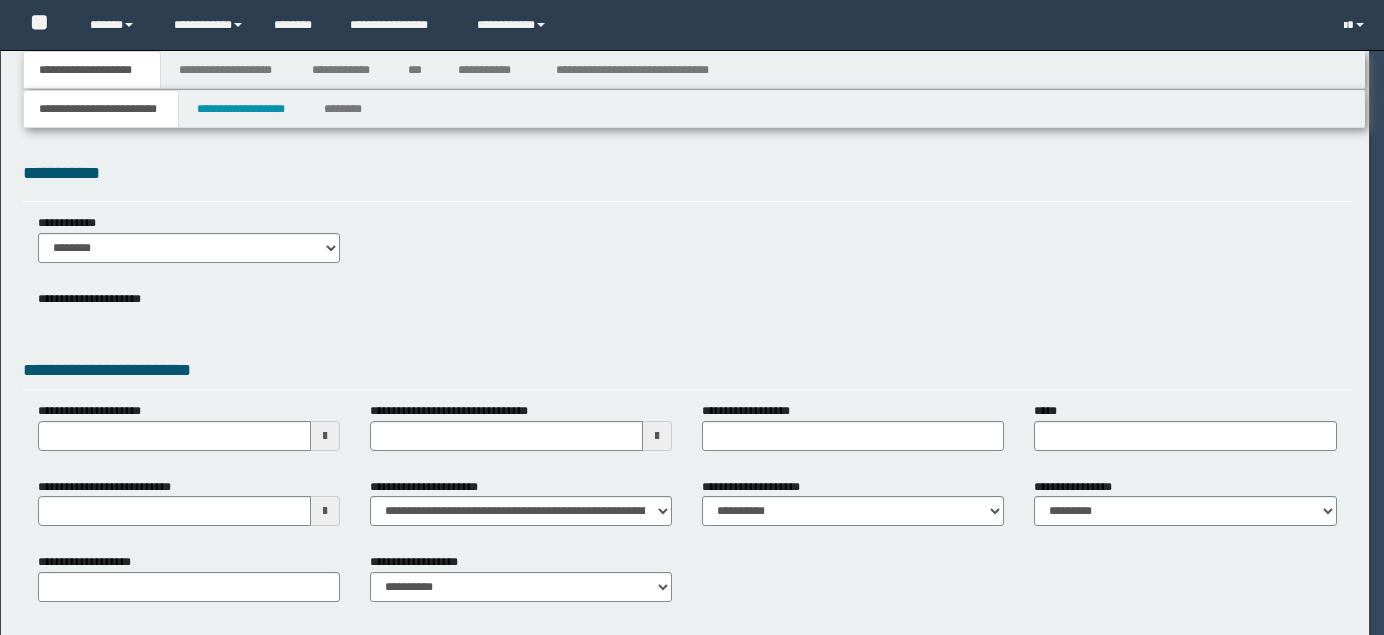 select on "*" 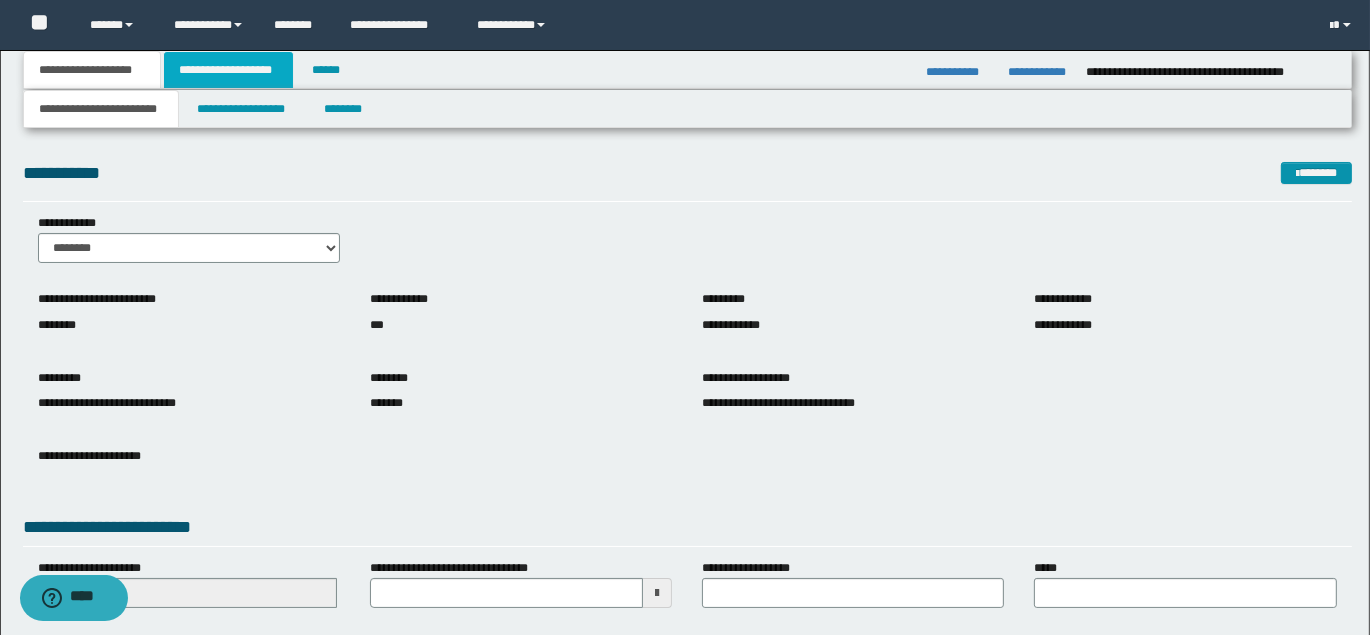 click on "**********" at bounding box center (228, 70) 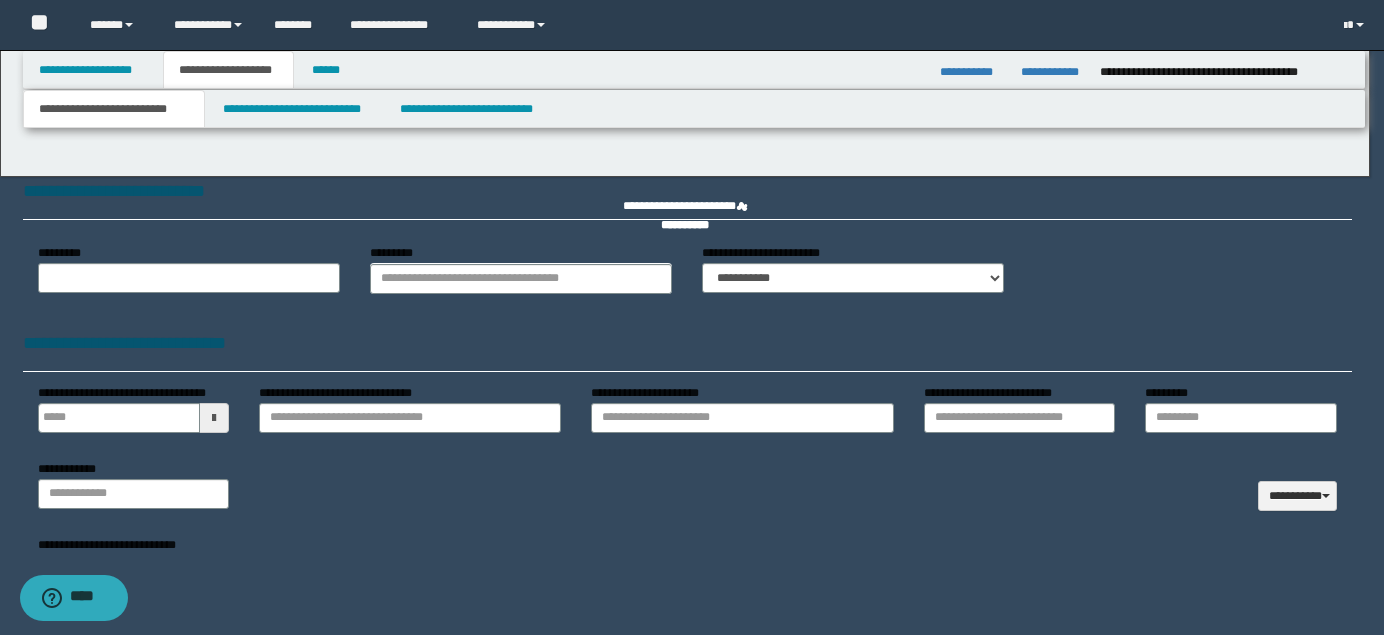 type on "**********" 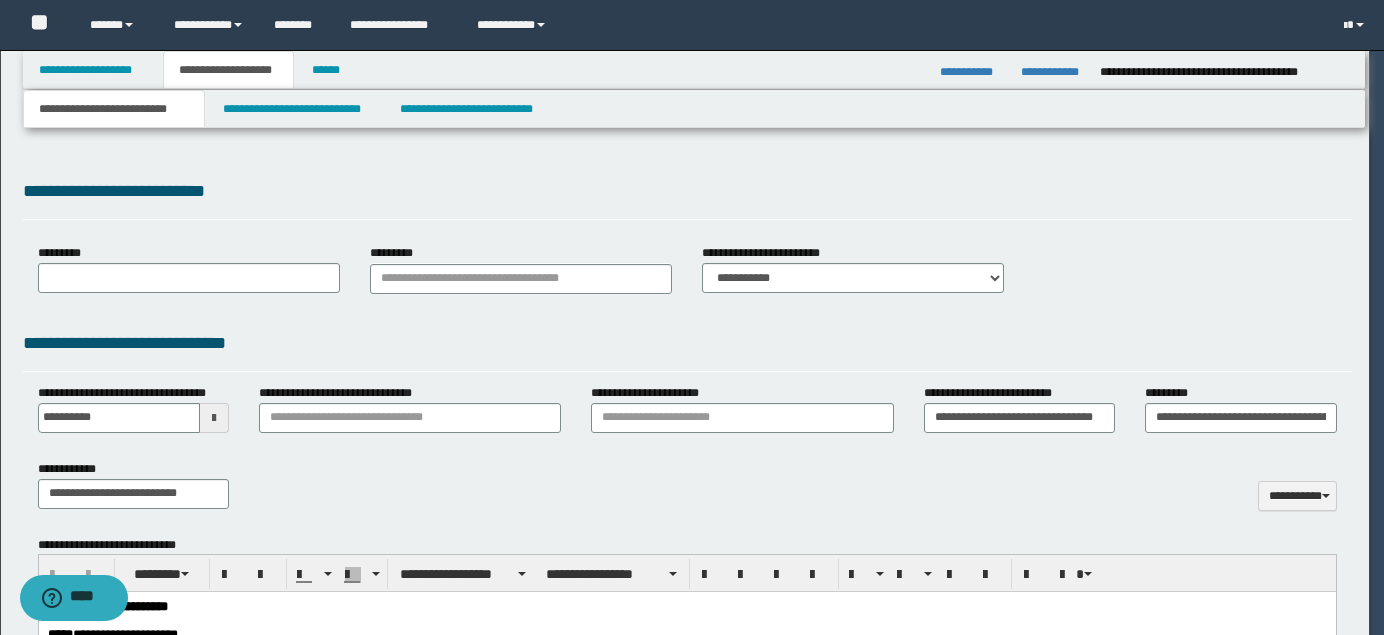 scroll, scrollTop: 0, scrollLeft: 0, axis: both 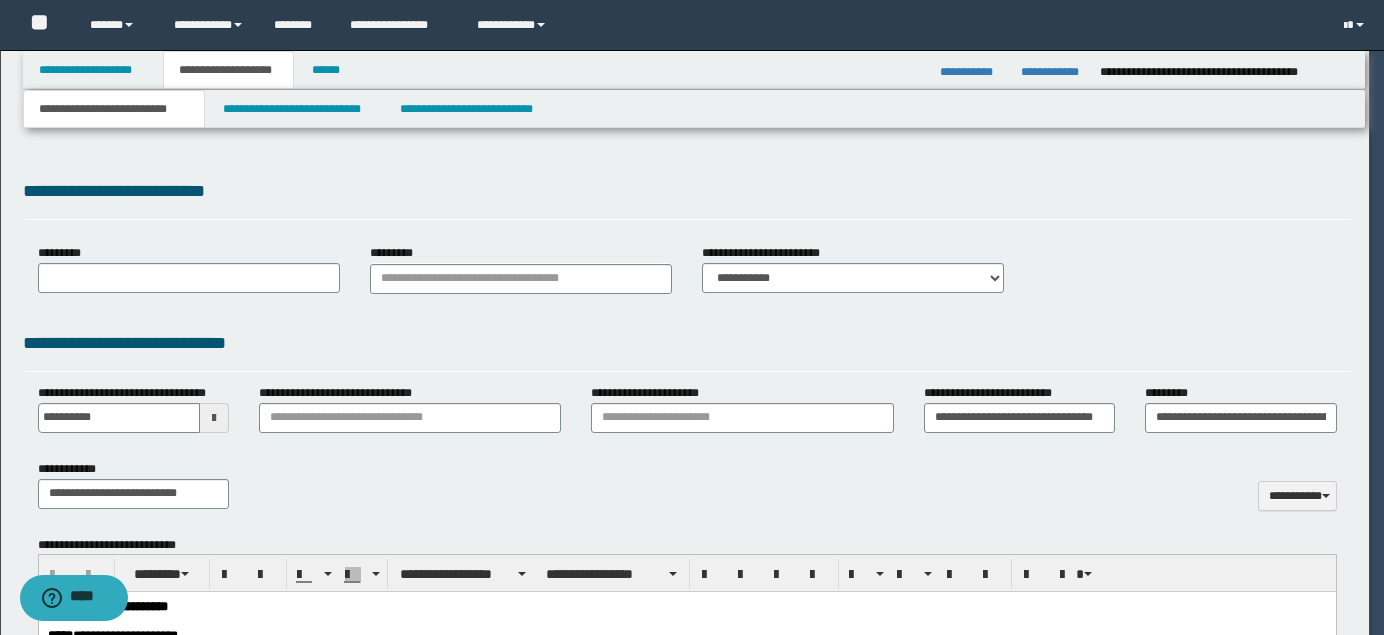 type on "**********" 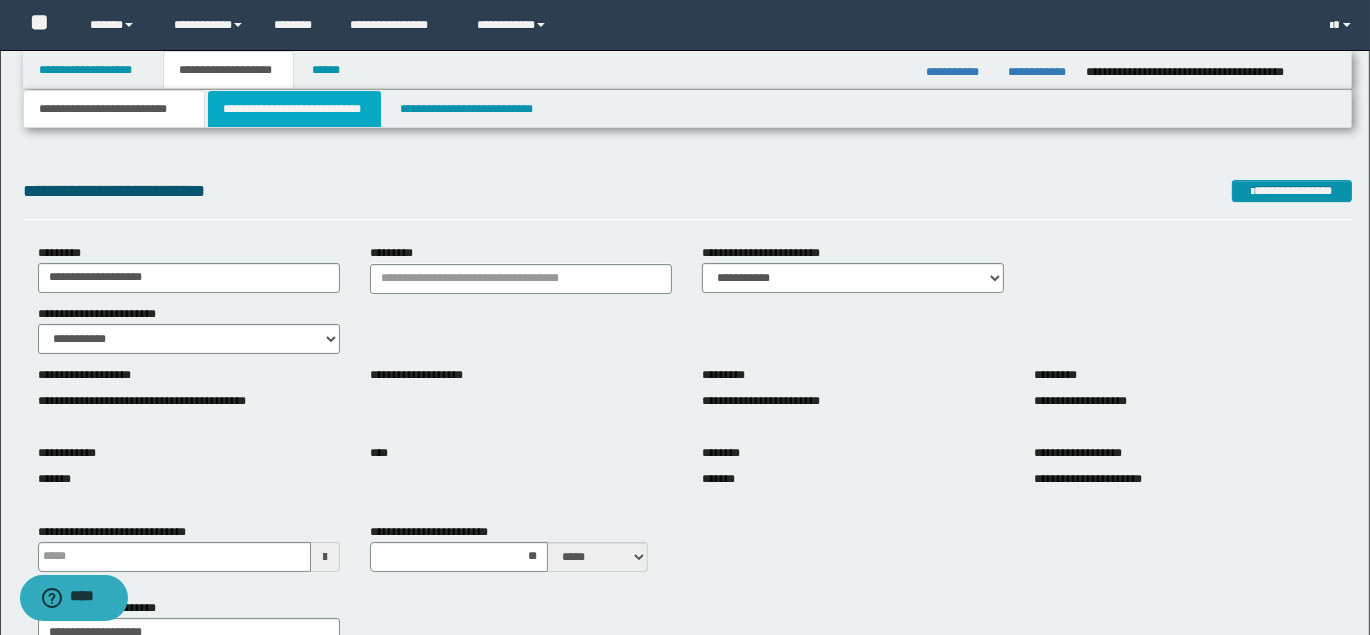 click on "**********" at bounding box center (294, 109) 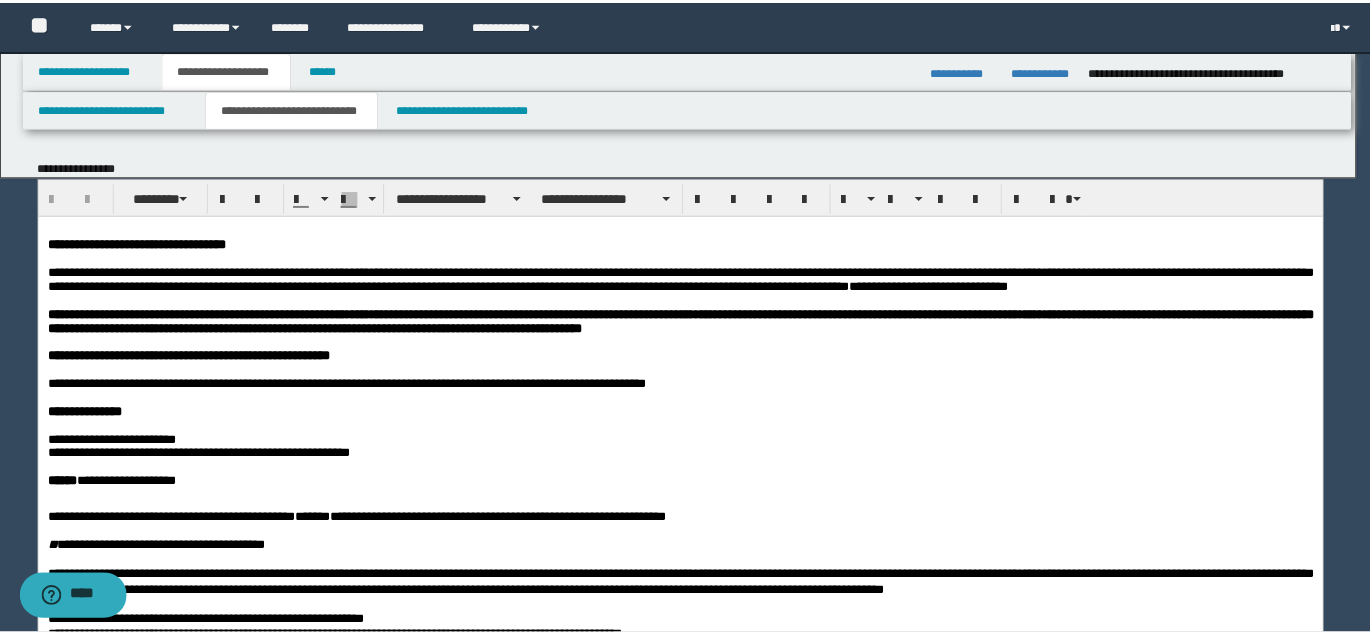 scroll, scrollTop: 0, scrollLeft: 0, axis: both 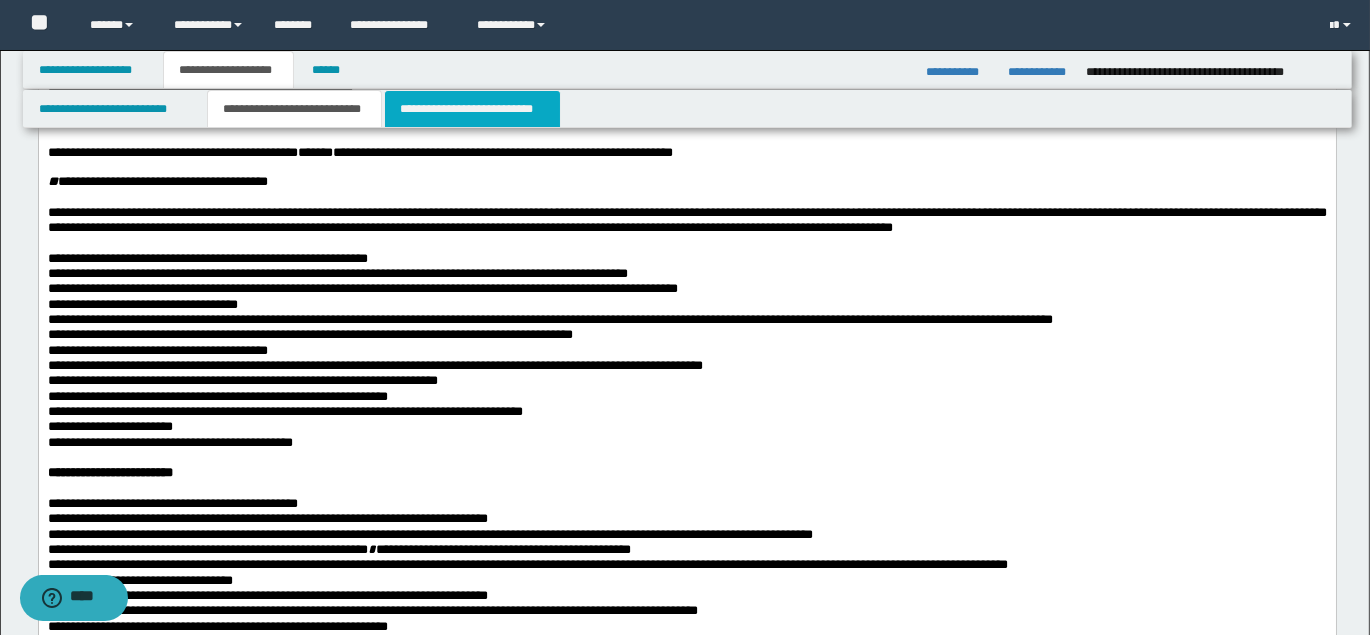 click on "**********" at bounding box center (472, 109) 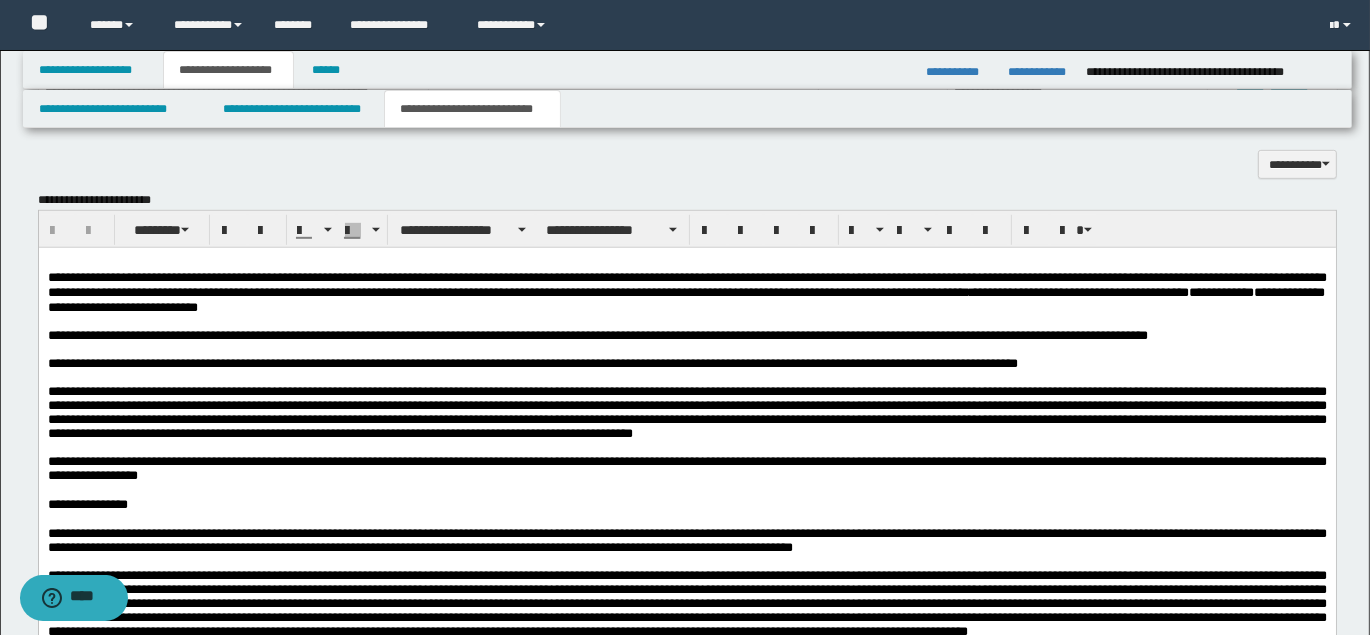 scroll, scrollTop: 1157, scrollLeft: 0, axis: vertical 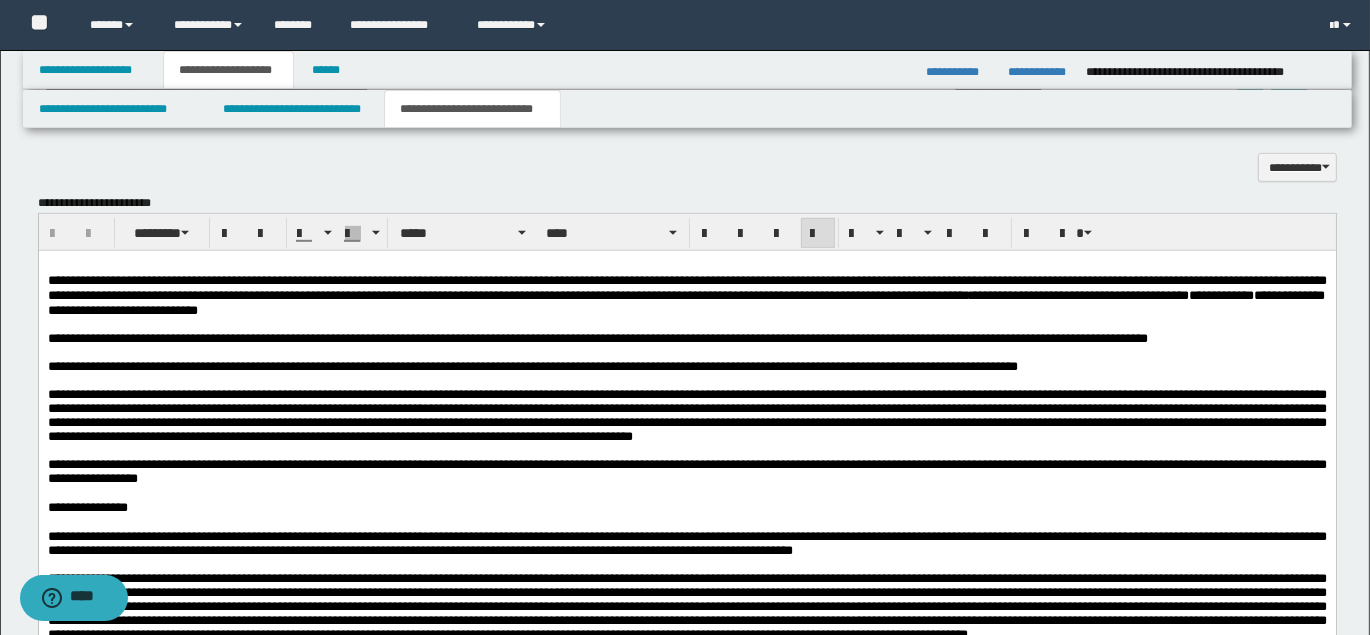 click on "**********" at bounding box center (597, 337) 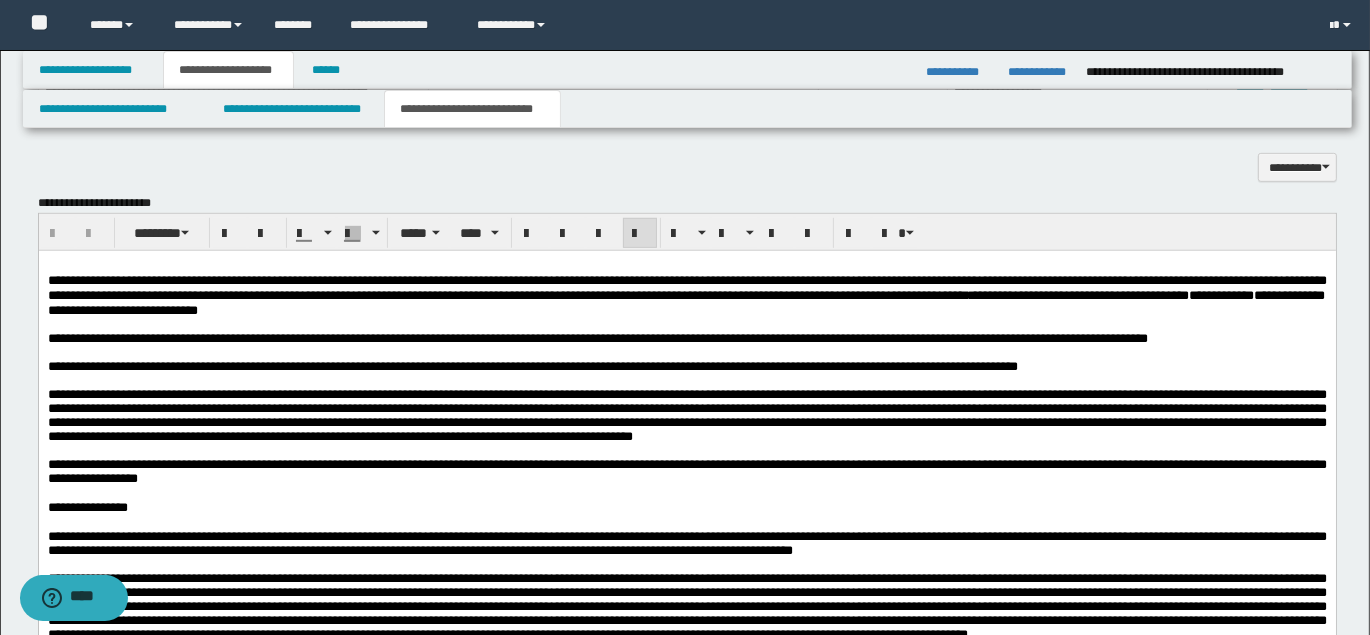 drag, startPoint x: 42, startPoint y: 362, endPoint x: 82, endPoint y: 369, distance: 40.60788 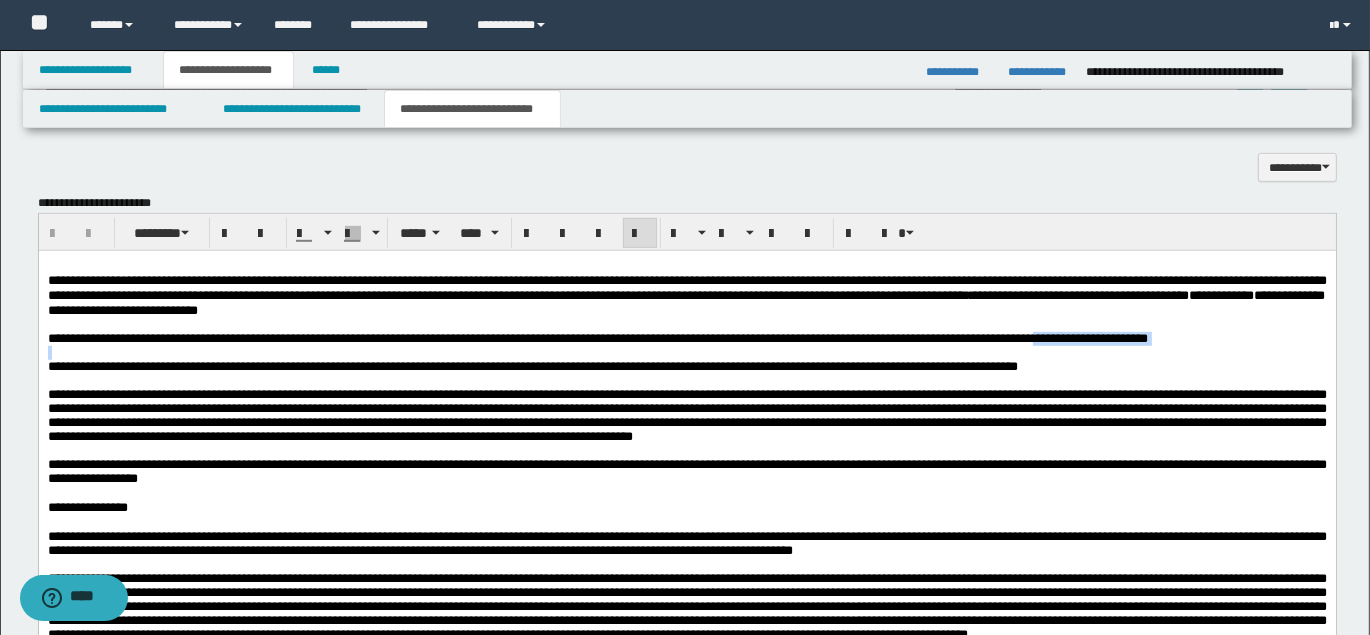drag, startPoint x: 212, startPoint y: 369, endPoint x: 37, endPoint y: 364, distance: 175.07141 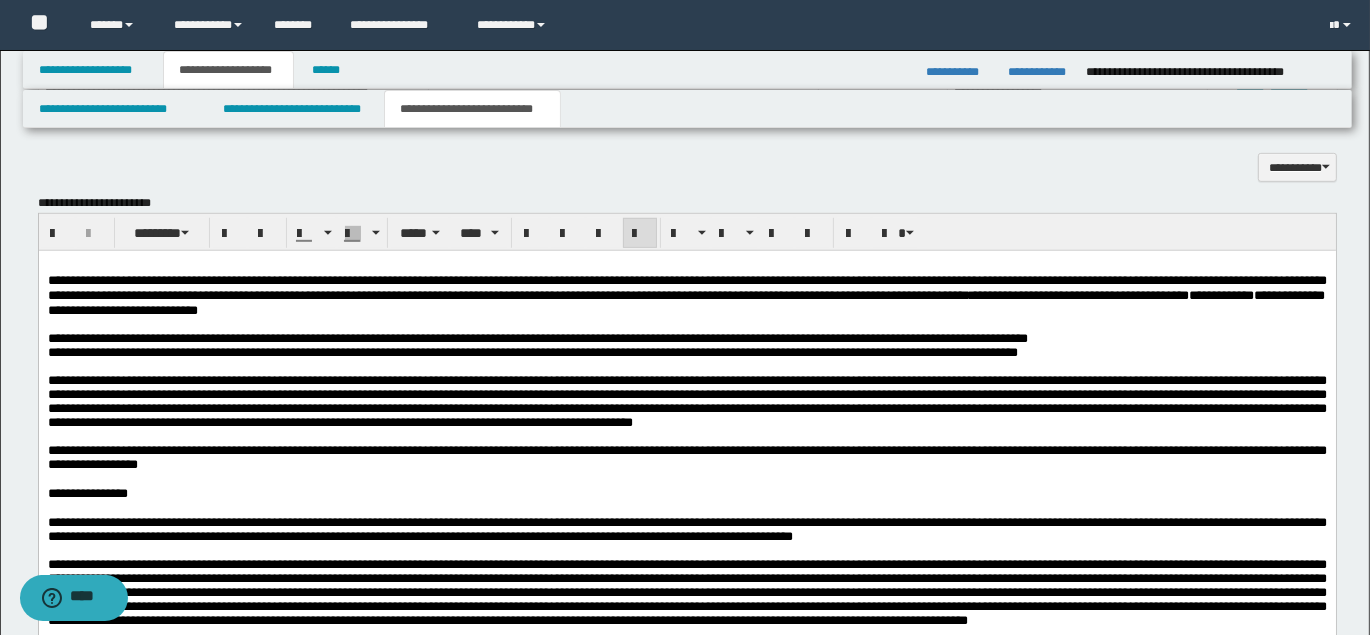 type 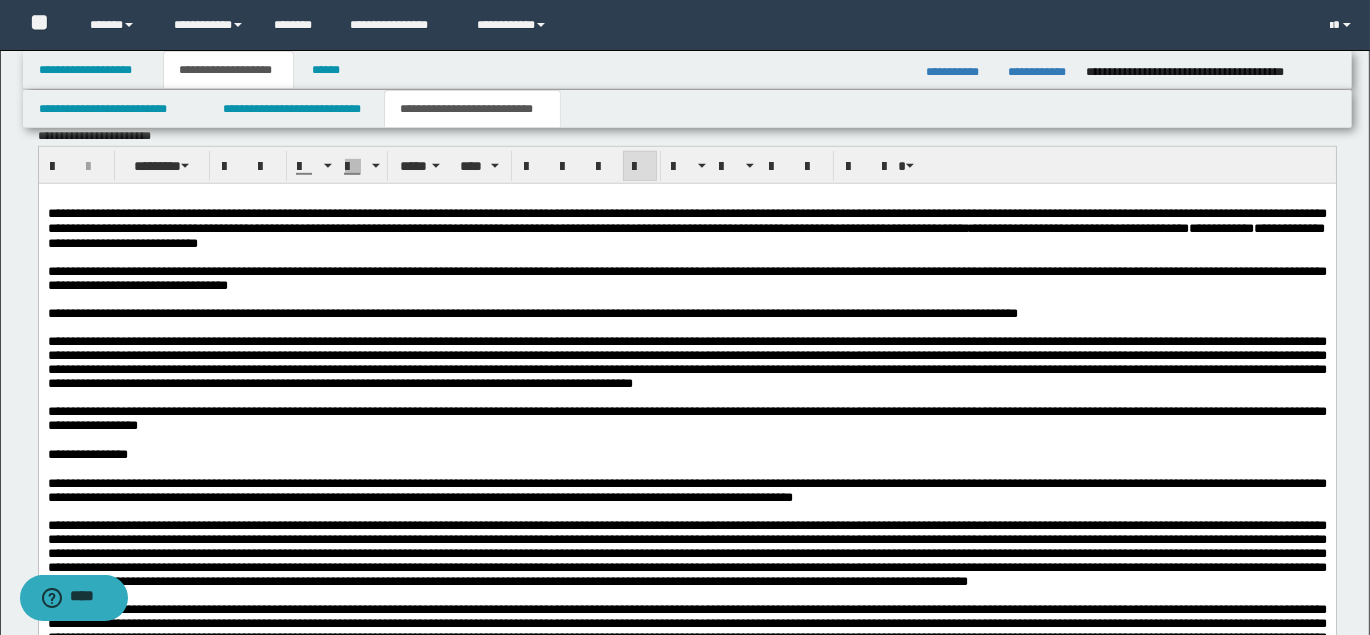 scroll, scrollTop: 1222, scrollLeft: 0, axis: vertical 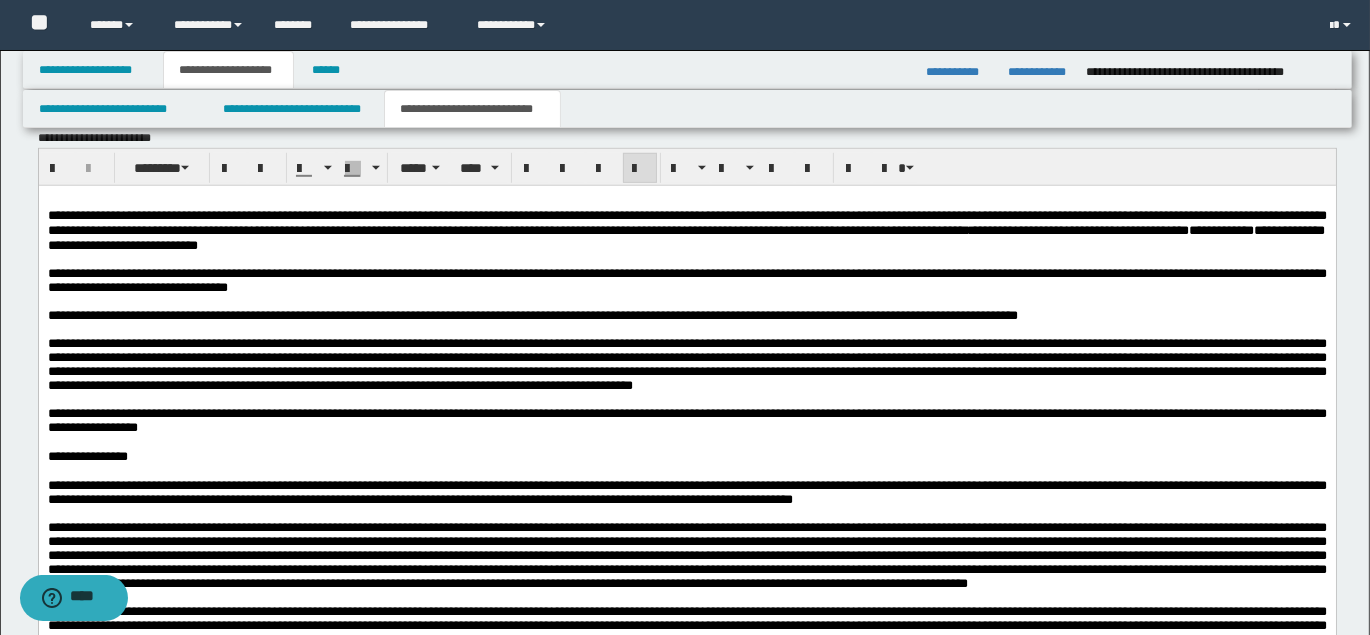 click on "**********" at bounding box center [686, 279] 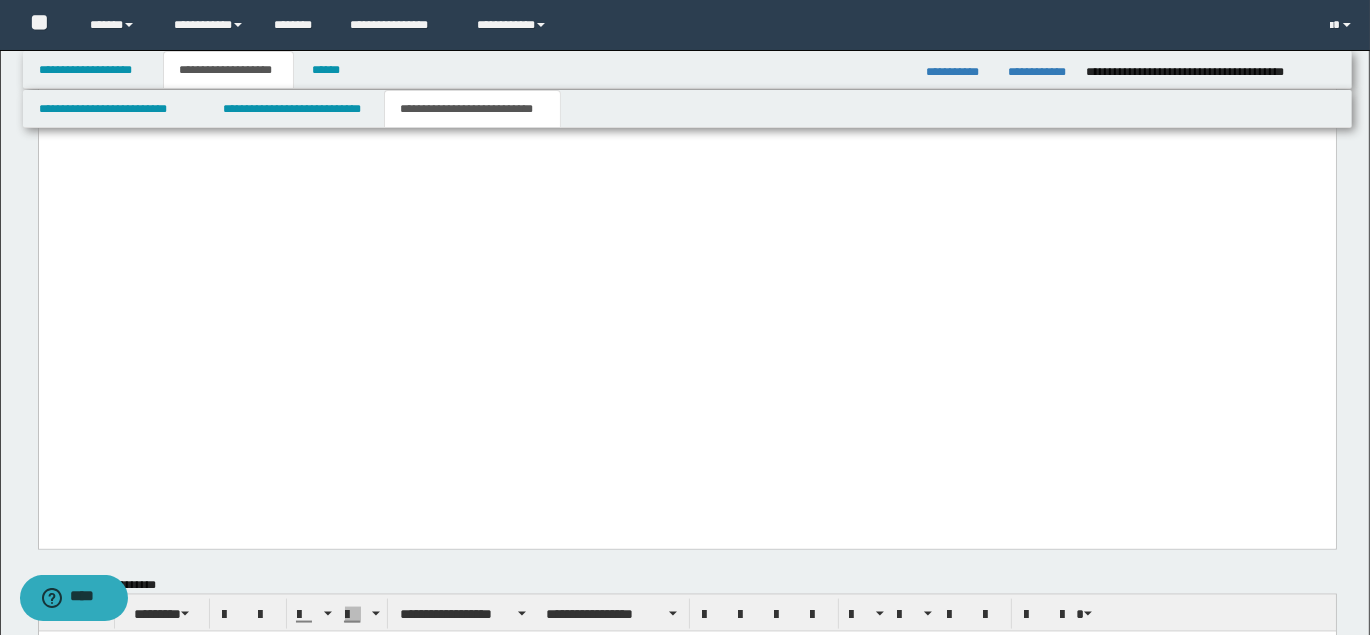 scroll, scrollTop: 2705, scrollLeft: 0, axis: vertical 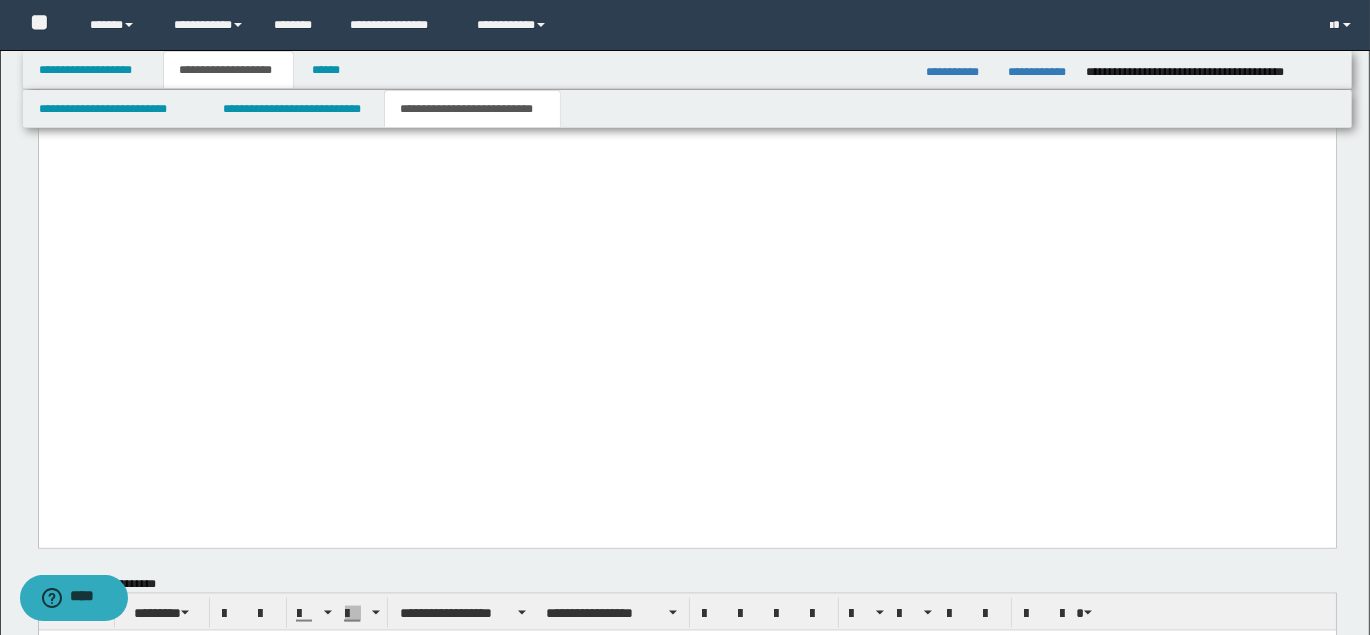 click on "*********" at bounding box center (69, -66) 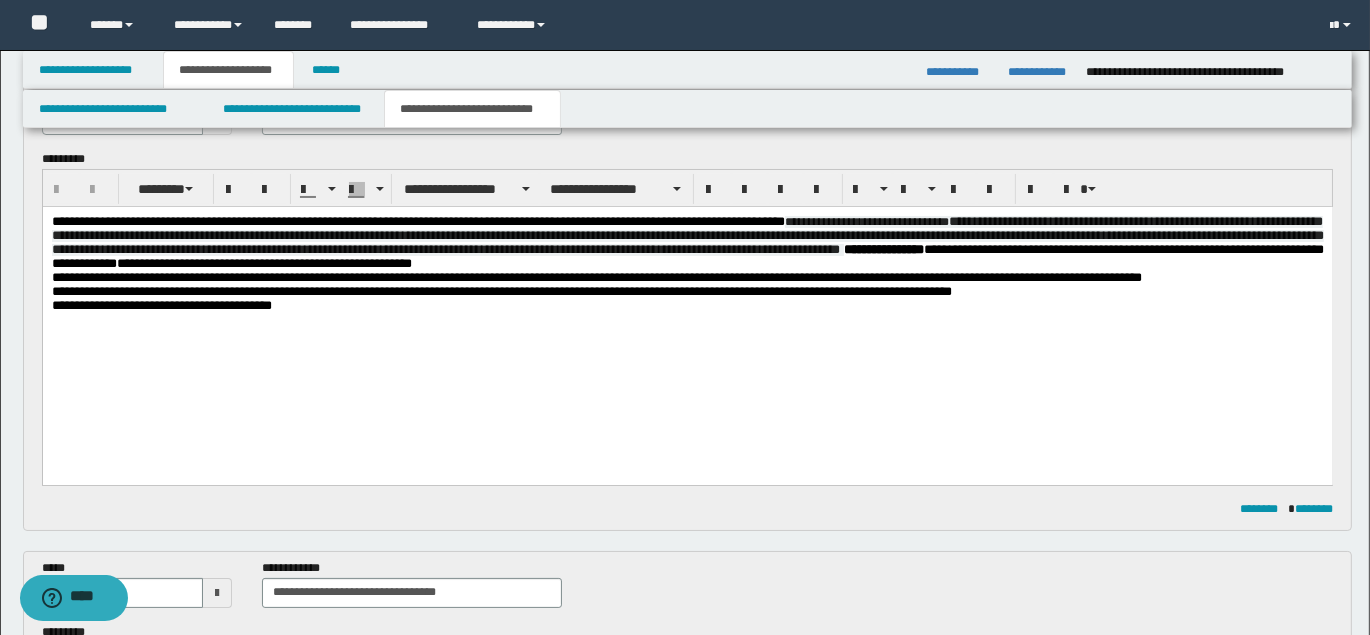 scroll, scrollTop: 0, scrollLeft: 0, axis: both 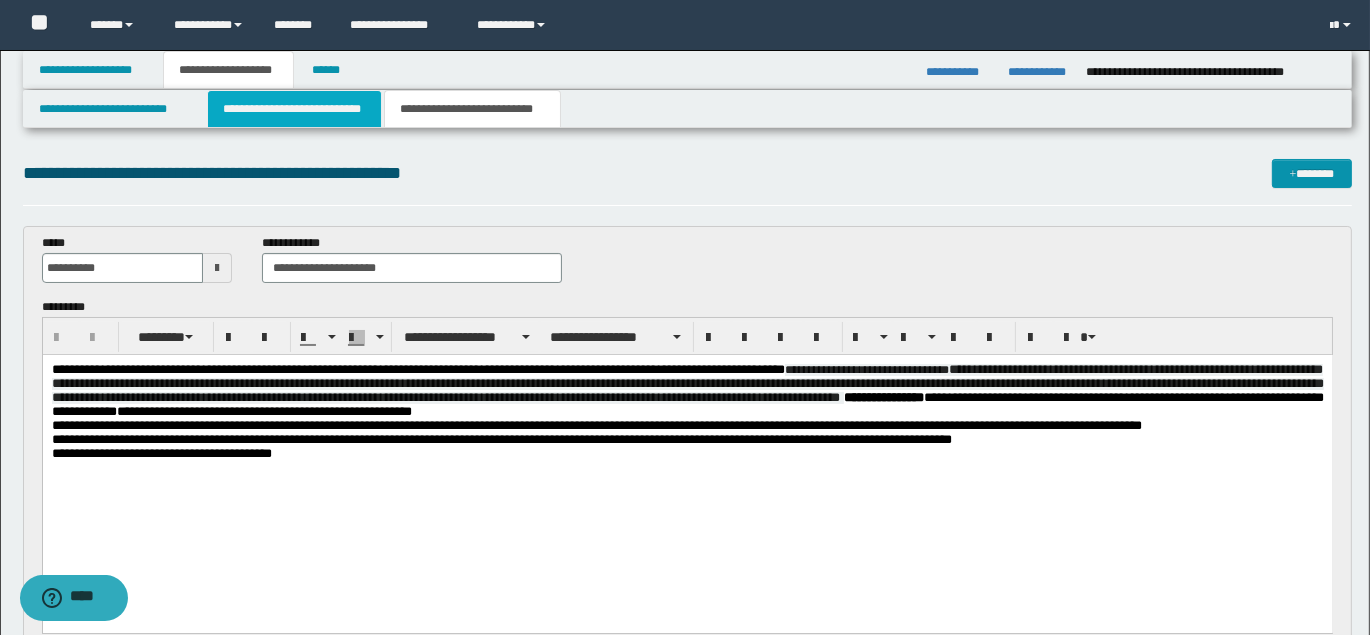 click on "**********" at bounding box center (294, 109) 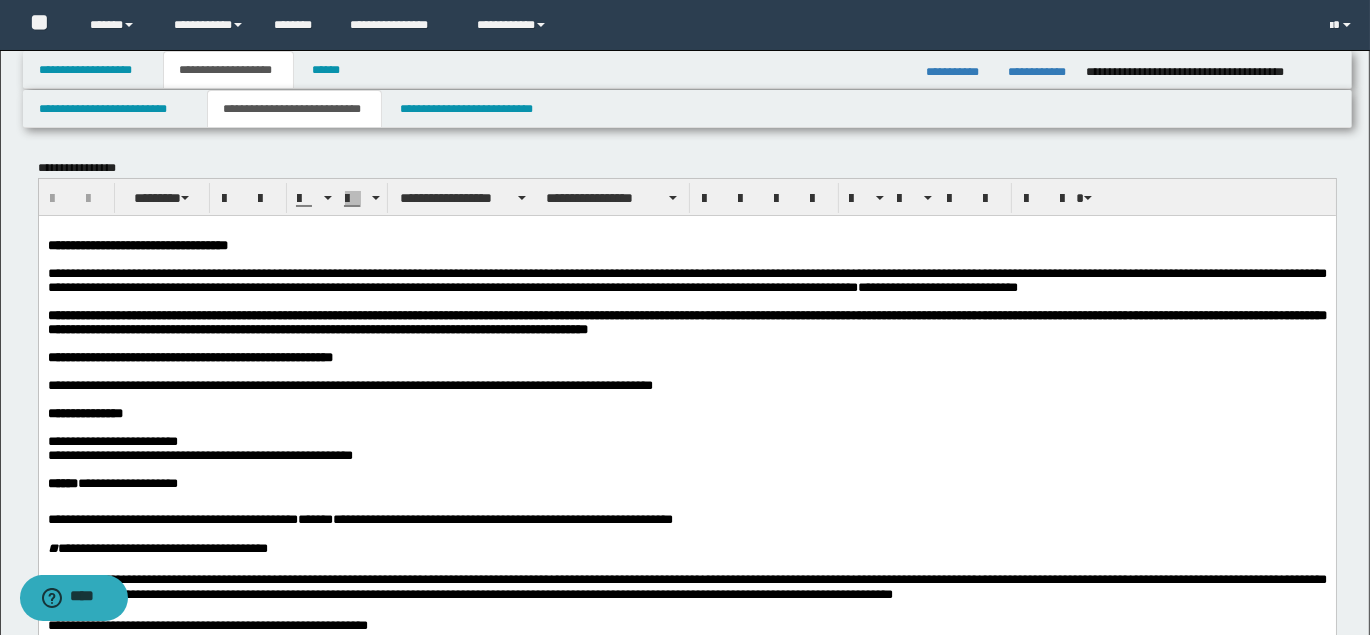 click on "**********" at bounding box center (686, 321) 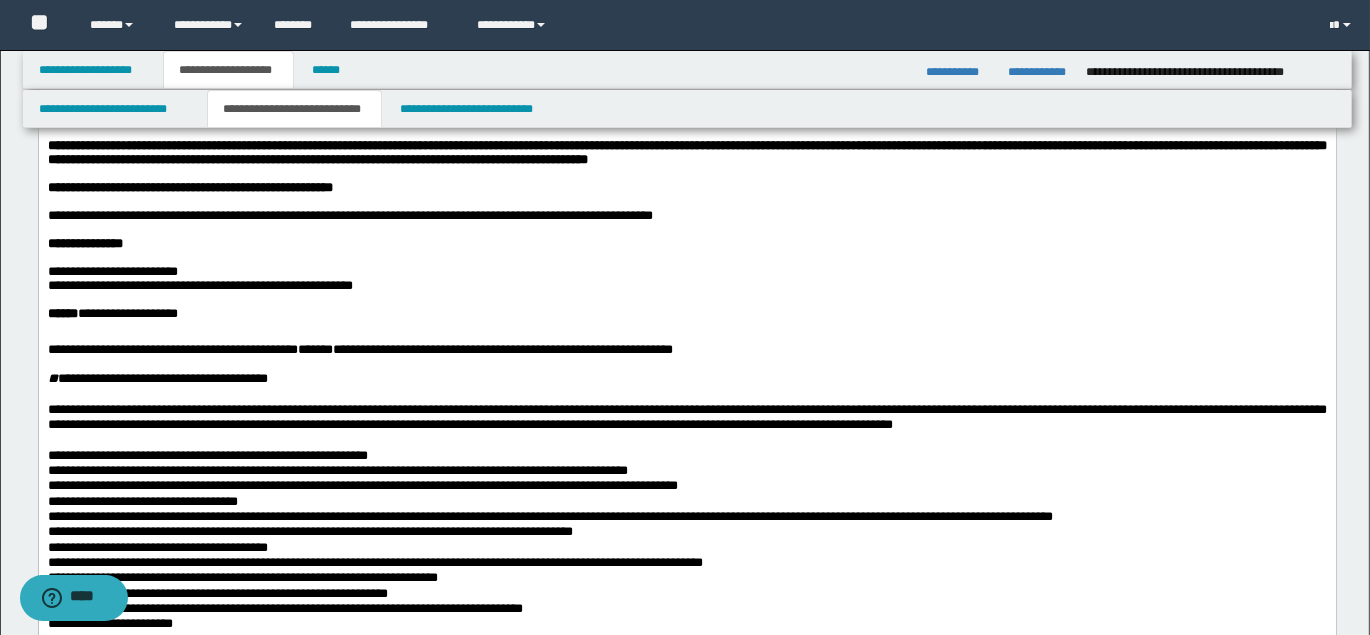 scroll, scrollTop: 170, scrollLeft: 0, axis: vertical 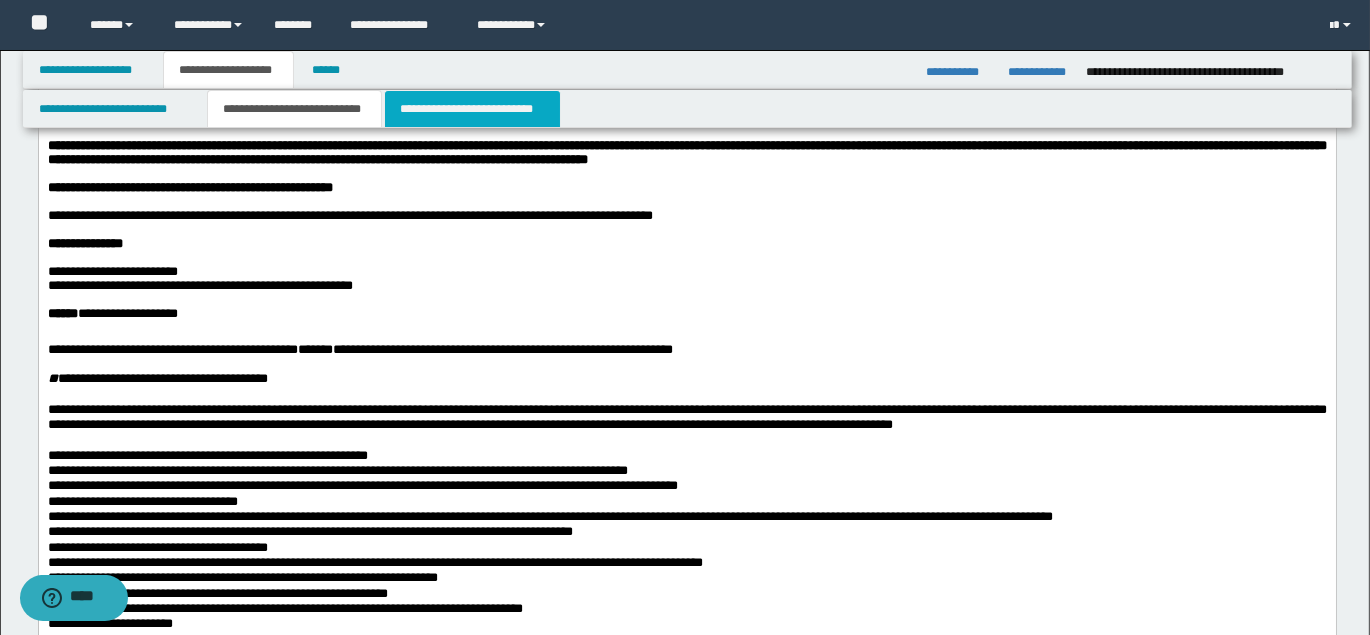click on "**********" at bounding box center [472, 109] 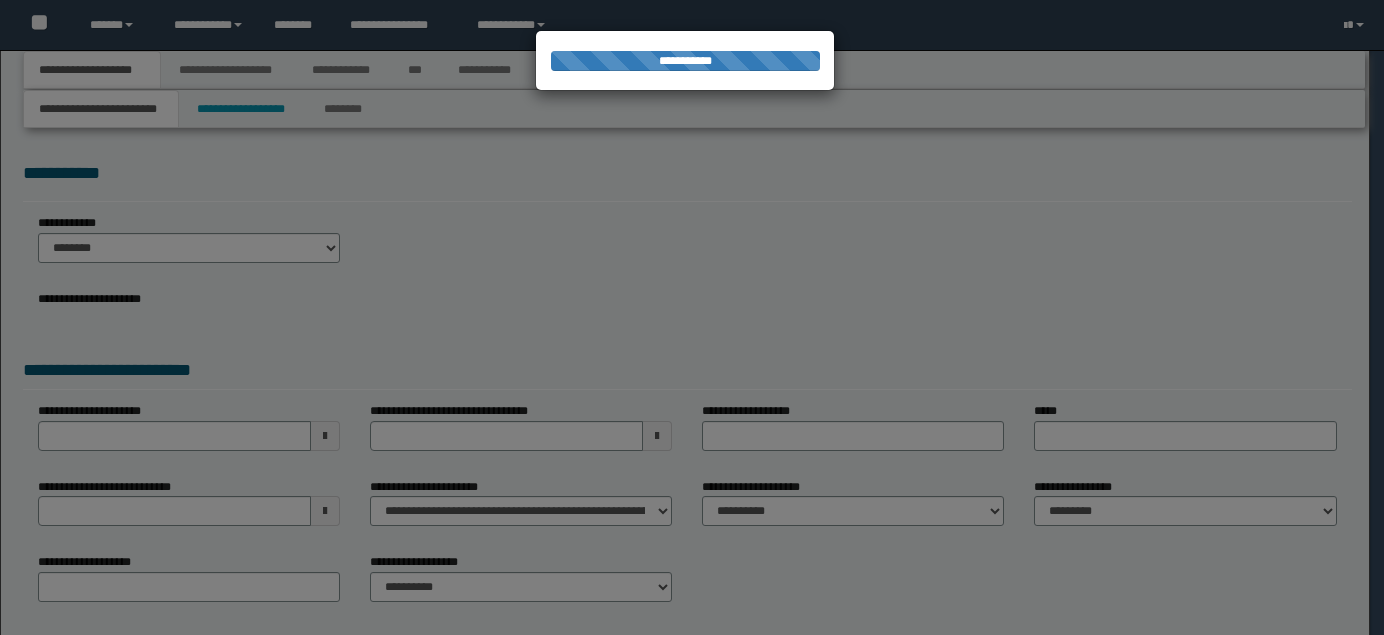 scroll, scrollTop: 0, scrollLeft: 0, axis: both 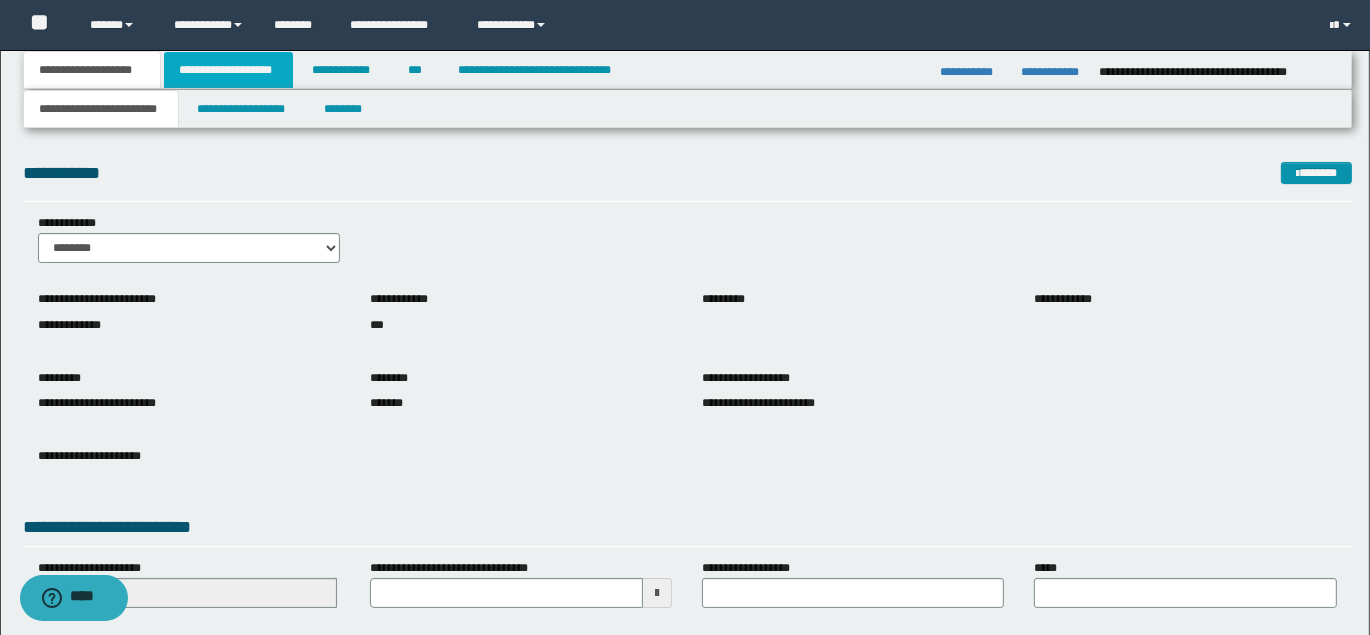 click on "**********" at bounding box center (228, 70) 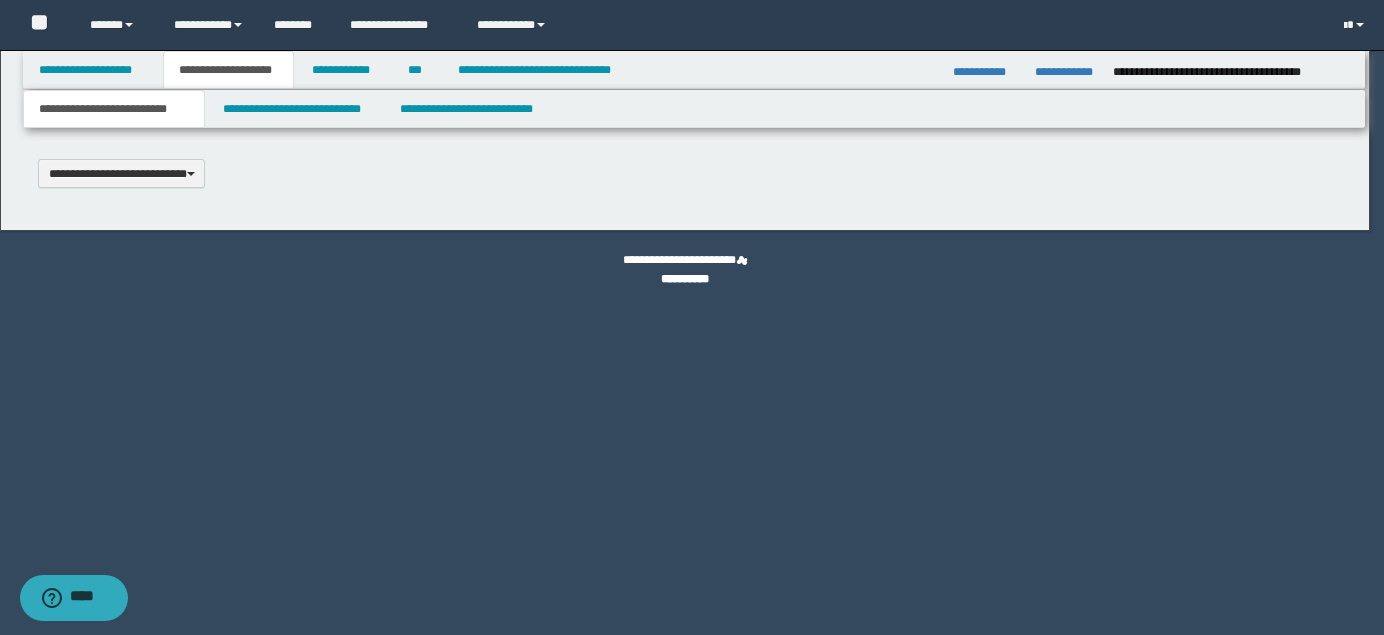 scroll, scrollTop: 0, scrollLeft: 0, axis: both 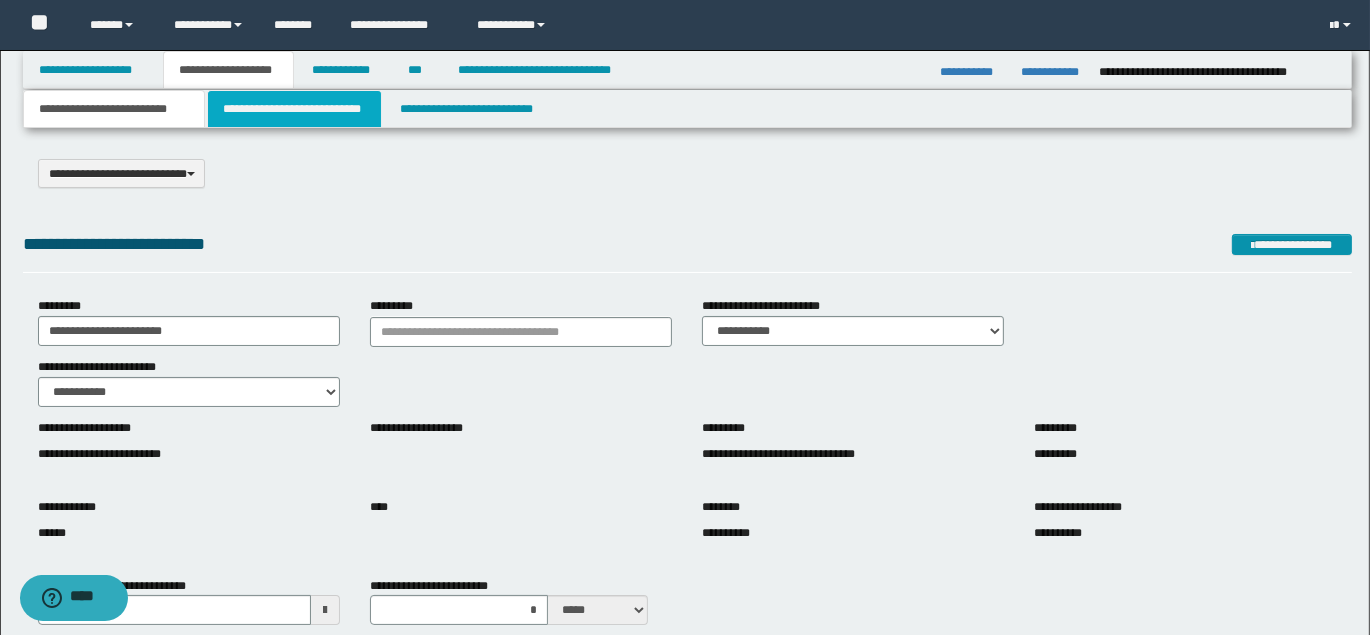 click on "**********" at bounding box center [294, 109] 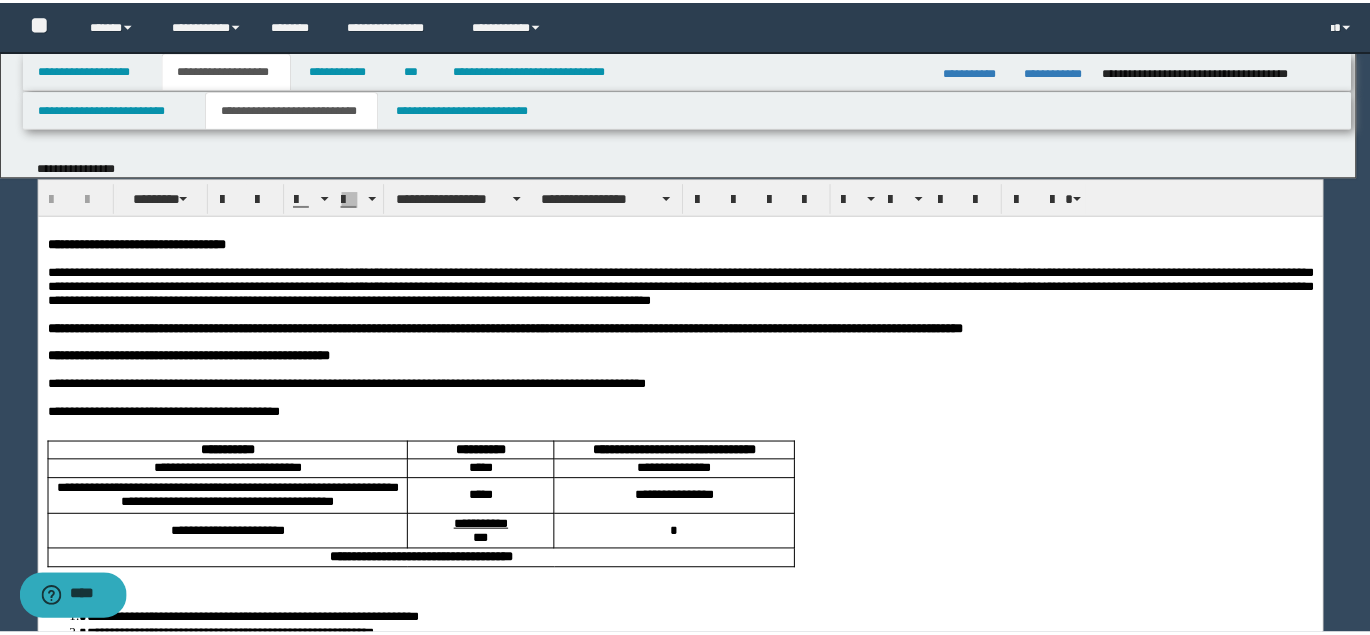 scroll, scrollTop: 0, scrollLeft: 0, axis: both 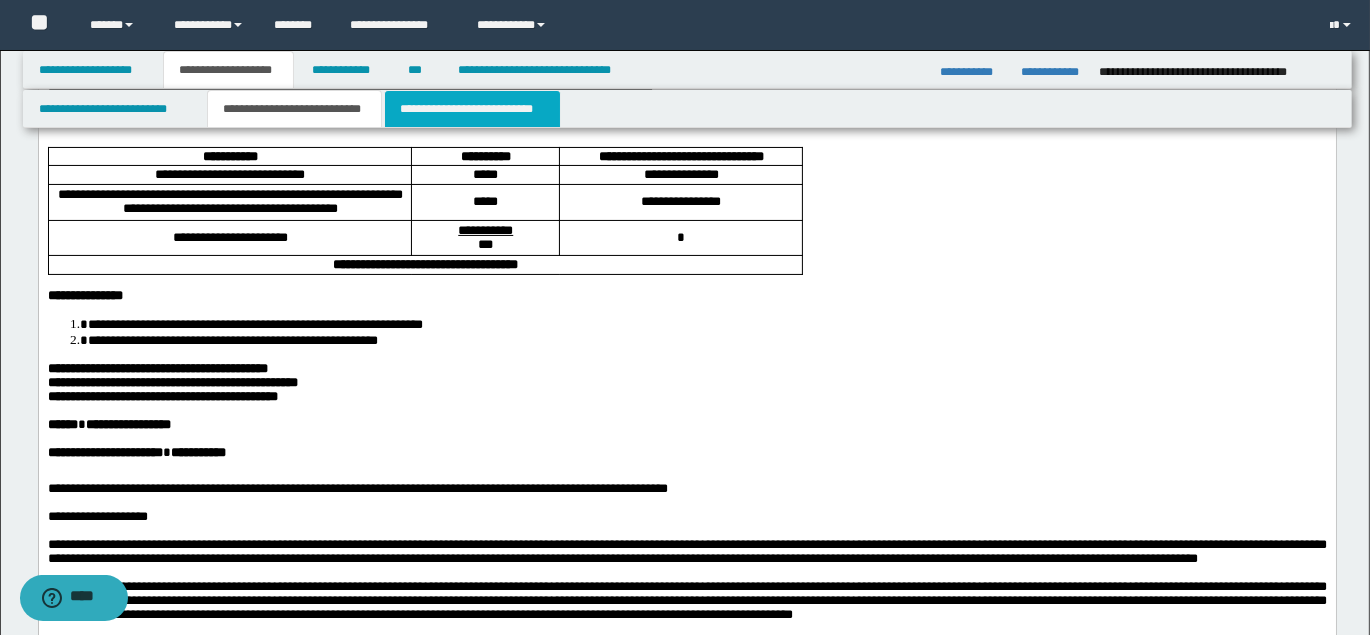 click on "**********" at bounding box center (472, 109) 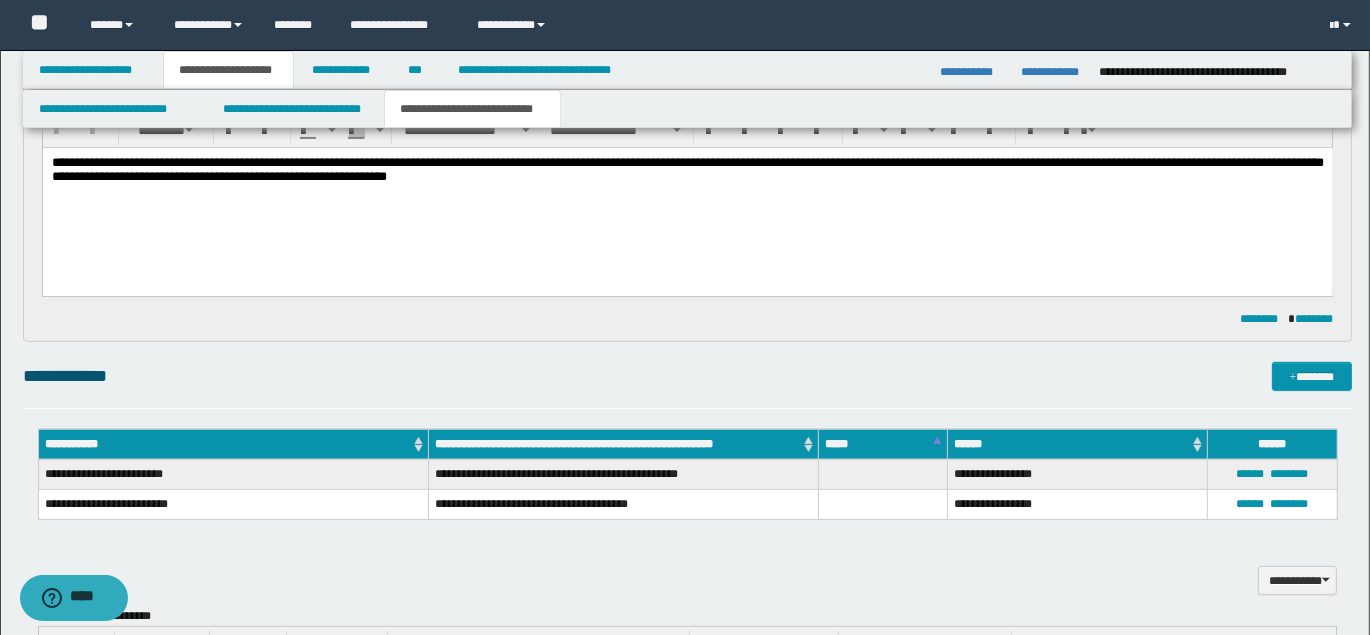 scroll, scrollTop: 661, scrollLeft: 0, axis: vertical 